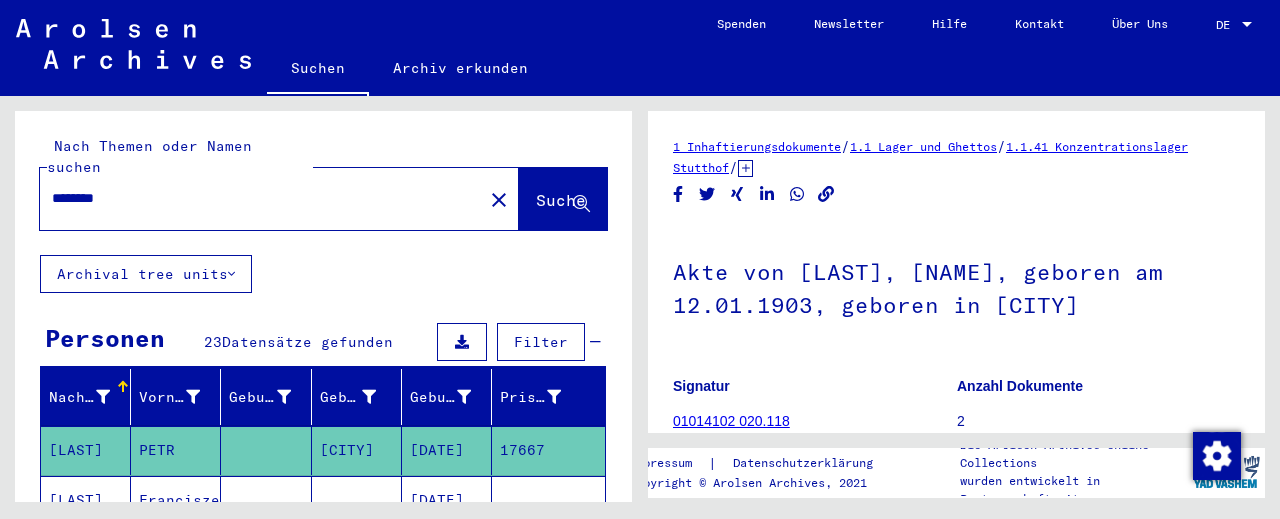 scroll, scrollTop: 0, scrollLeft: 0, axis: both 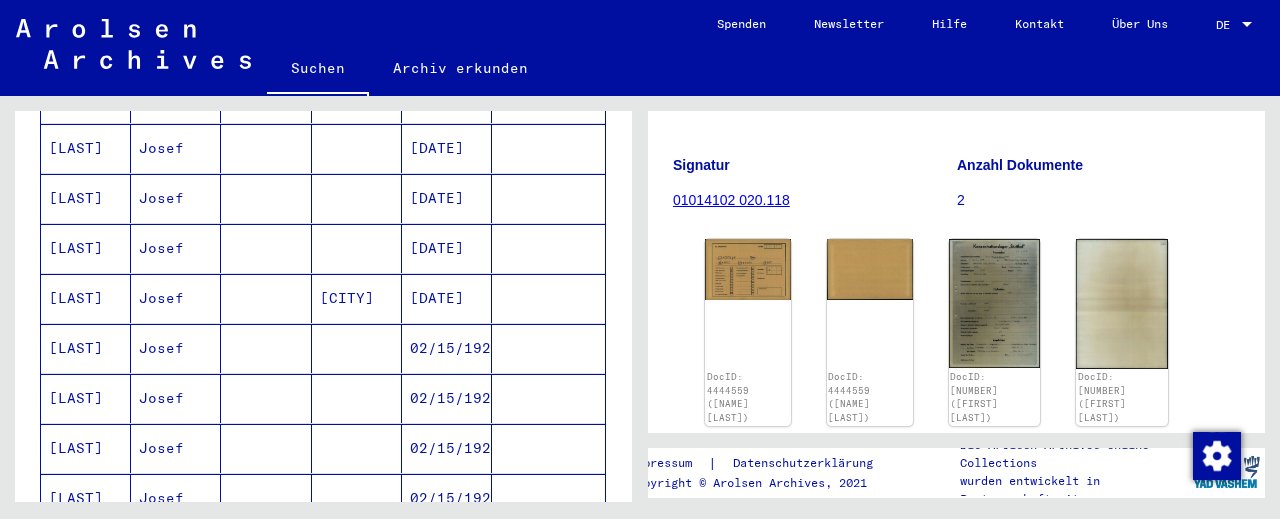 click on "[CITY]" at bounding box center (357, 348) 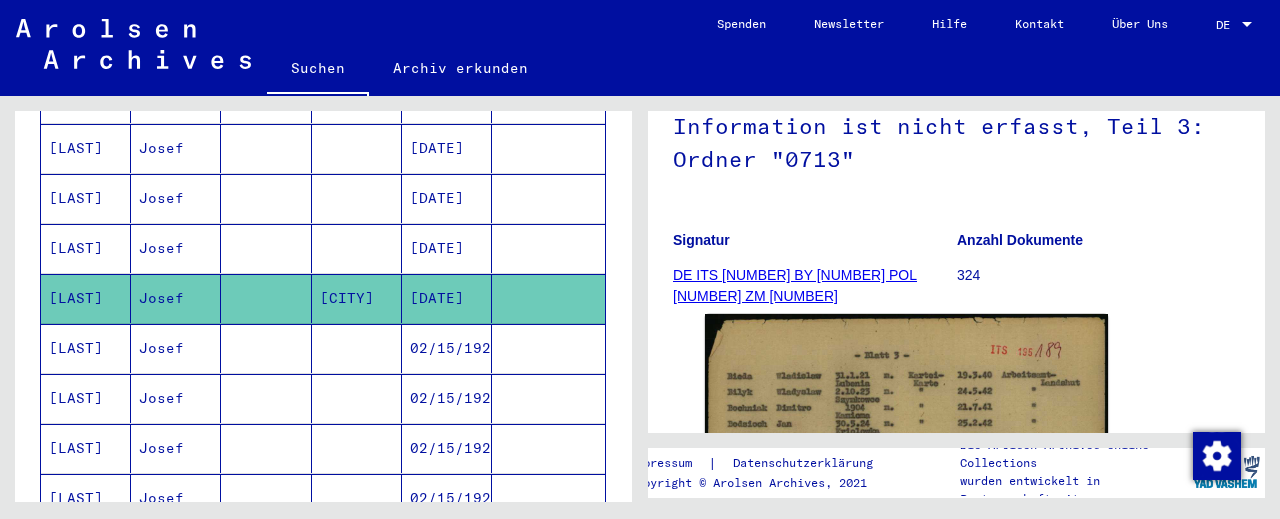 scroll, scrollTop: 110, scrollLeft: 0, axis: vertical 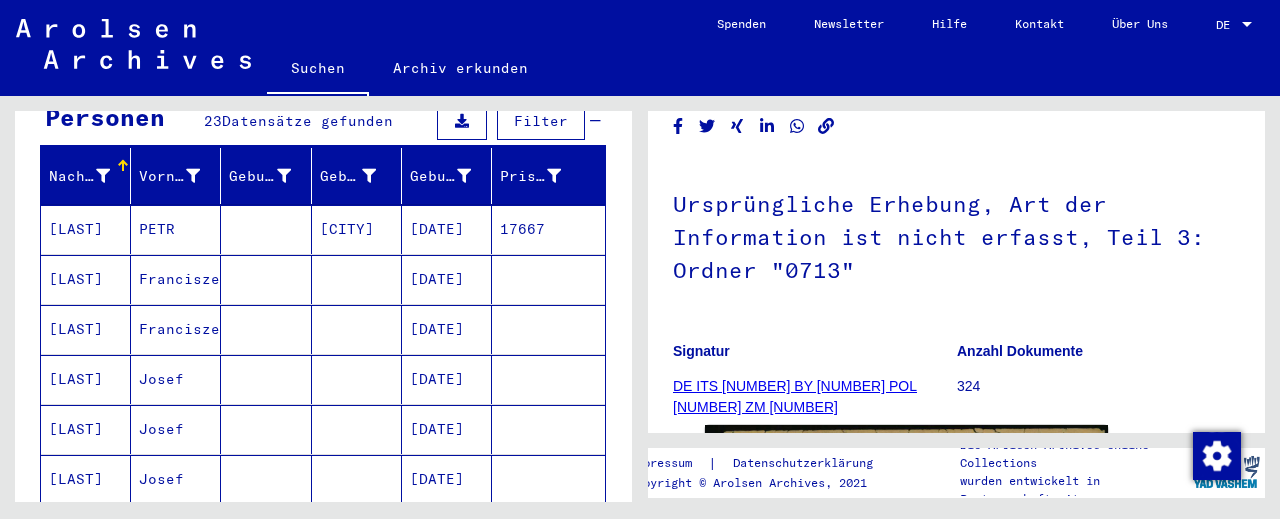 click on "[DATE]" at bounding box center (447, 429) 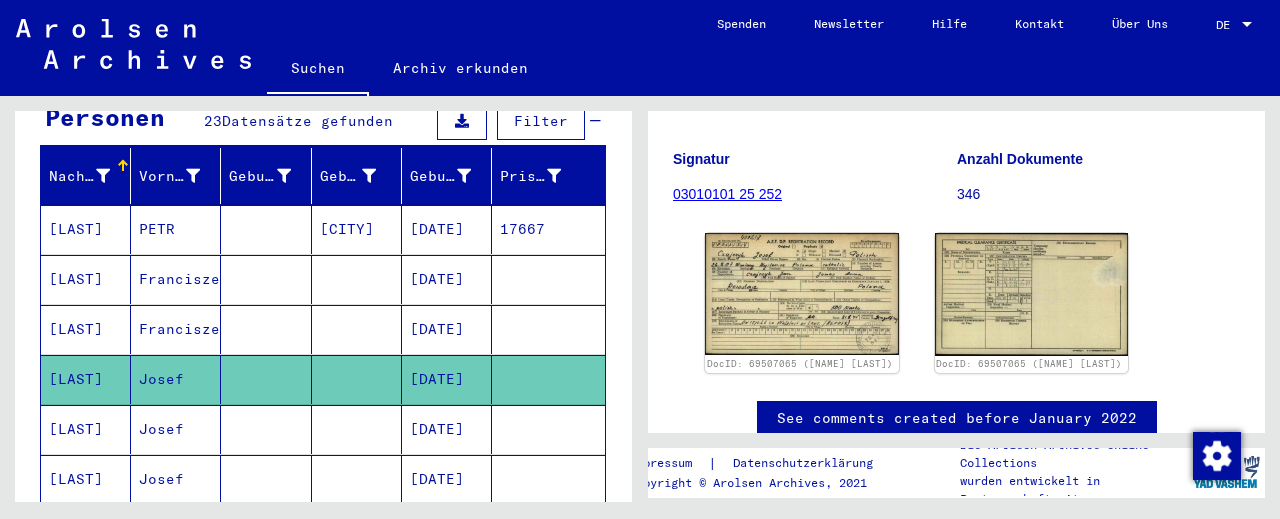 scroll, scrollTop: 331, scrollLeft: 0, axis: vertical 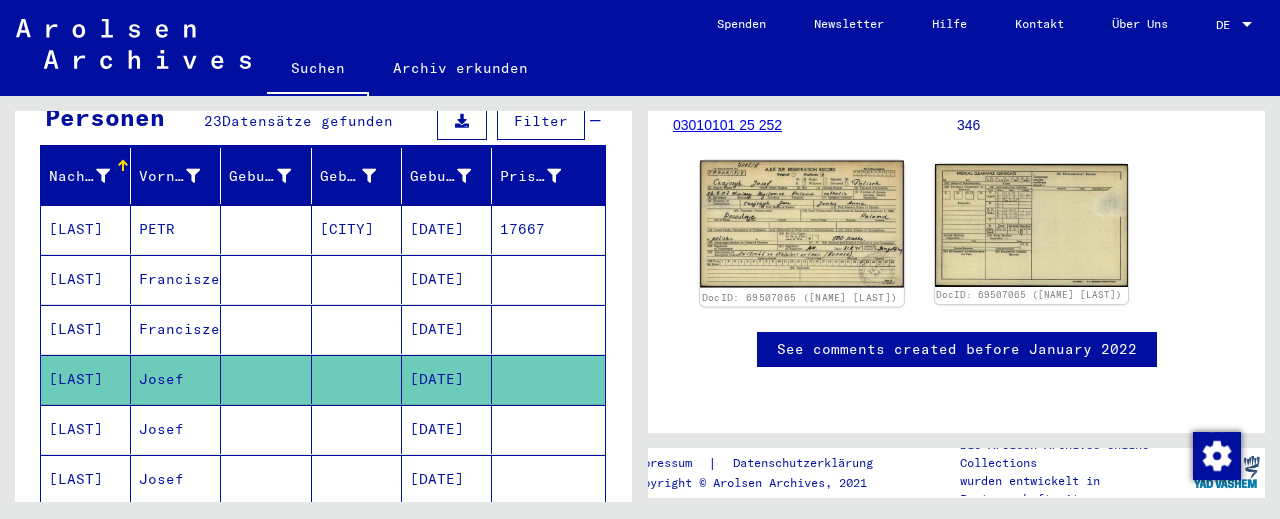 click 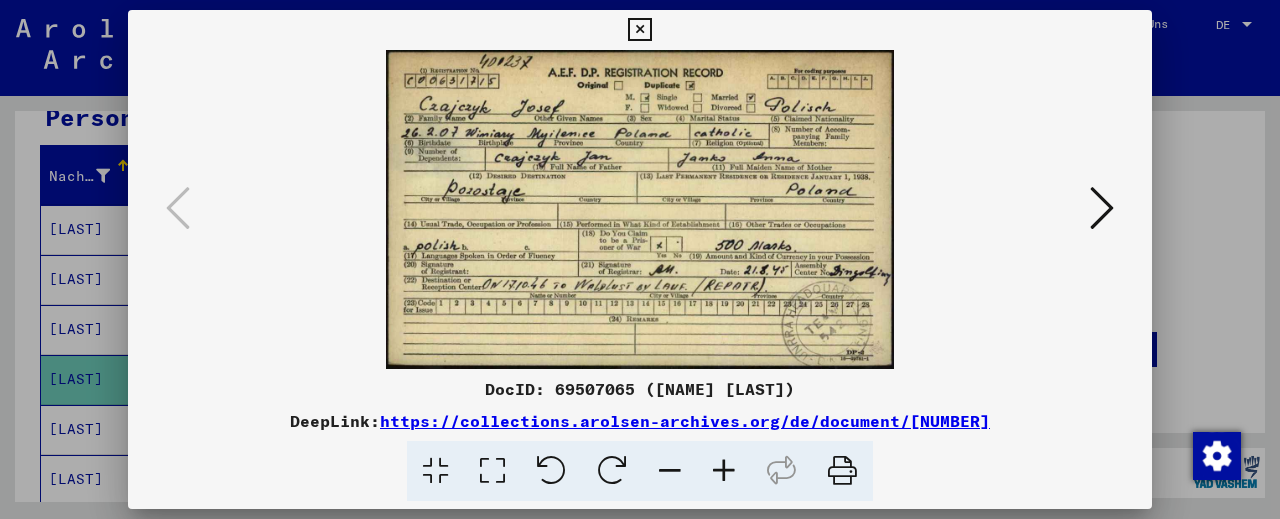 click at bounding box center [724, 471] 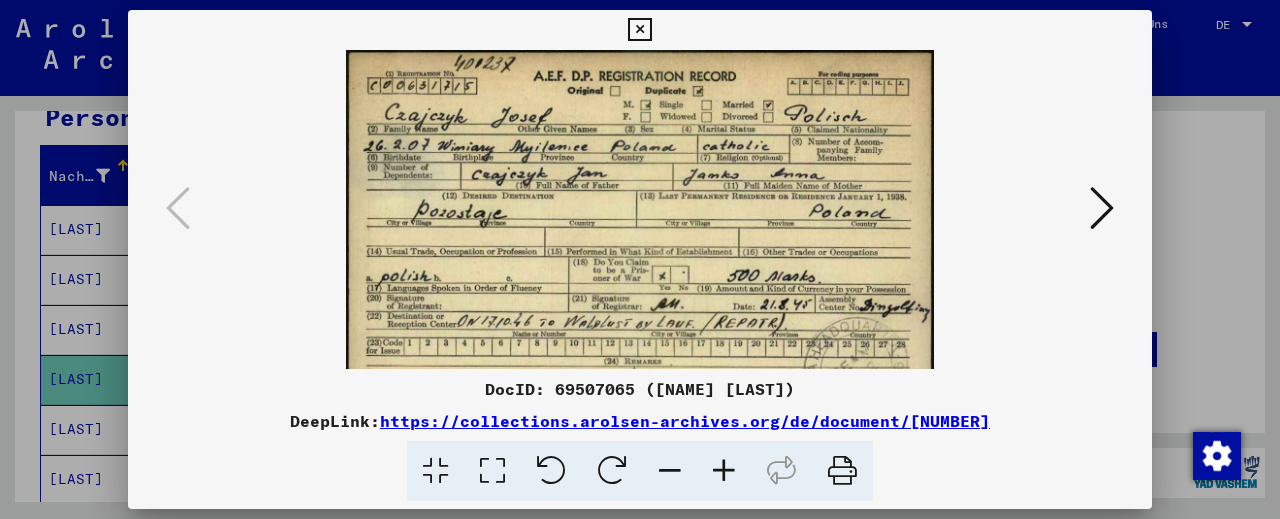click at bounding box center [724, 471] 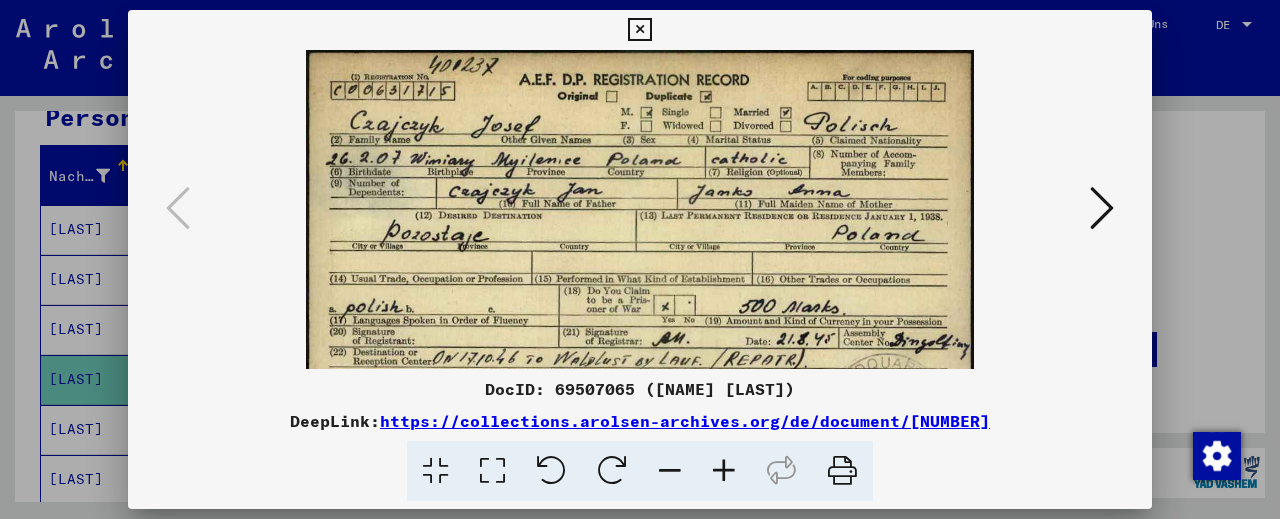 click at bounding box center [724, 471] 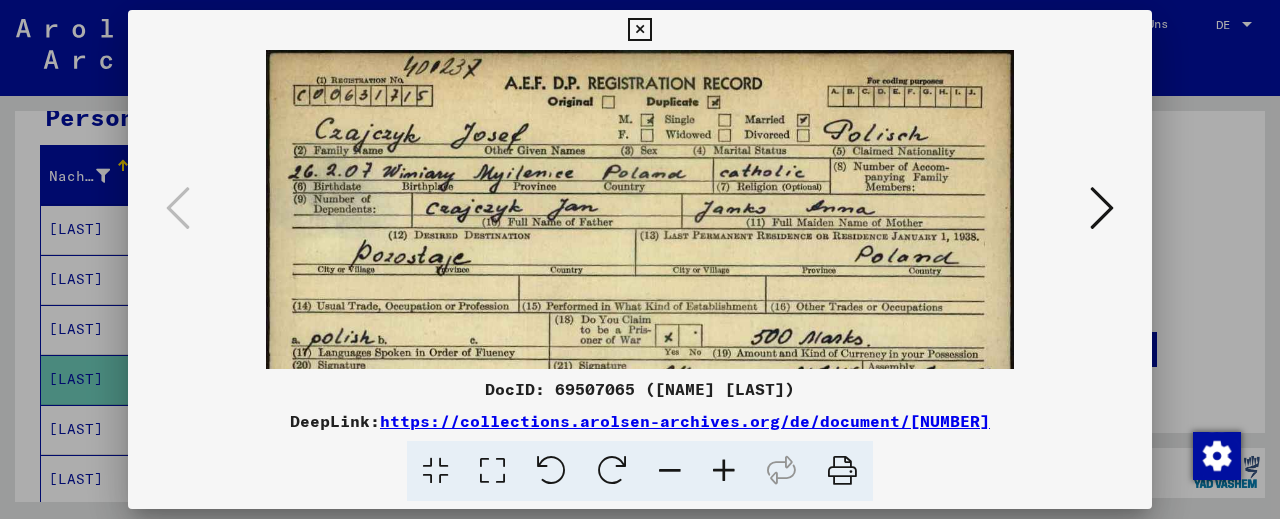 click at bounding box center (724, 471) 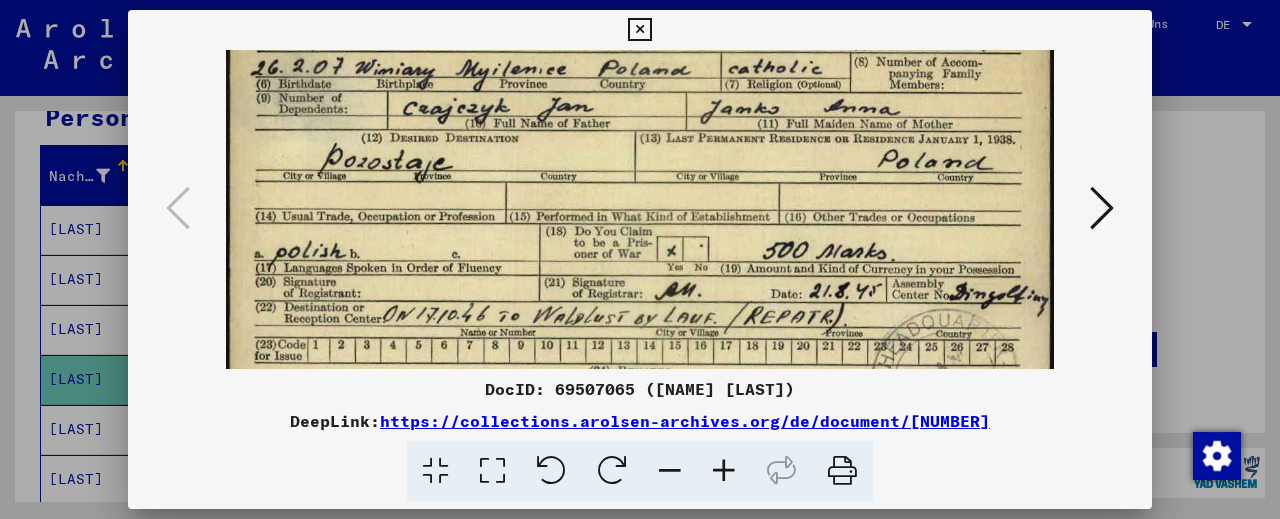 scroll, scrollTop: 124, scrollLeft: 0, axis: vertical 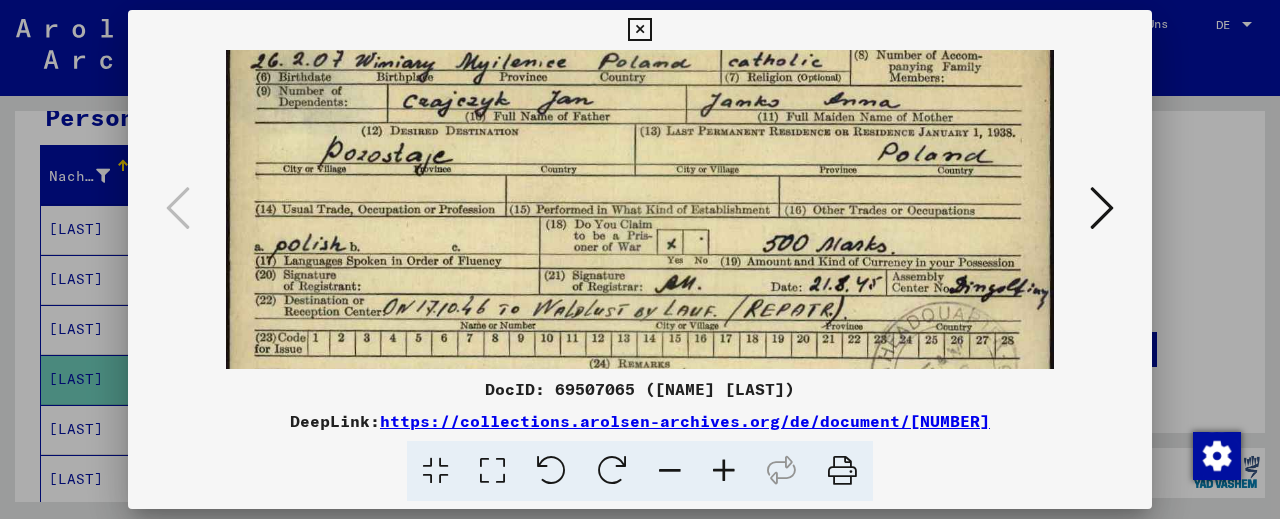 drag, startPoint x: 718, startPoint y: 310, endPoint x: 718, endPoint y: 186, distance: 124 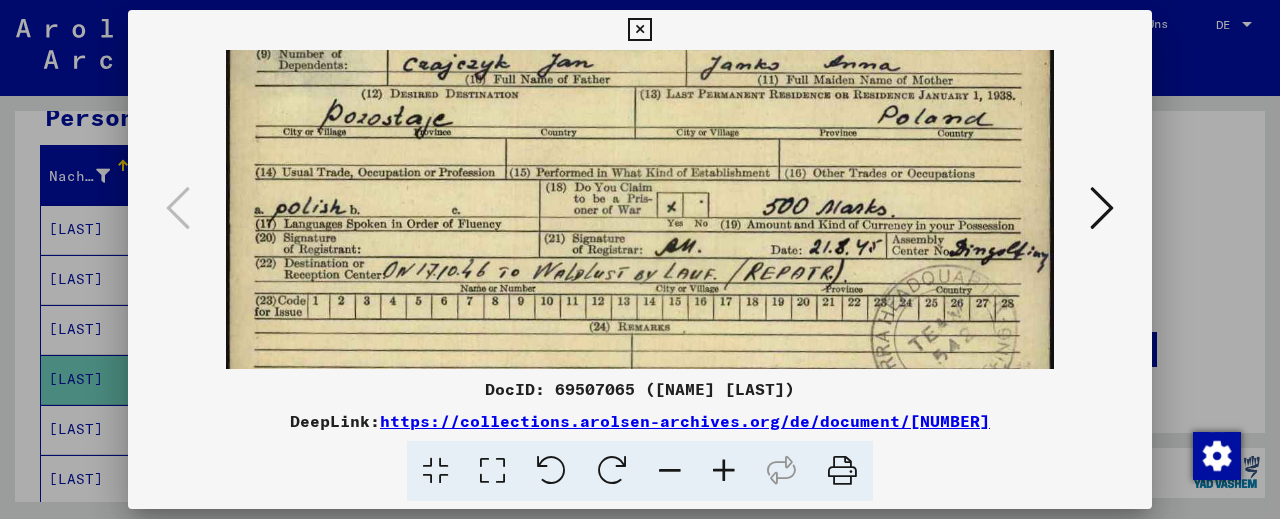 scroll, scrollTop: 168, scrollLeft: 0, axis: vertical 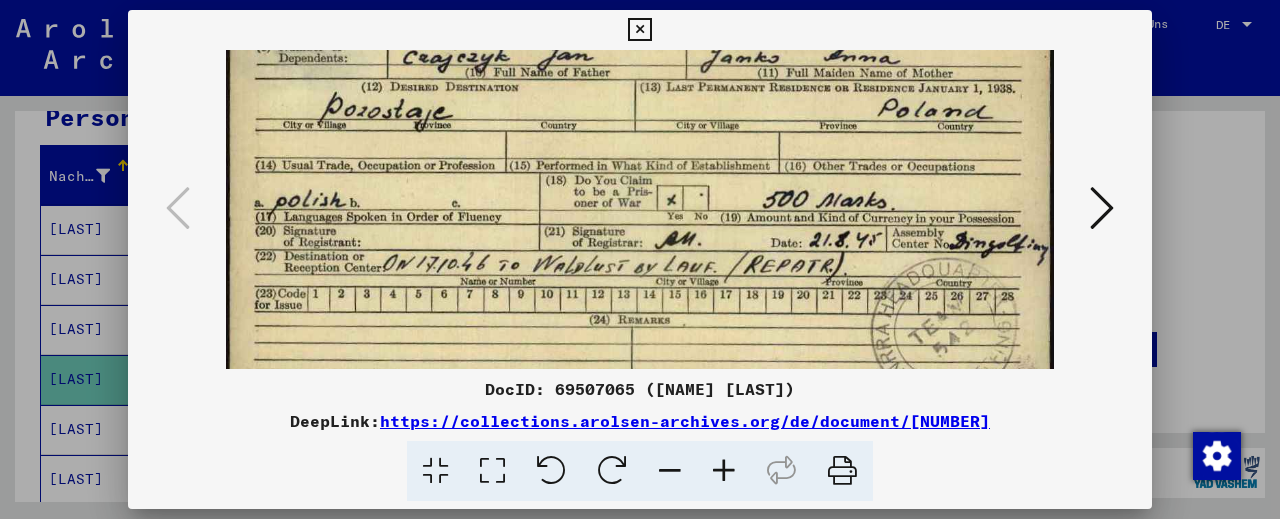 drag, startPoint x: 726, startPoint y: 260, endPoint x: 726, endPoint y: 216, distance: 44 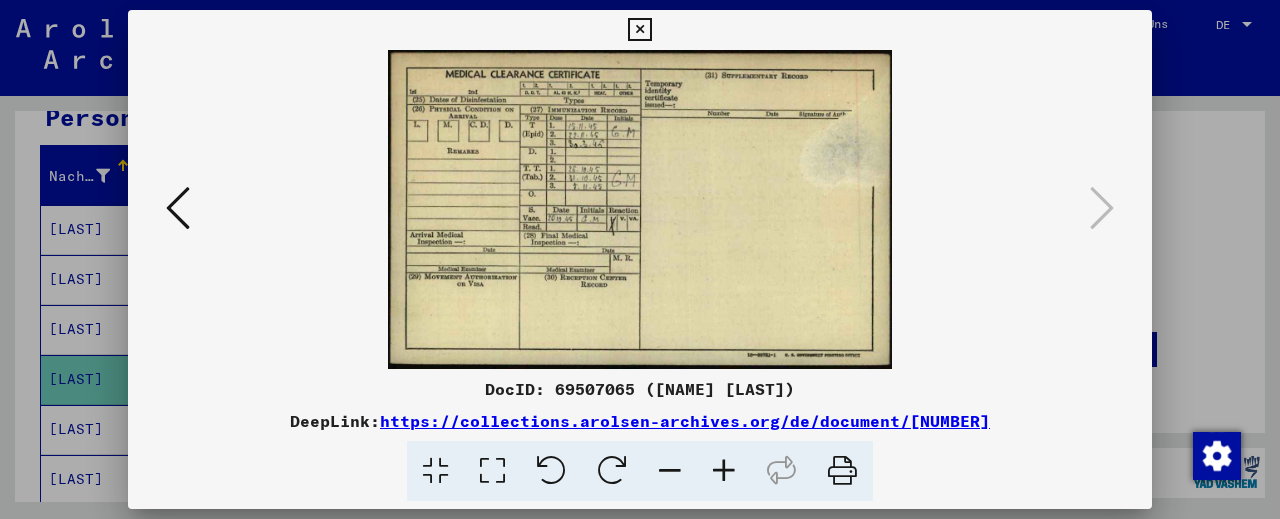 scroll, scrollTop: 0, scrollLeft: 0, axis: both 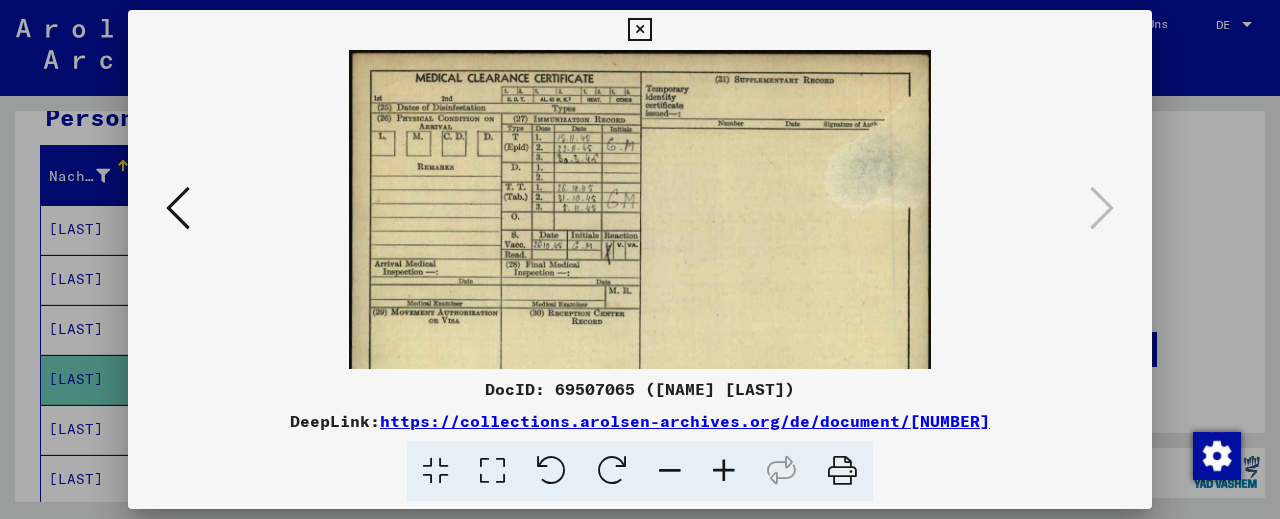 click at bounding box center [724, 471] 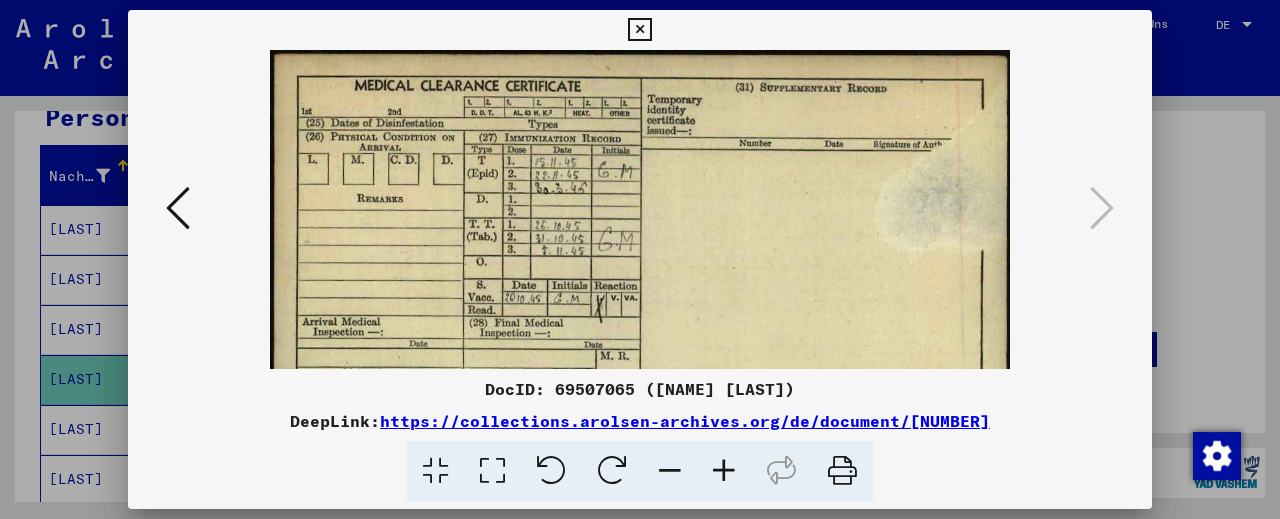 click at bounding box center [724, 471] 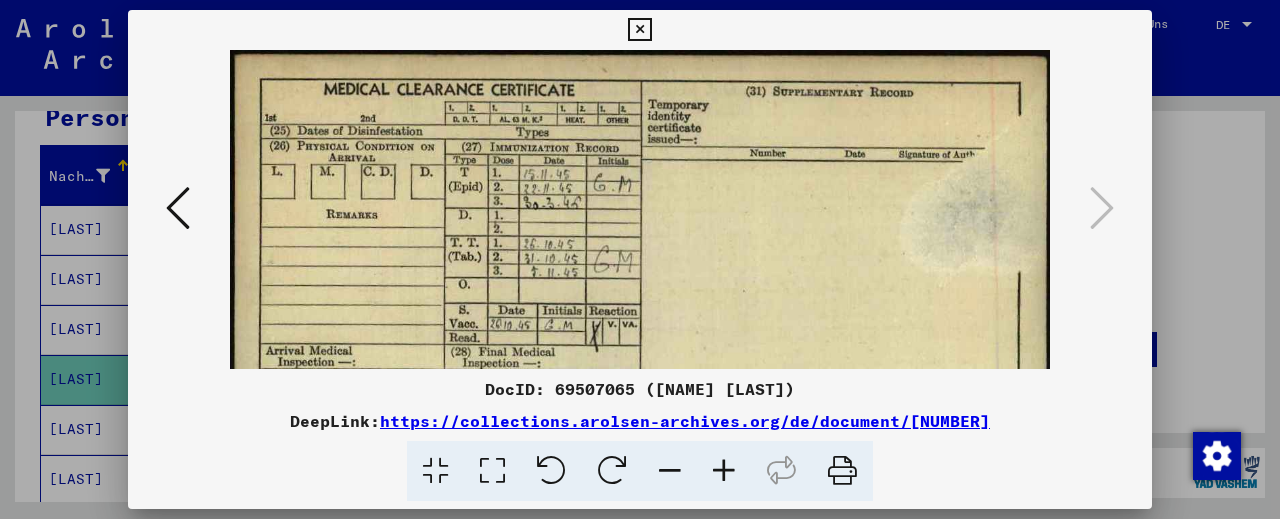click at bounding box center (724, 471) 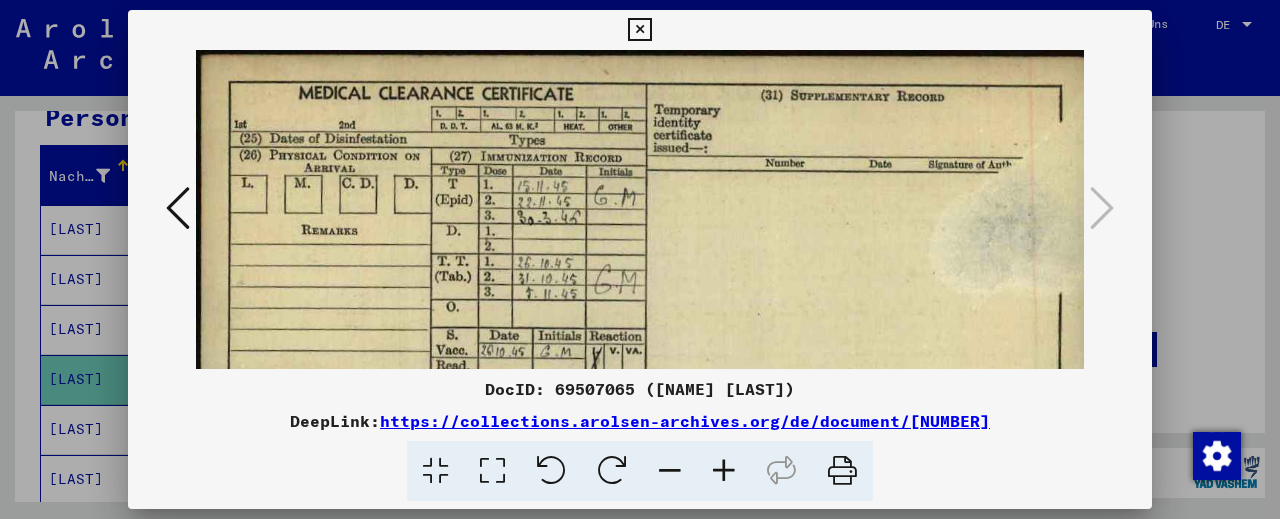 click at bounding box center [724, 471] 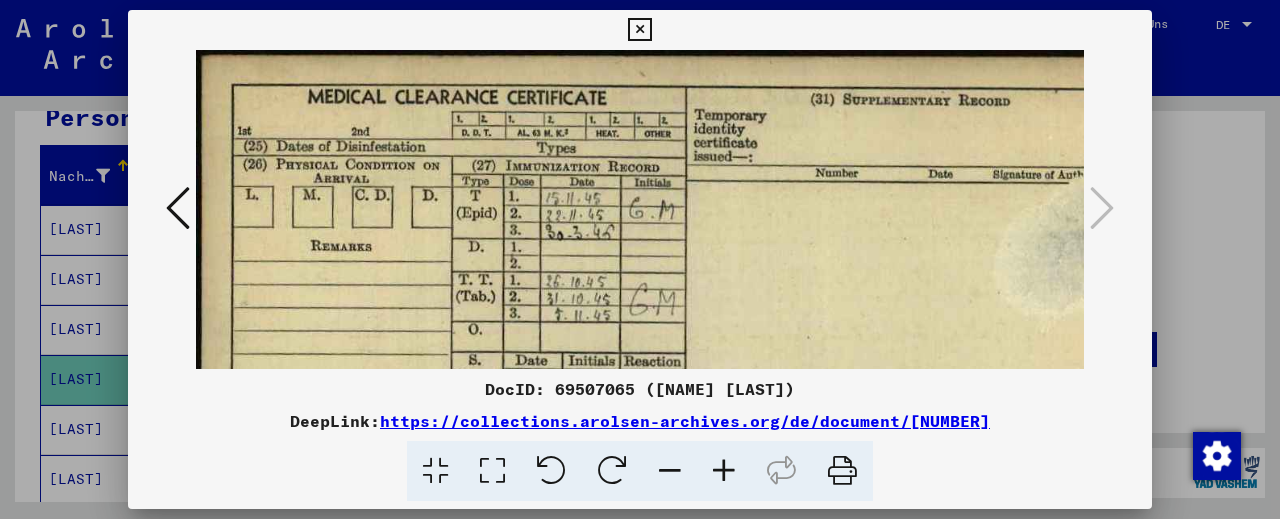 click at bounding box center [724, 471] 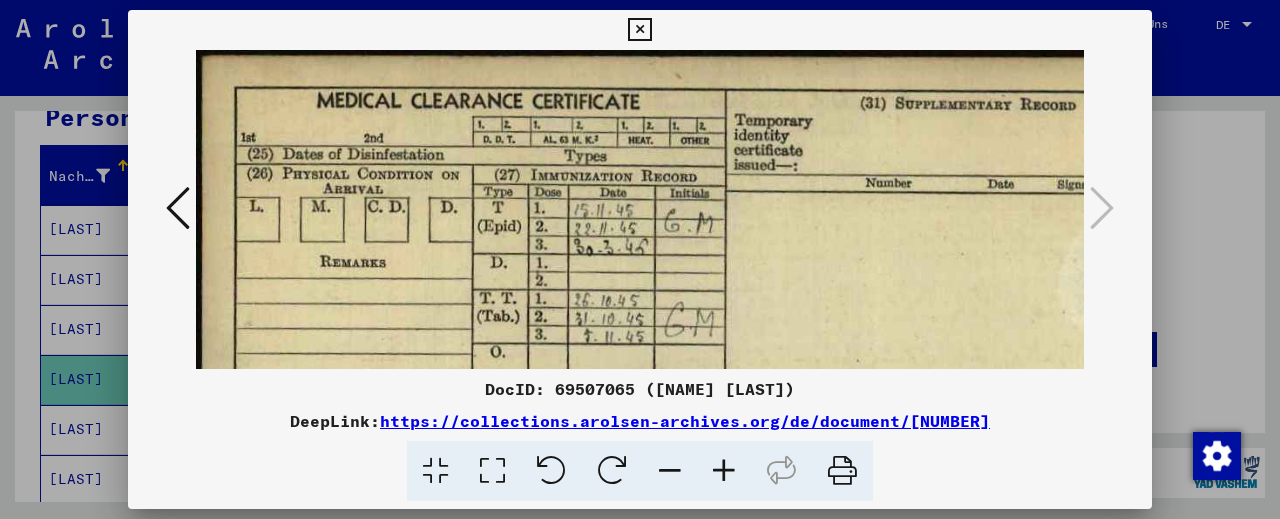 scroll, scrollTop: 71, scrollLeft: 0, axis: vertical 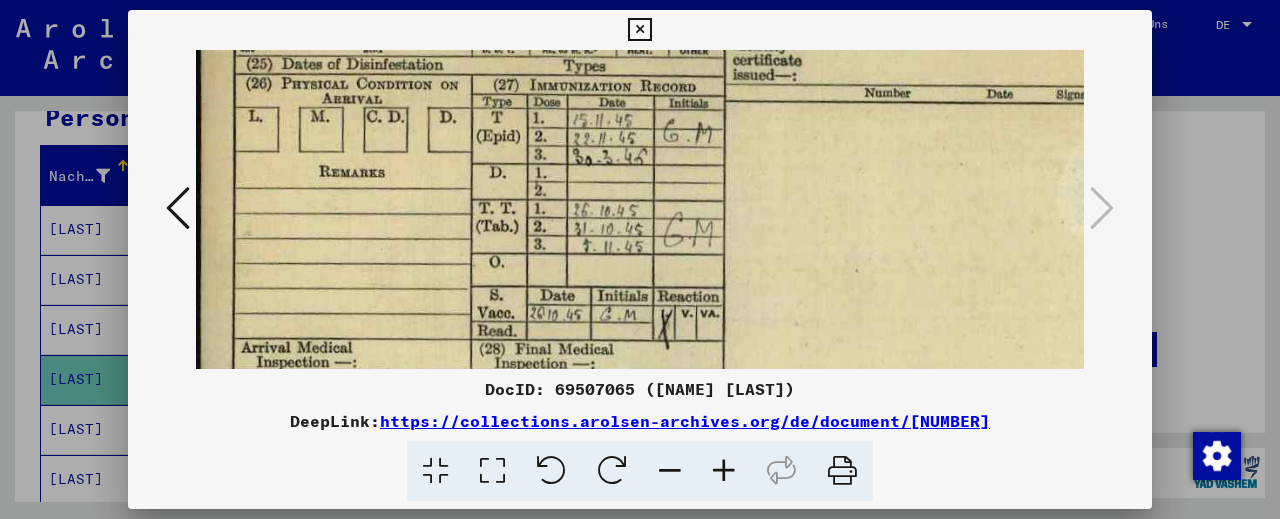 drag, startPoint x: 538, startPoint y: 252, endPoint x: 544, endPoint y: 162, distance: 90.199776 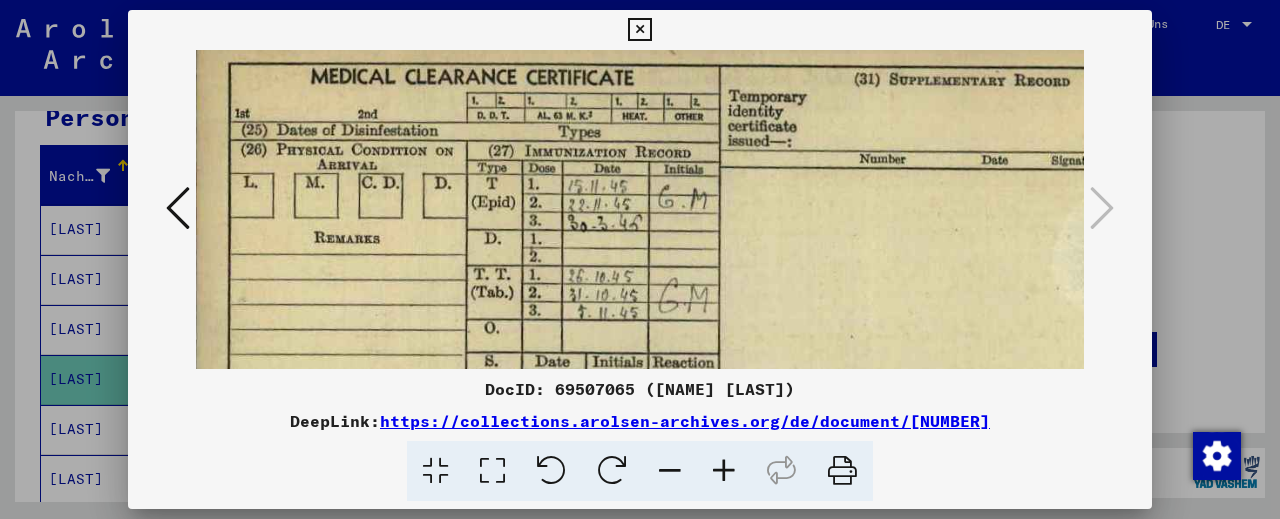 scroll, scrollTop: 8, scrollLeft: 10, axis: both 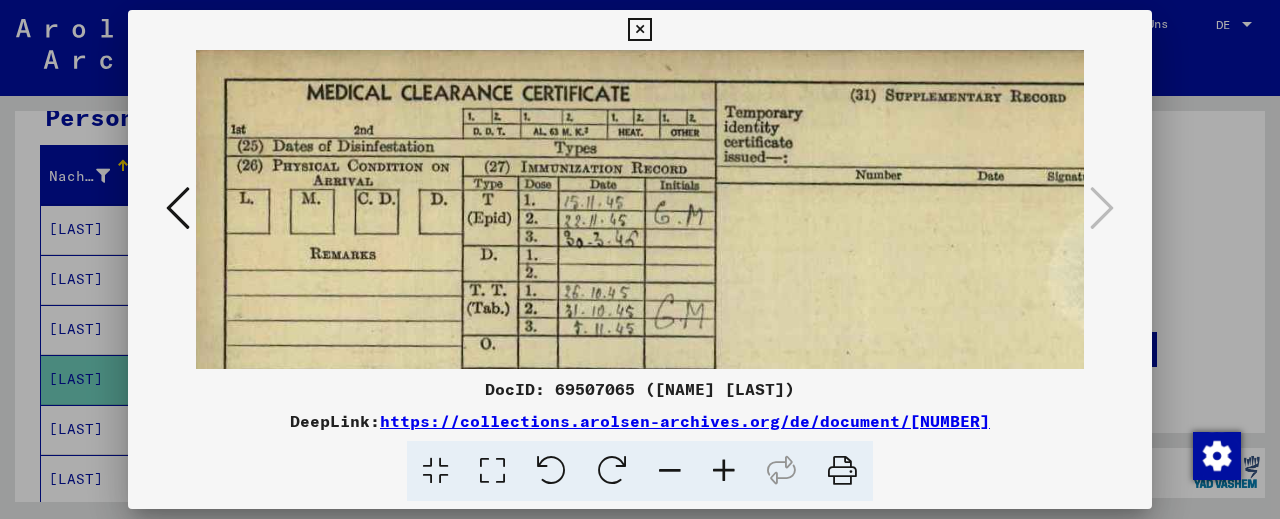 drag, startPoint x: 543, startPoint y: 160, endPoint x: 534, endPoint y: 242, distance: 82.492424 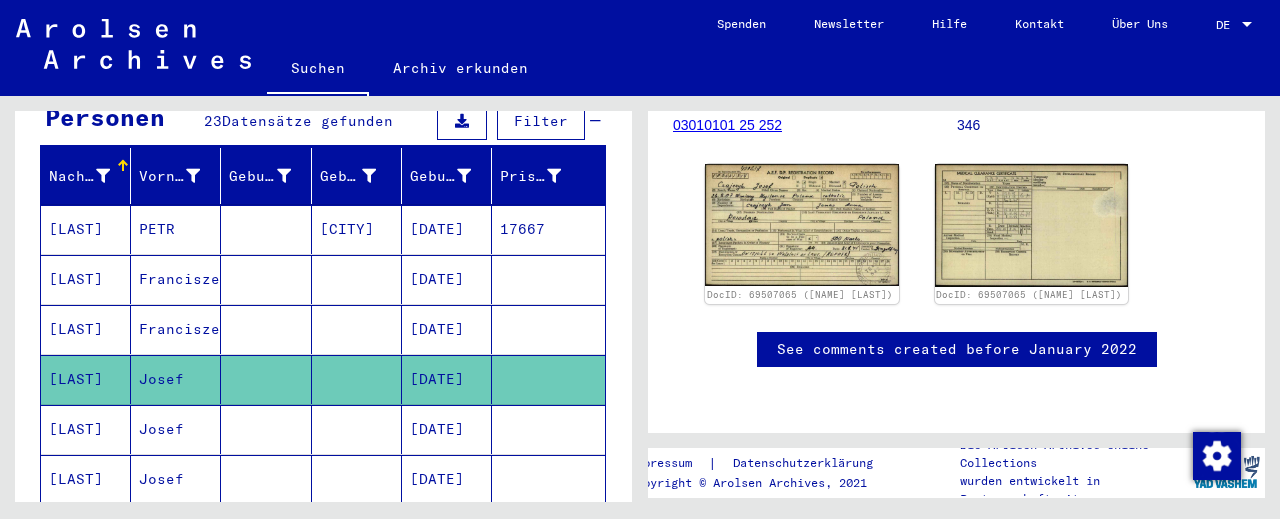 scroll, scrollTop: 442, scrollLeft: 0, axis: vertical 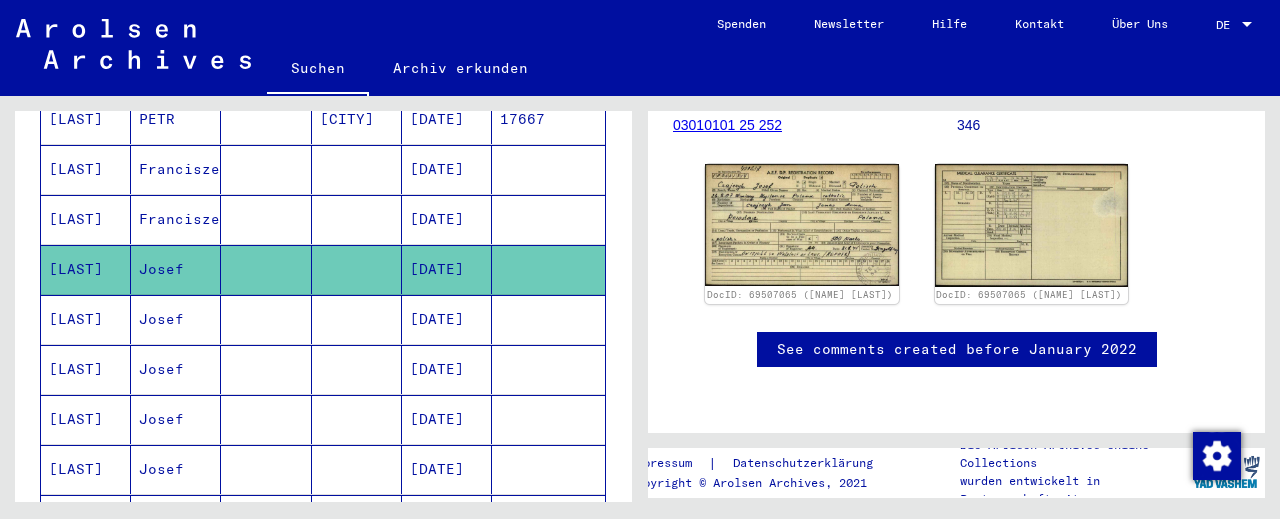 click at bounding box center [357, 369] 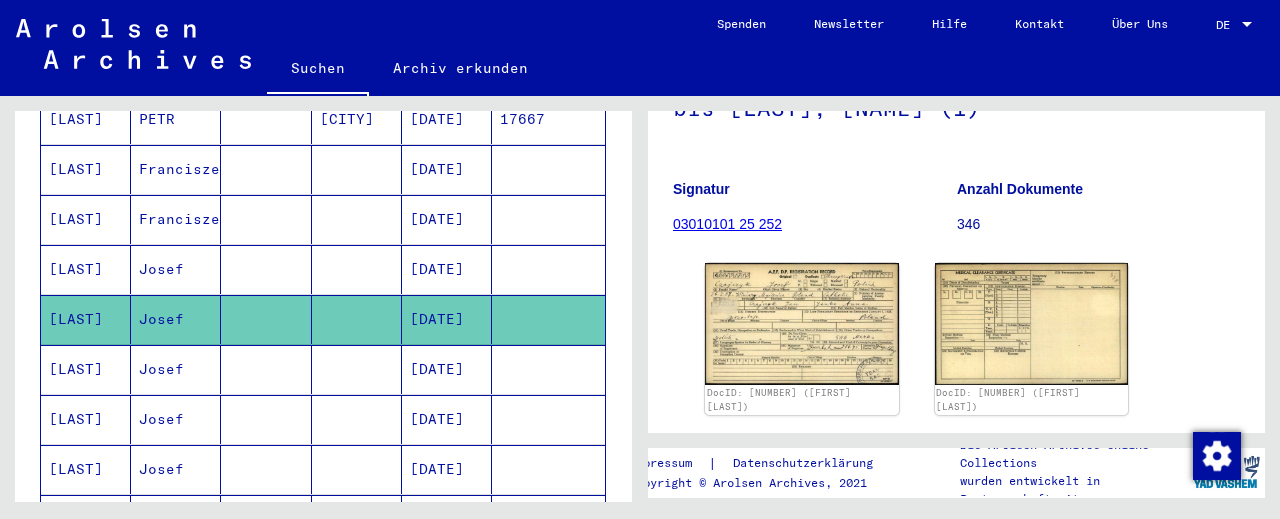 scroll, scrollTop: 331, scrollLeft: 0, axis: vertical 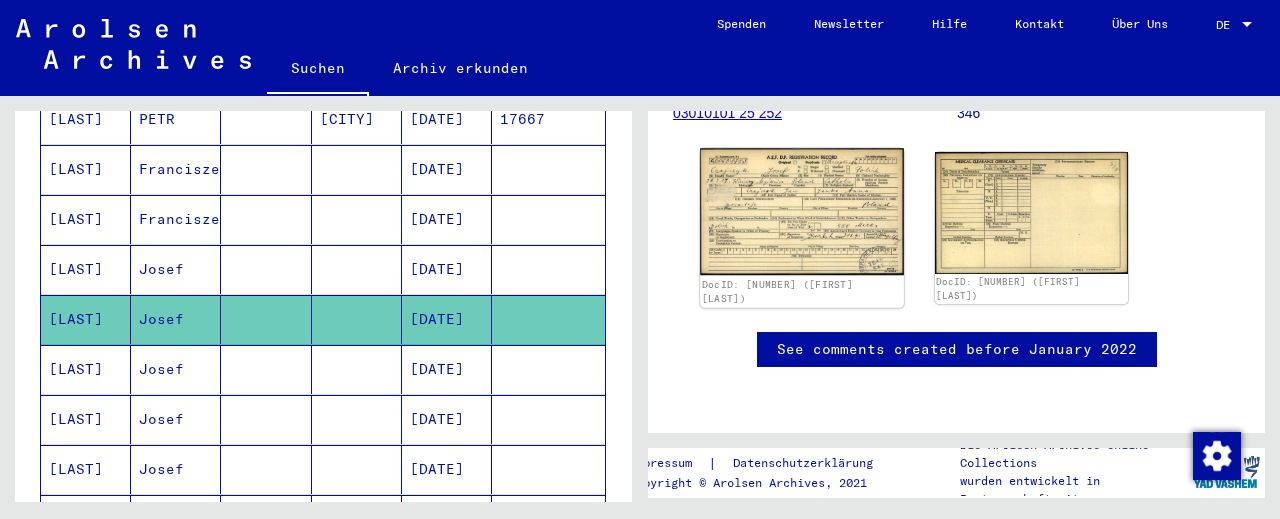 click 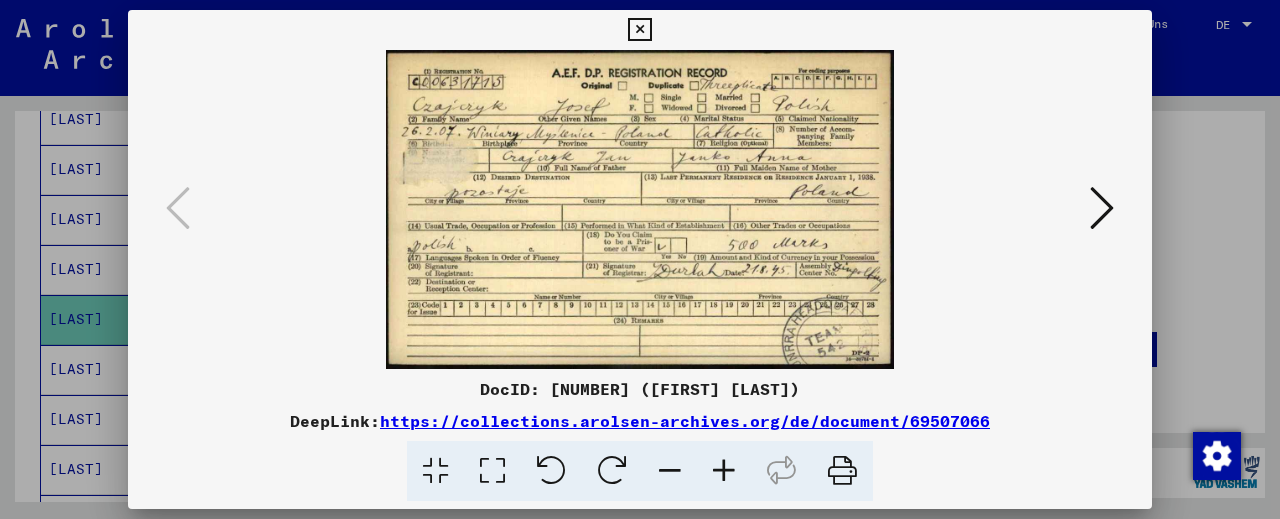 click at bounding box center [724, 471] 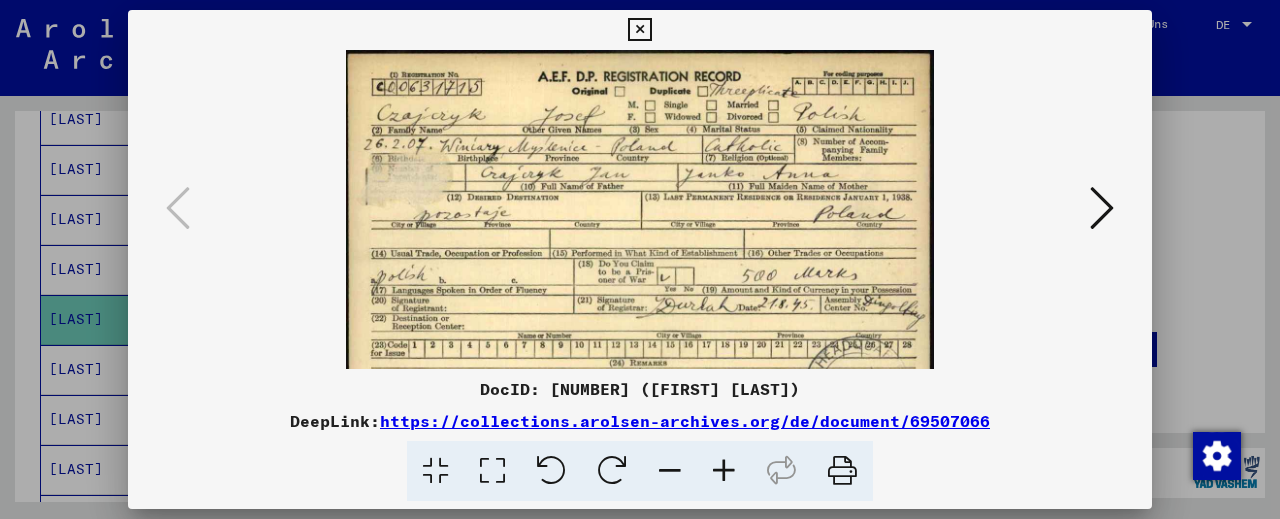 click at bounding box center (724, 471) 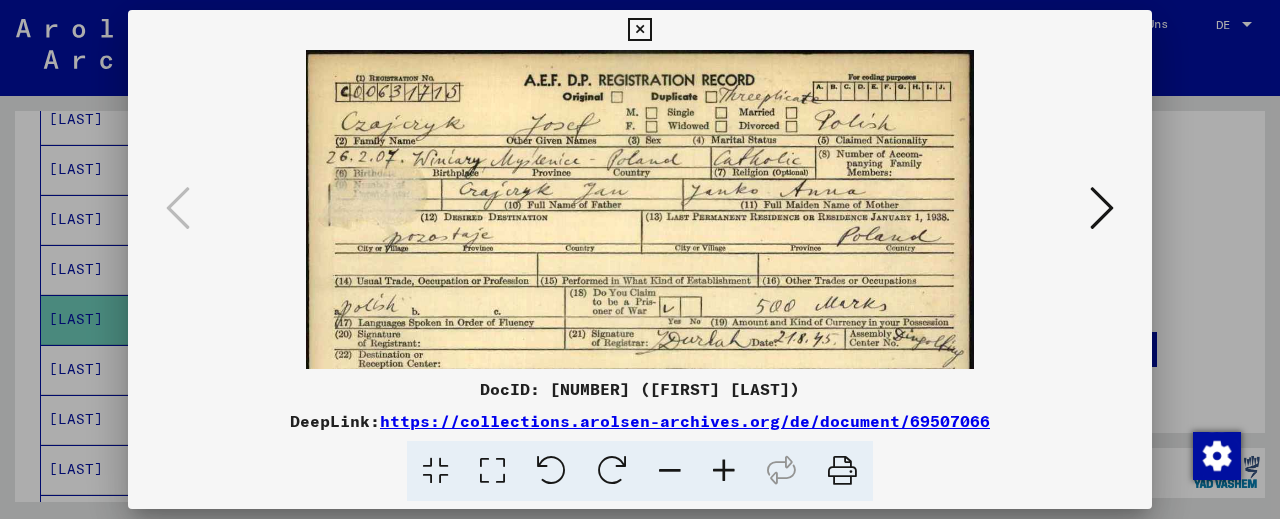 click at bounding box center [724, 471] 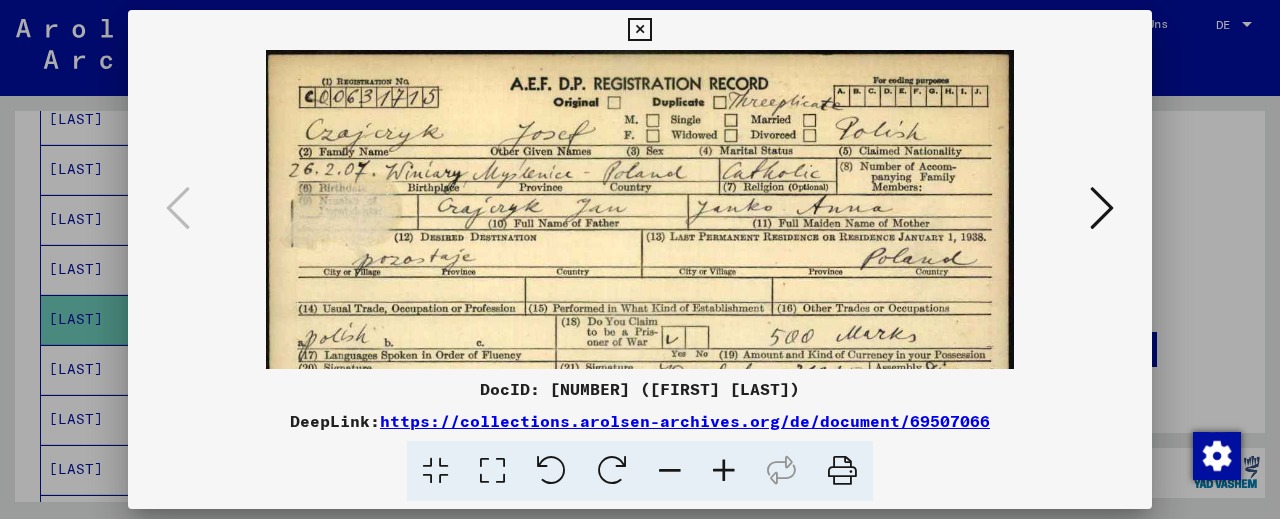 click at bounding box center (724, 471) 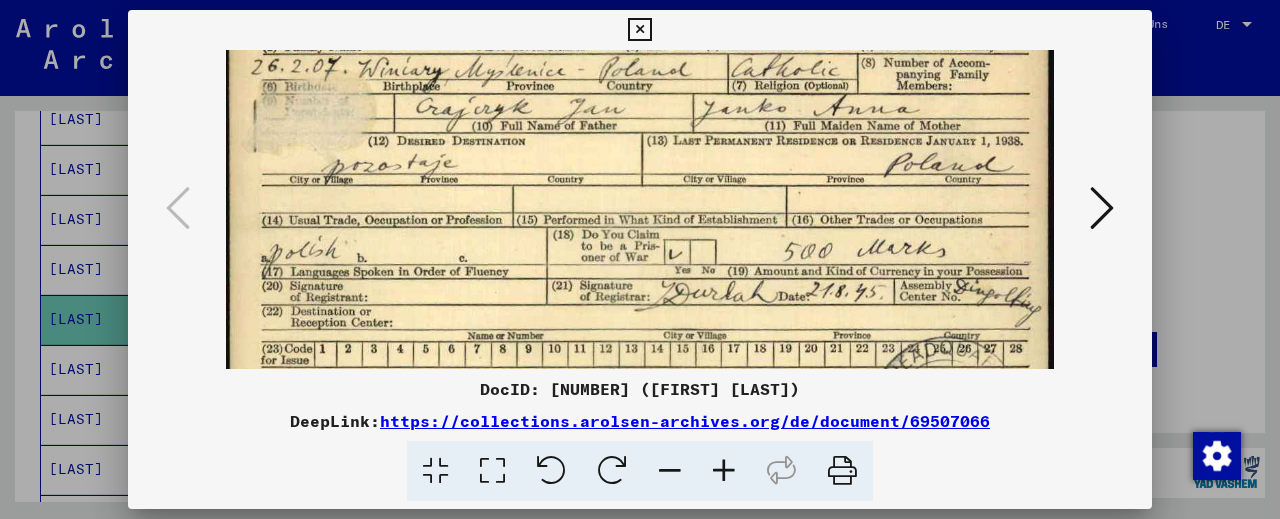scroll, scrollTop: 120, scrollLeft: 0, axis: vertical 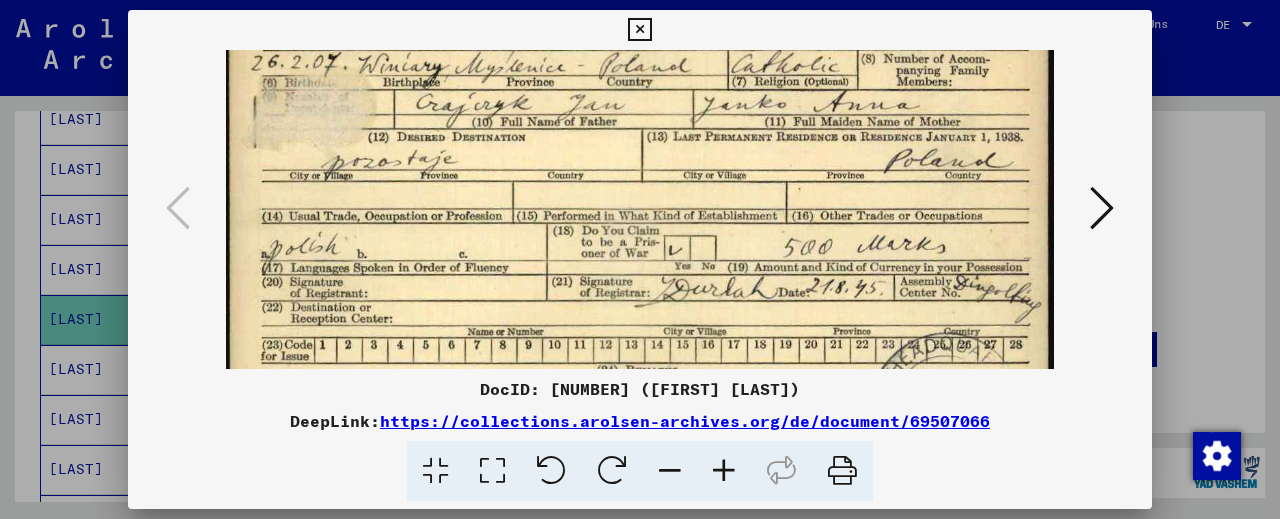 drag, startPoint x: 688, startPoint y: 281, endPoint x: 718, endPoint y: 161, distance: 123.69317 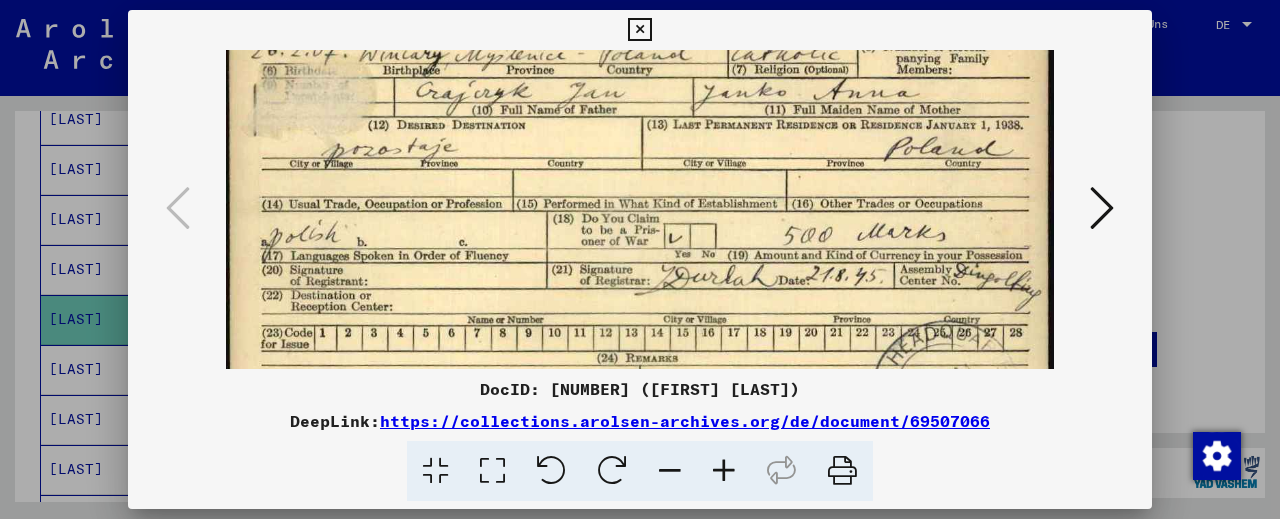 scroll, scrollTop: 124, scrollLeft: 0, axis: vertical 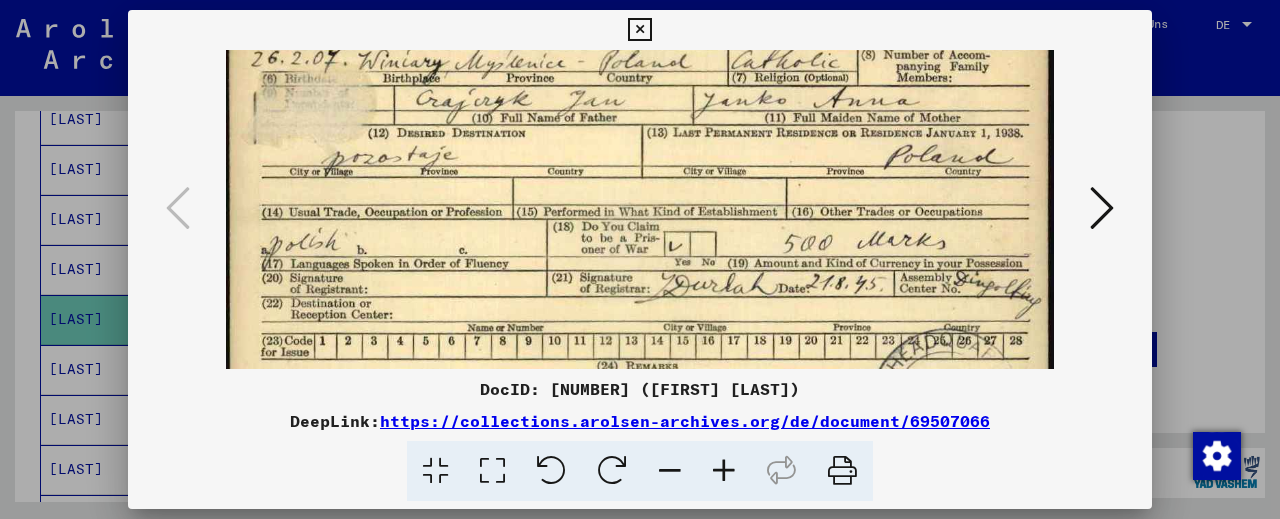 drag, startPoint x: 722, startPoint y: 286, endPoint x: 748, endPoint y: 226, distance: 65.39113 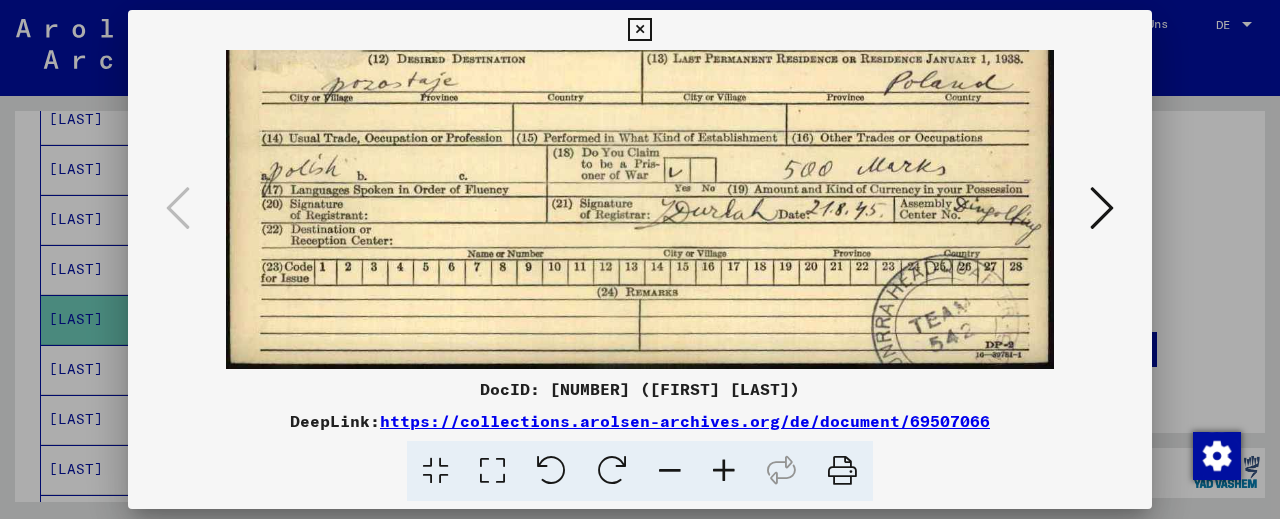 scroll, scrollTop: 200, scrollLeft: 0, axis: vertical 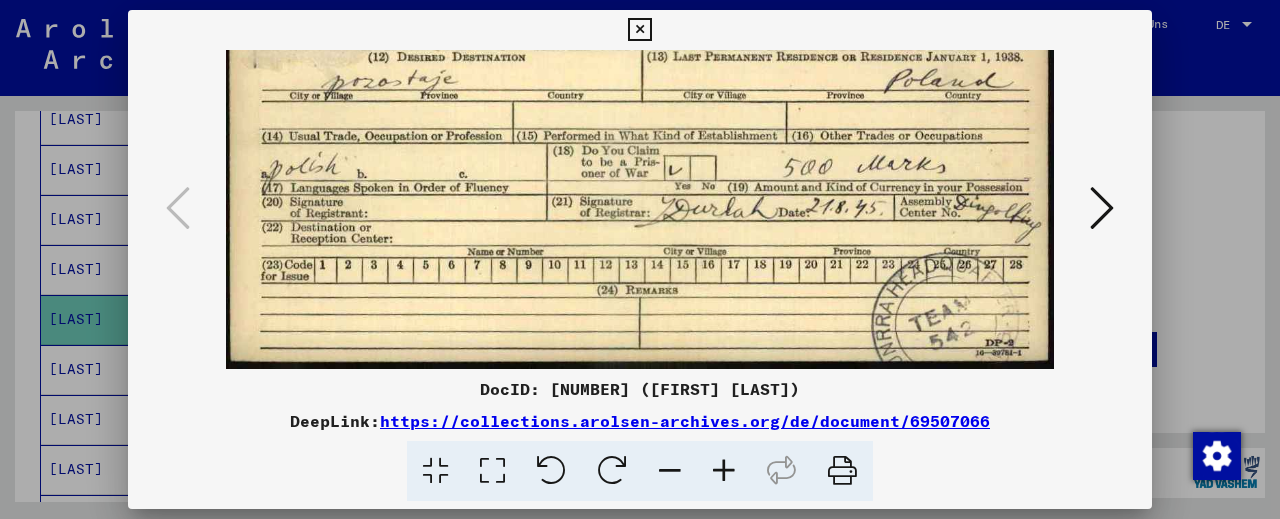 drag, startPoint x: 798, startPoint y: 236, endPoint x: 786, endPoint y: 158, distance: 78.91768 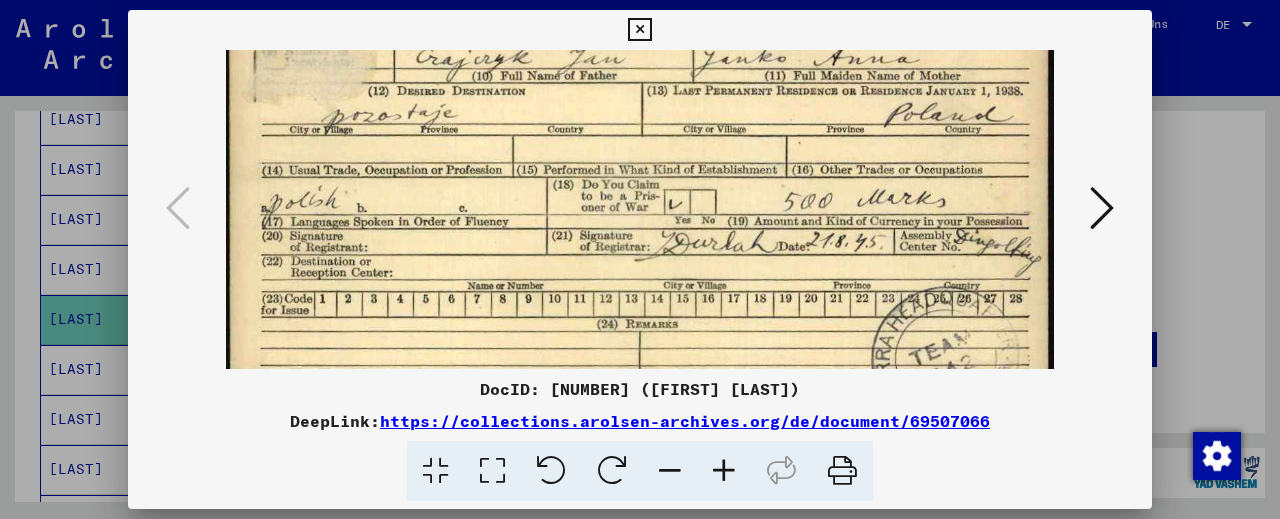 drag, startPoint x: 680, startPoint y: 240, endPoint x: 672, endPoint y: 274, distance: 34.928497 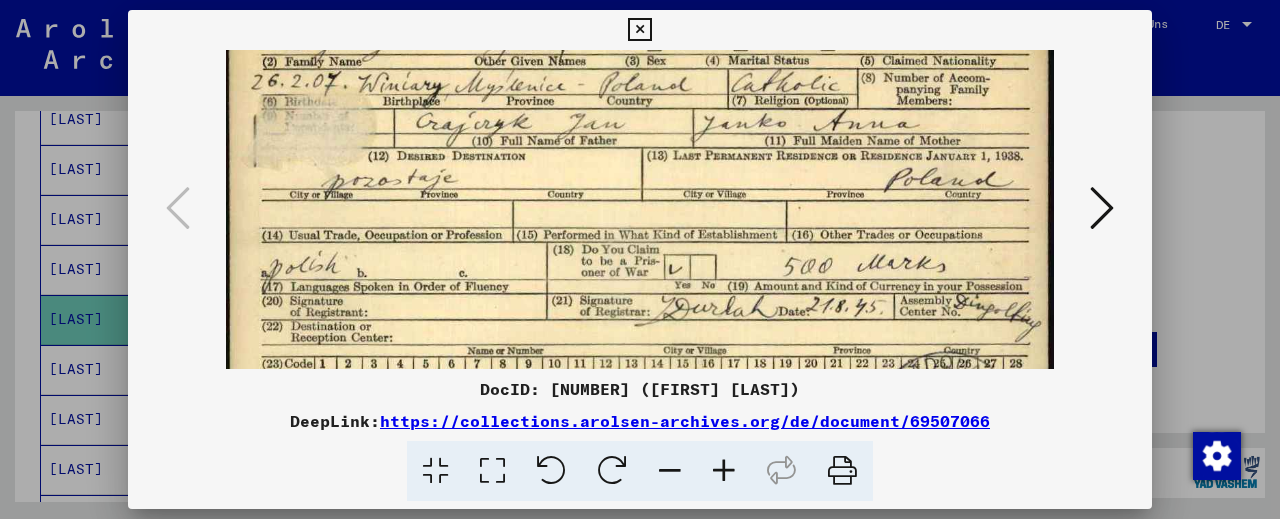 drag, startPoint x: 636, startPoint y: 206, endPoint x: 631, endPoint y: 271, distance: 65.192024 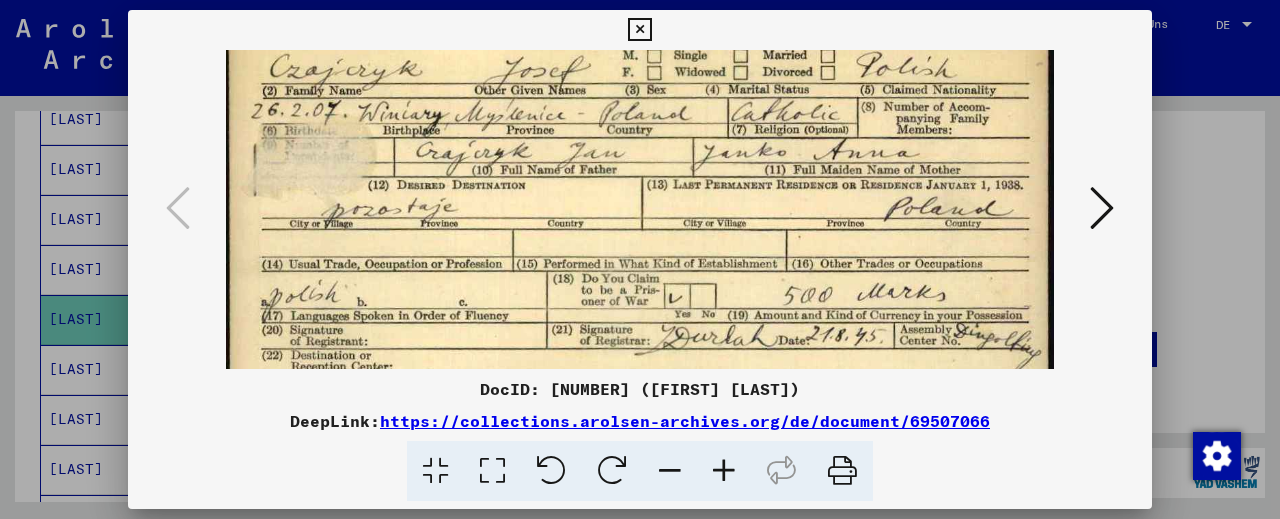 scroll, scrollTop: 81, scrollLeft: 0, axis: vertical 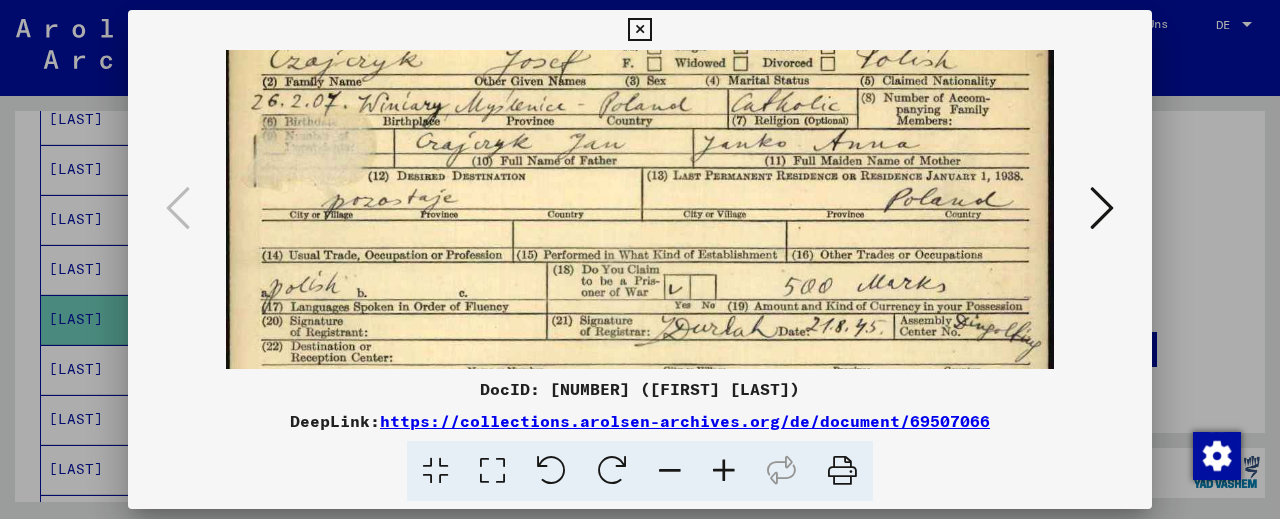 drag, startPoint x: 663, startPoint y: 170, endPoint x: 662, endPoint y: 190, distance: 20.024984 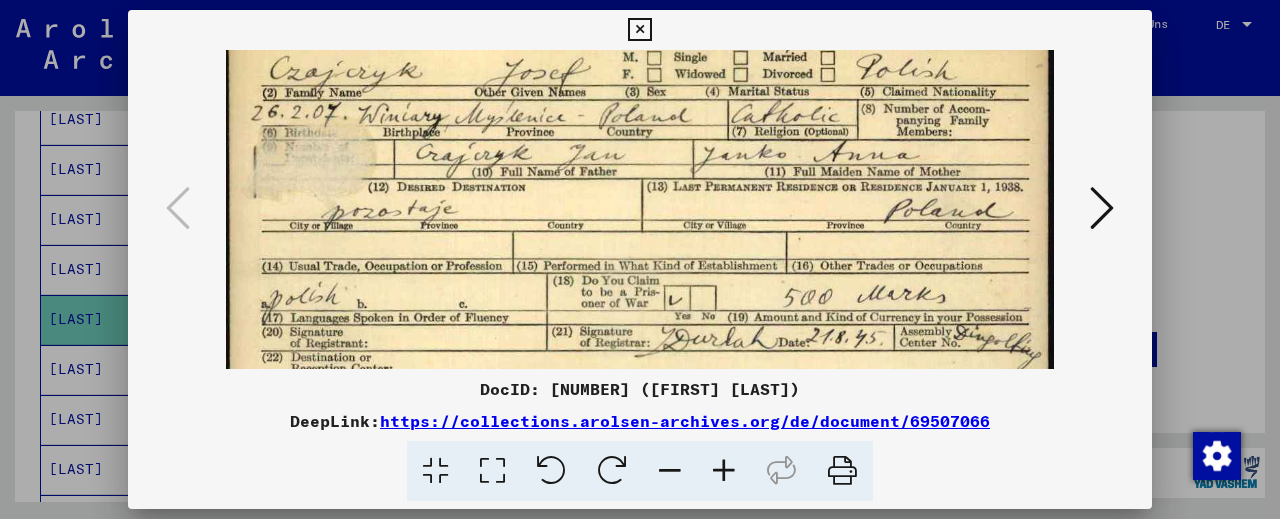 scroll, scrollTop: 94, scrollLeft: 0, axis: vertical 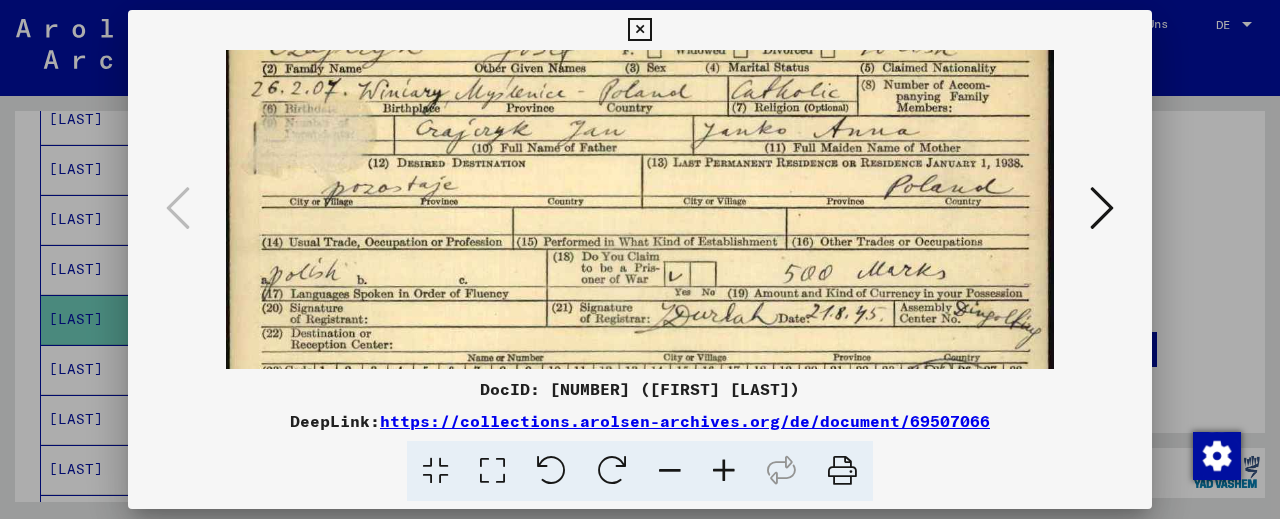 drag, startPoint x: 672, startPoint y: 162, endPoint x: 680, endPoint y: 149, distance: 15.264338 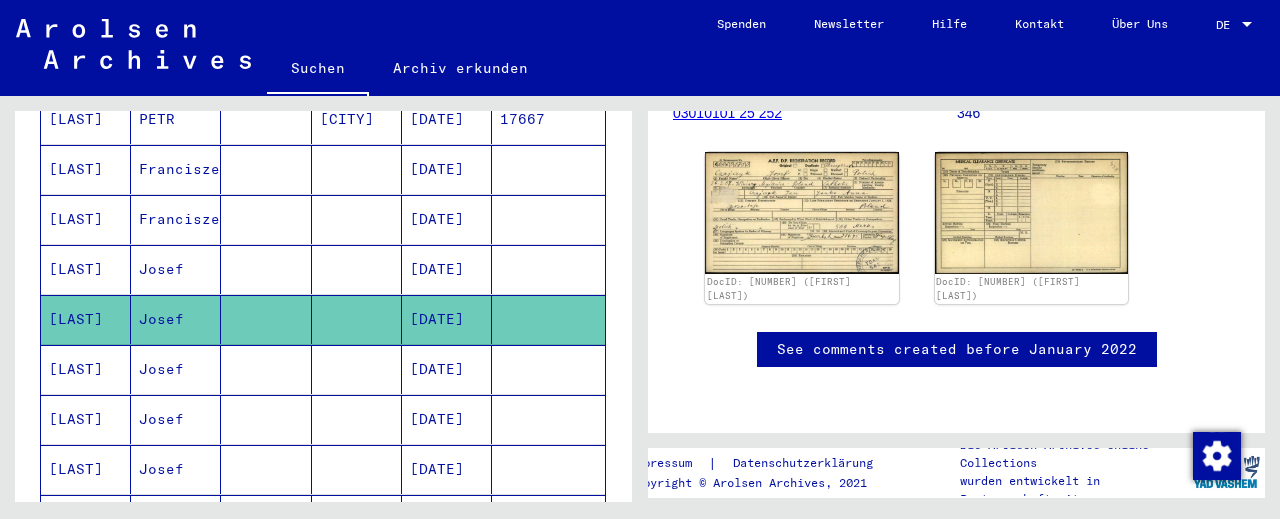 click at bounding box center (357, 419) 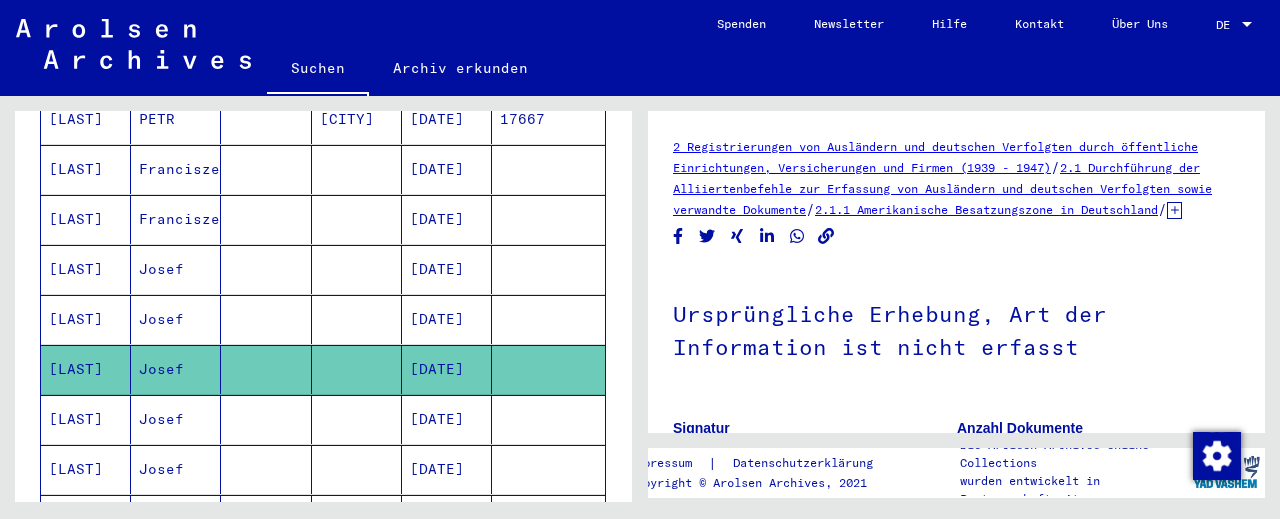 scroll, scrollTop: 331, scrollLeft: 0, axis: vertical 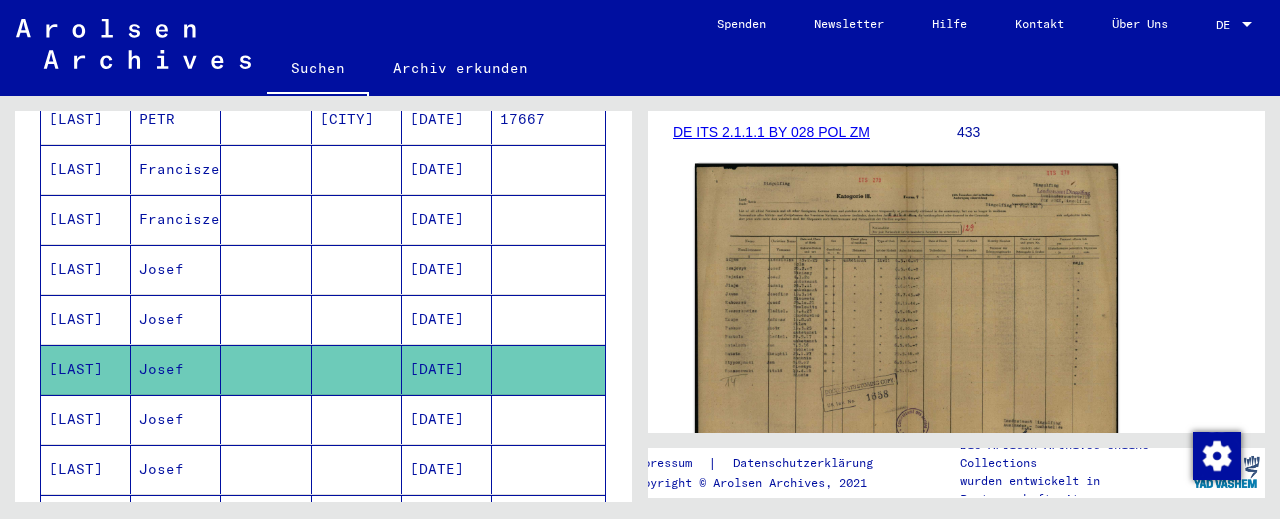 click 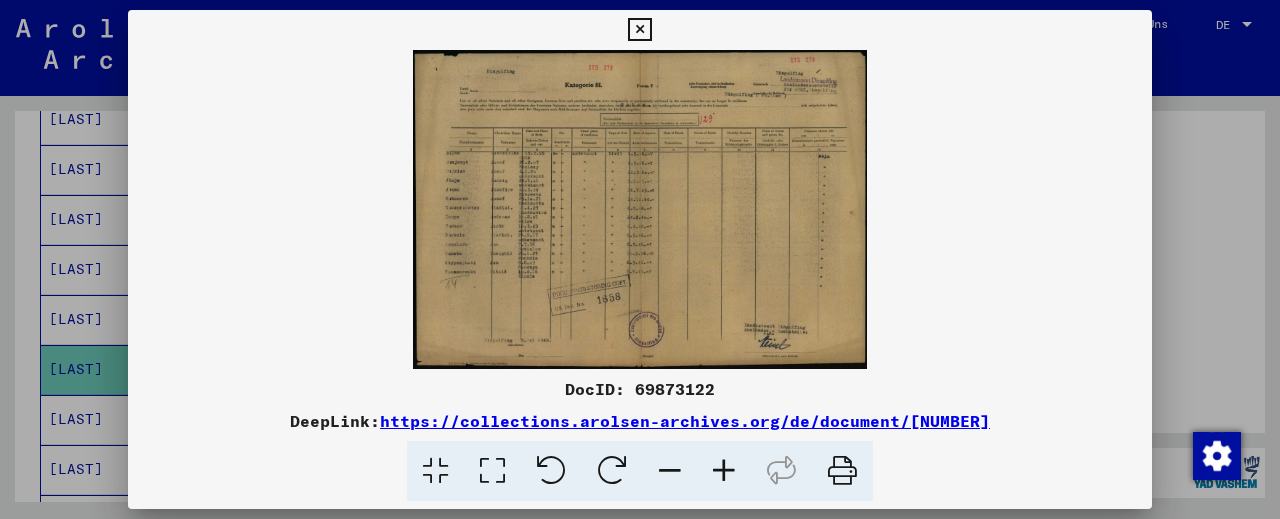 click at bounding box center (724, 471) 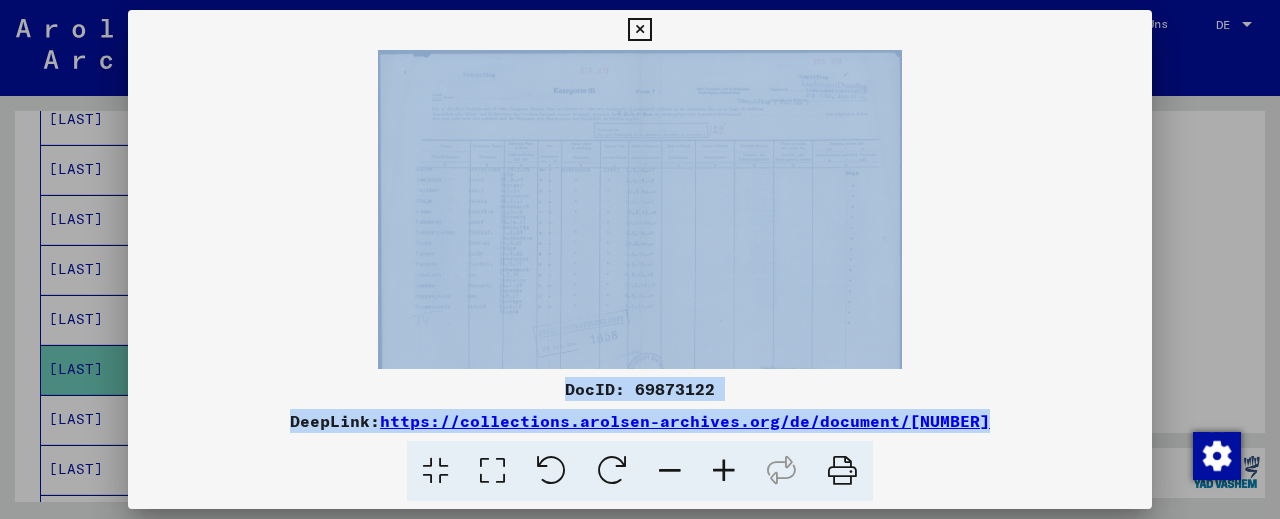 click at bounding box center (724, 471) 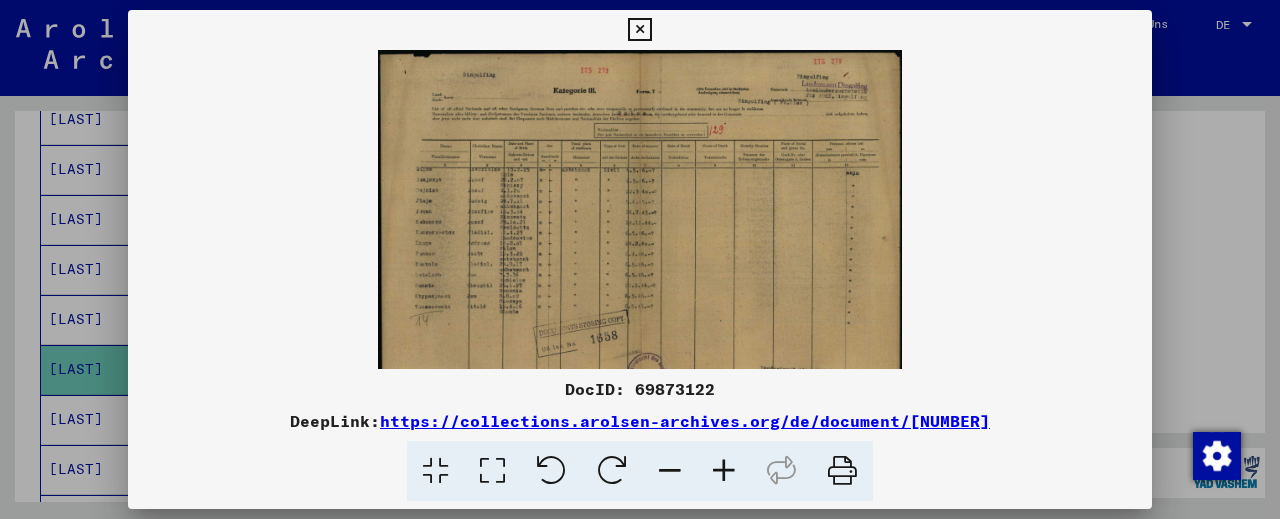 click at bounding box center (724, 471) 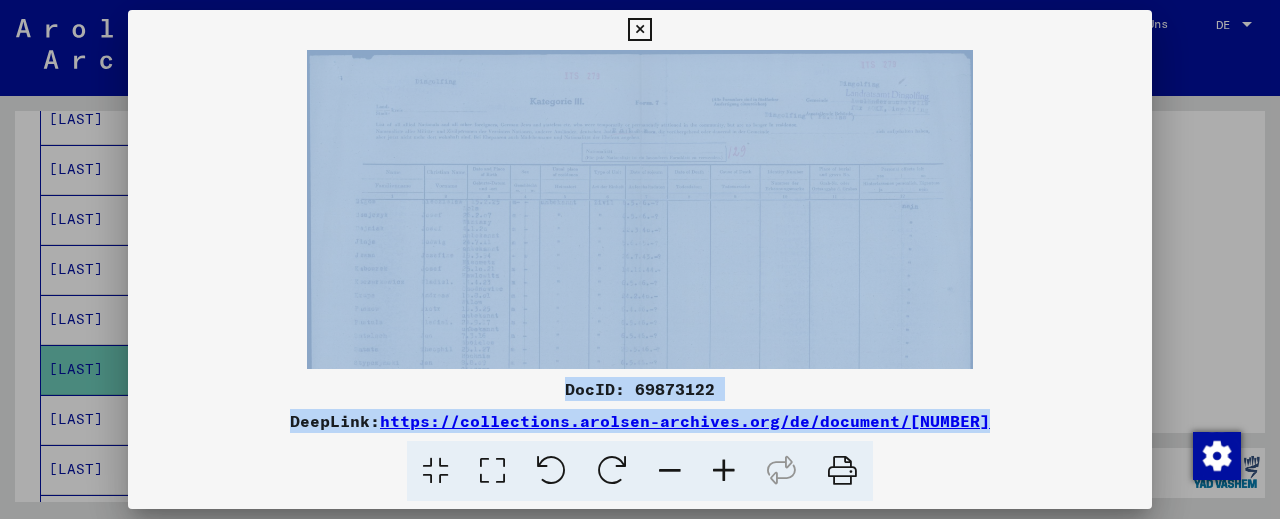click at bounding box center (724, 471) 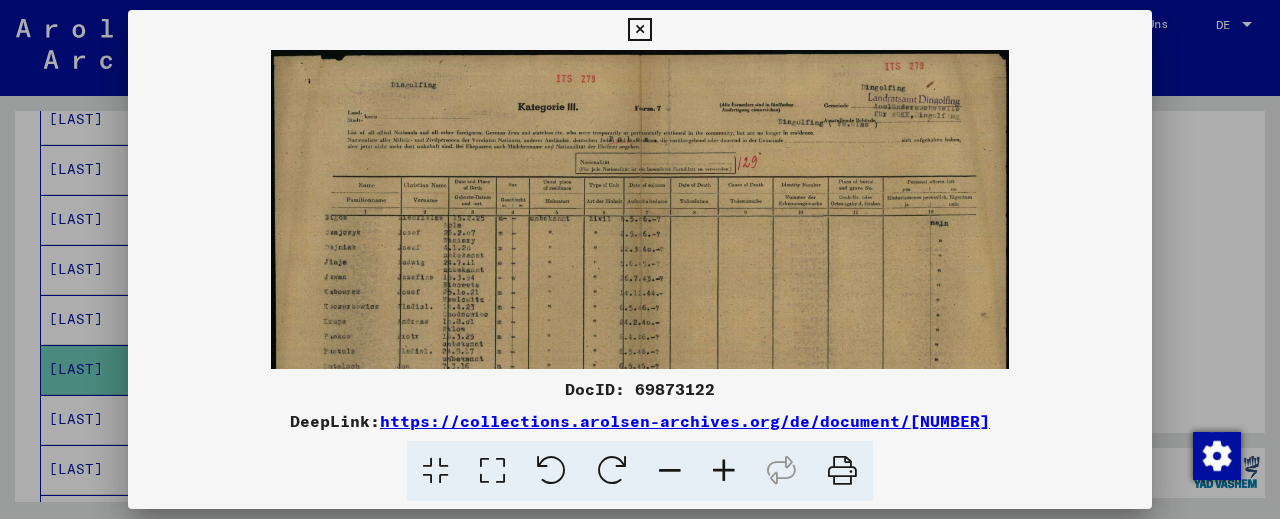 click at bounding box center (724, 471) 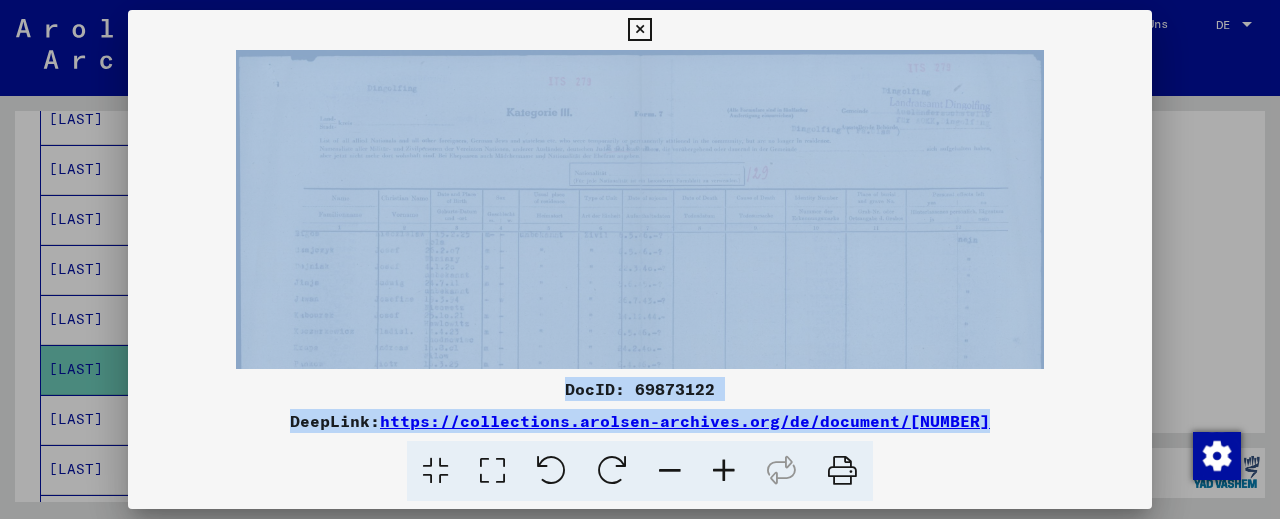 click at bounding box center (724, 471) 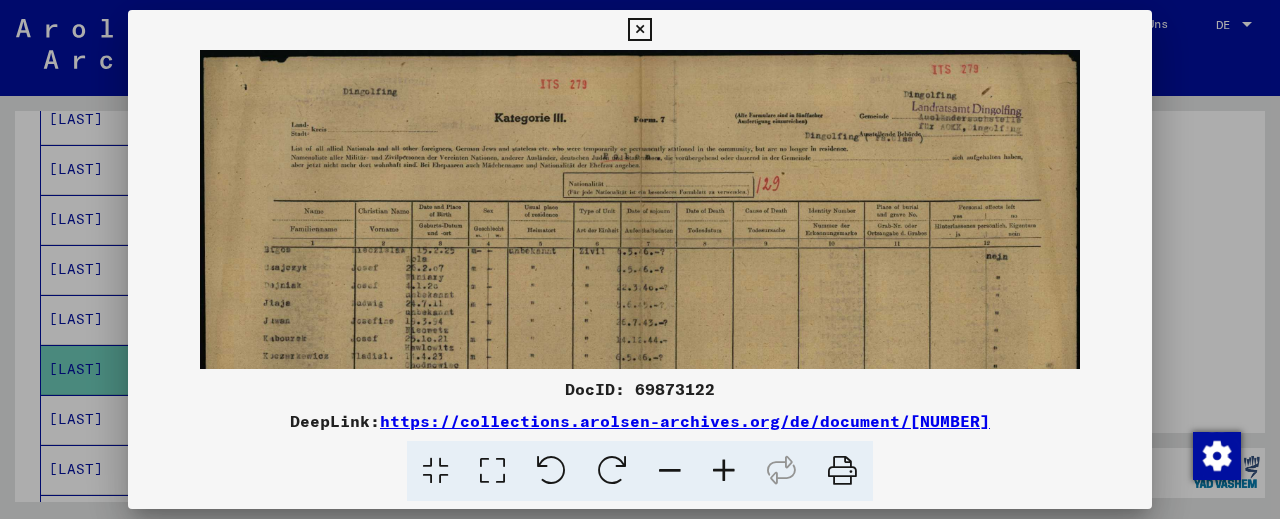 click at bounding box center (724, 471) 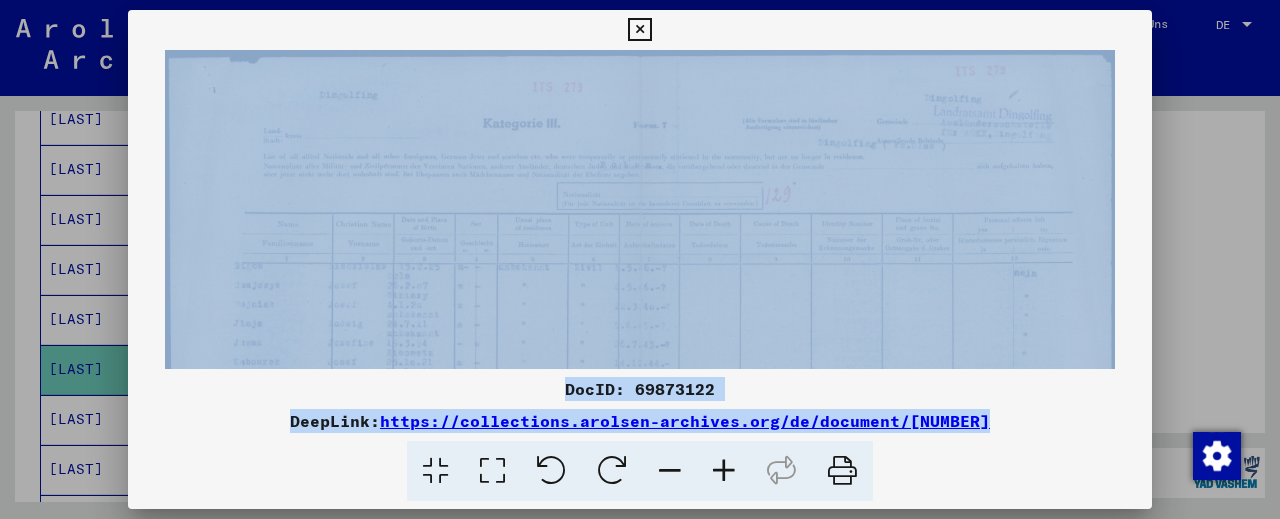 click at bounding box center [724, 471] 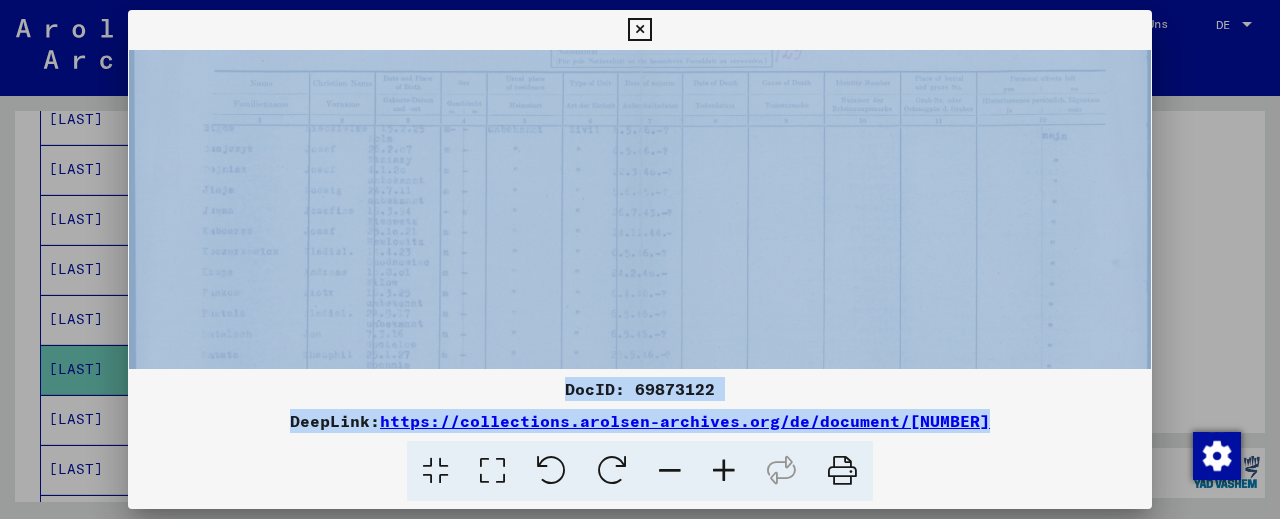 drag, startPoint x: 606, startPoint y: 294, endPoint x: 655, endPoint y: 139, distance: 162.56076 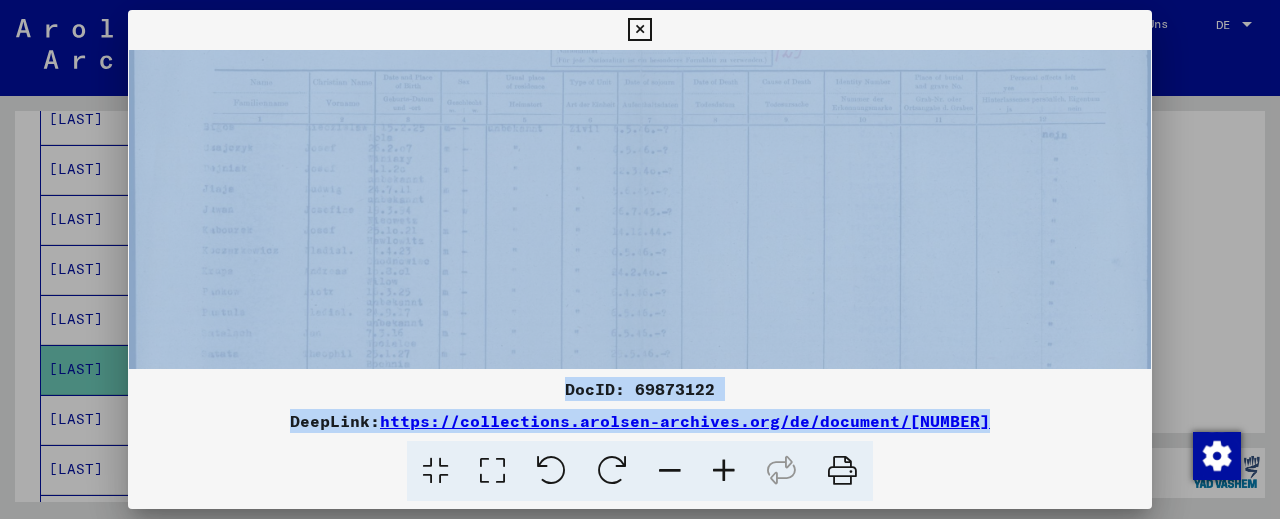 scroll, scrollTop: 253, scrollLeft: 0, axis: vertical 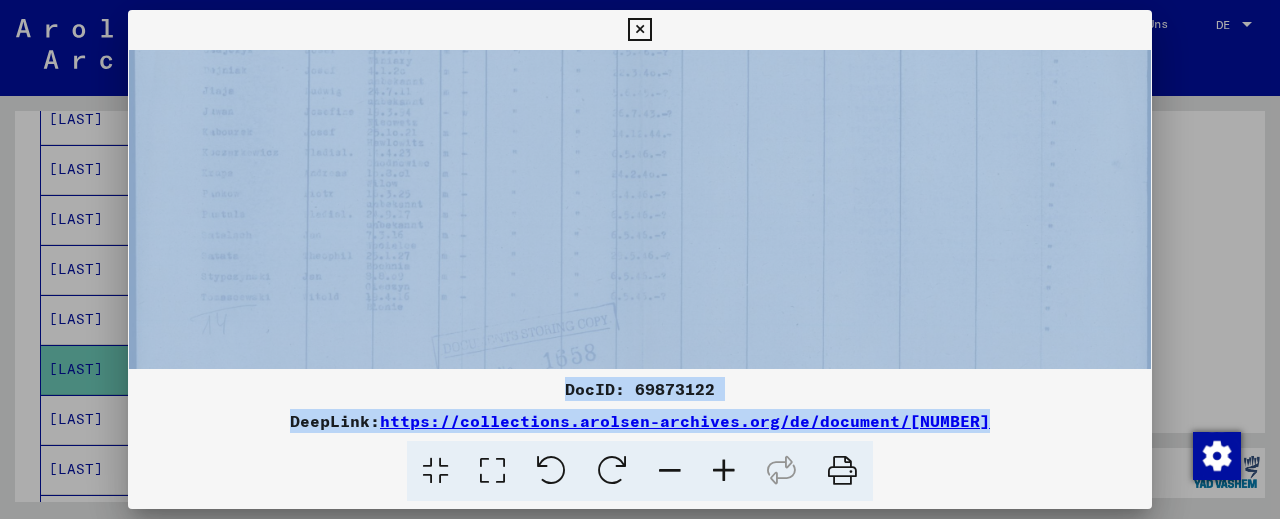 drag, startPoint x: 268, startPoint y: 302, endPoint x: 279, endPoint y: 204, distance: 98.61542 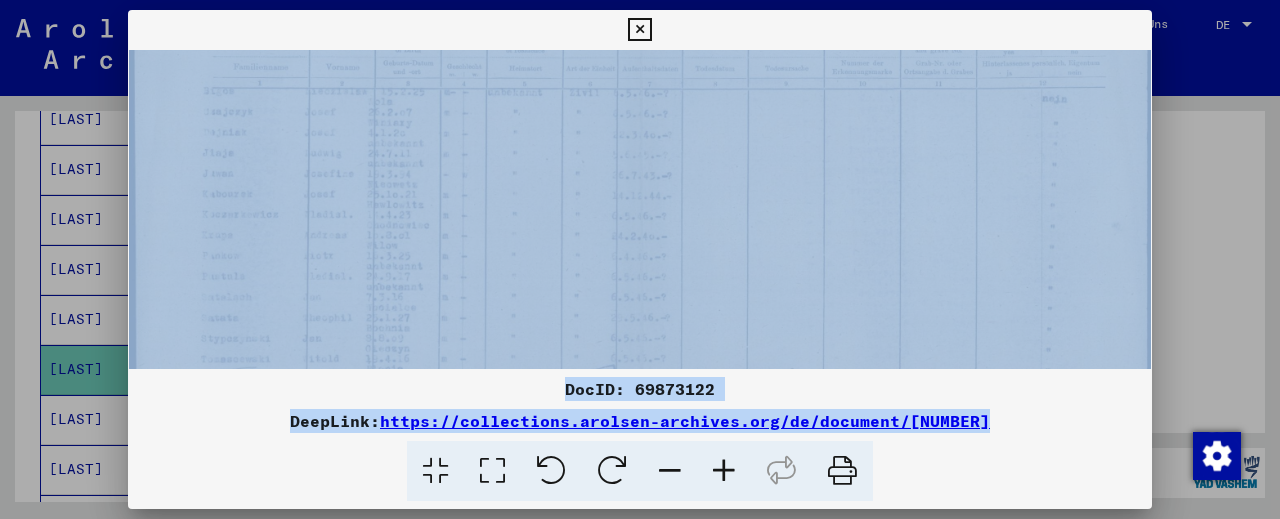 drag, startPoint x: 260, startPoint y: 244, endPoint x: 242, endPoint y: 339, distance: 96.69022 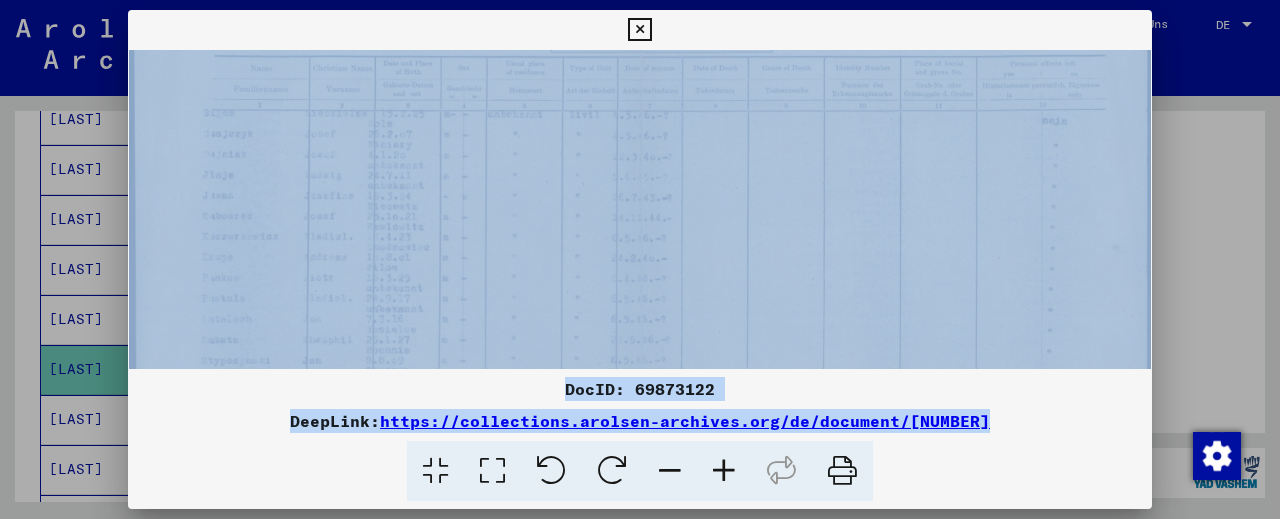 scroll, scrollTop: 125, scrollLeft: 0, axis: vertical 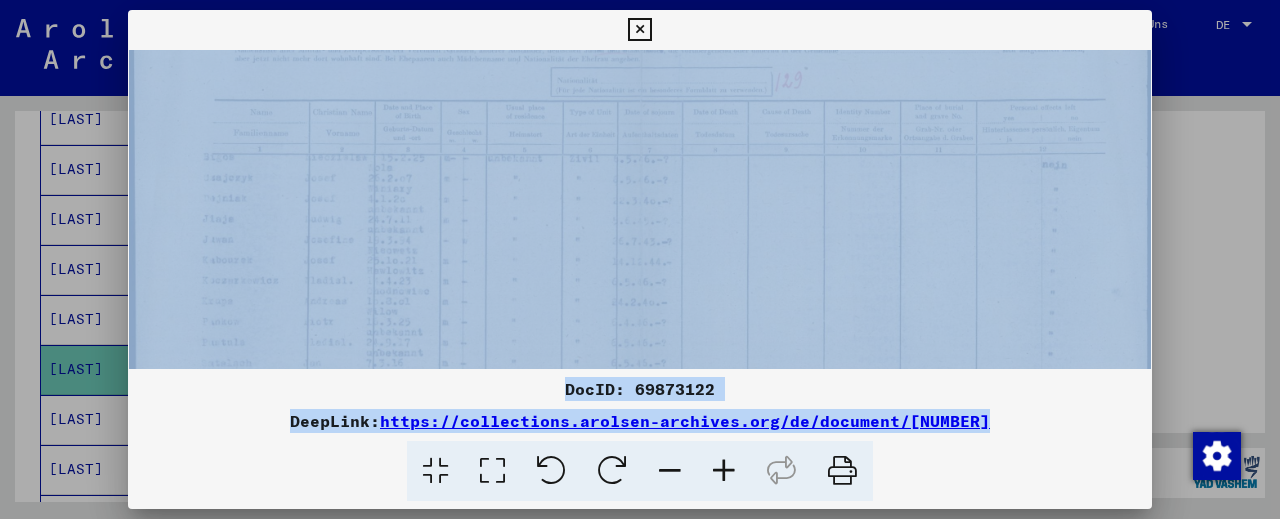 drag, startPoint x: 671, startPoint y: 186, endPoint x: 669, endPoint y: 198, distance: 12.165525 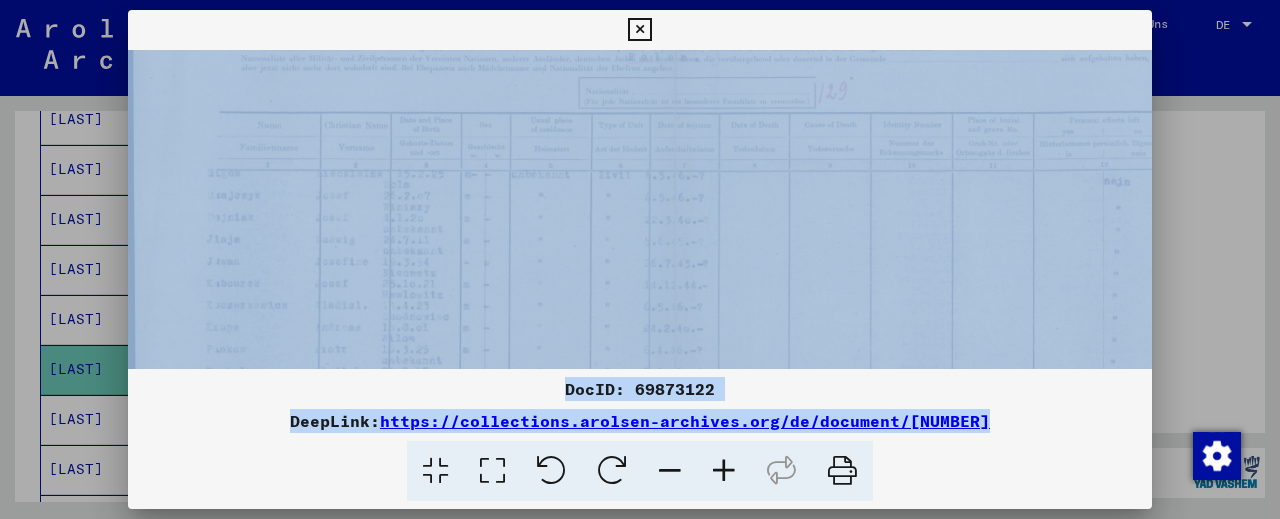 click at bounding box center [724, 471] 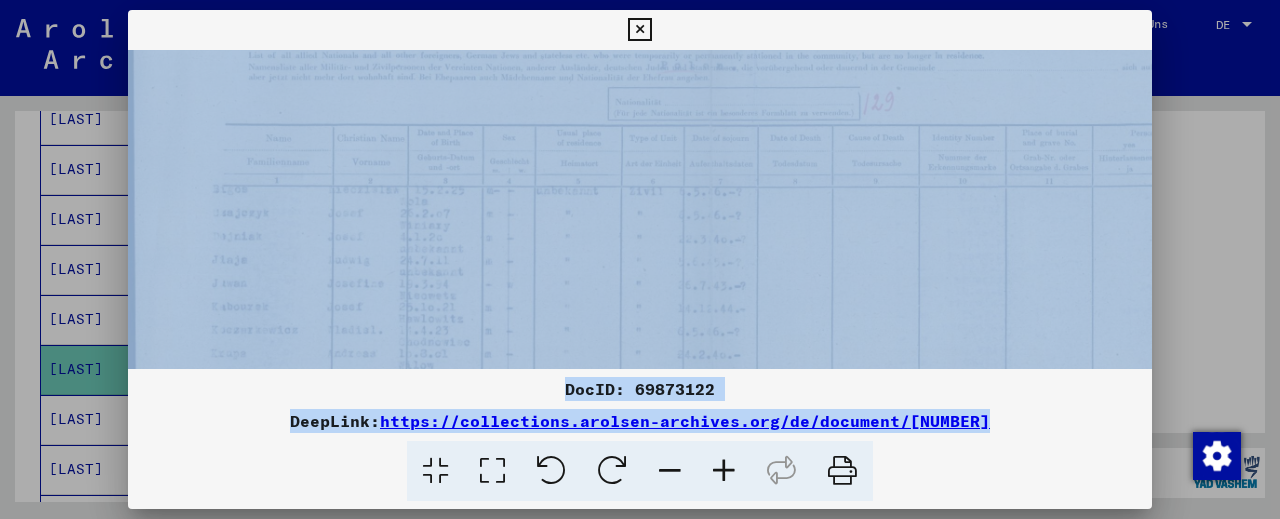click at bounding box center (724, 471) 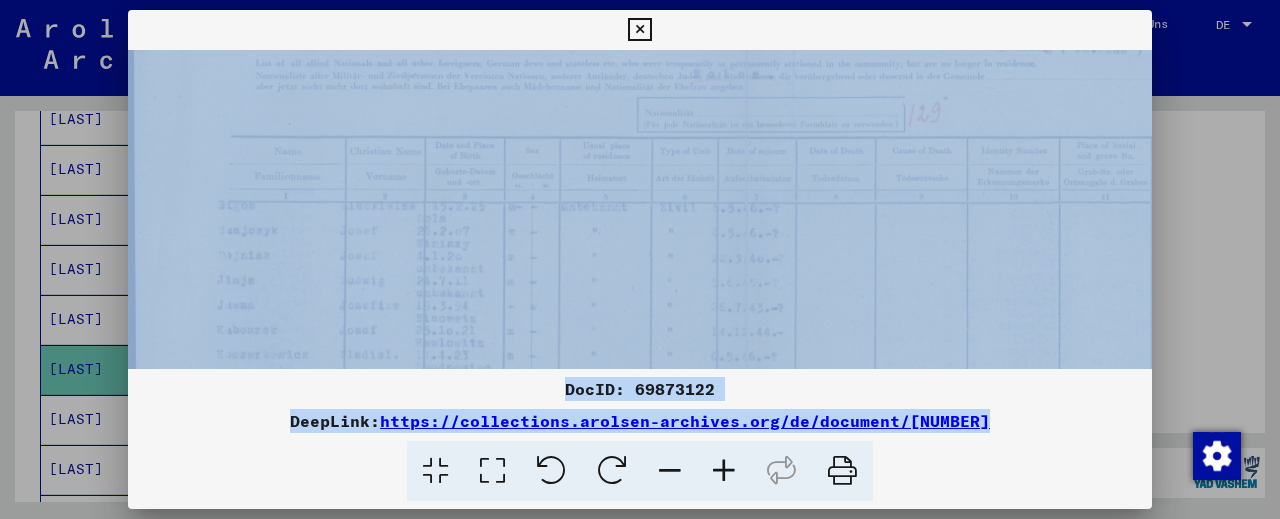 click at bounding box center [724, 471] 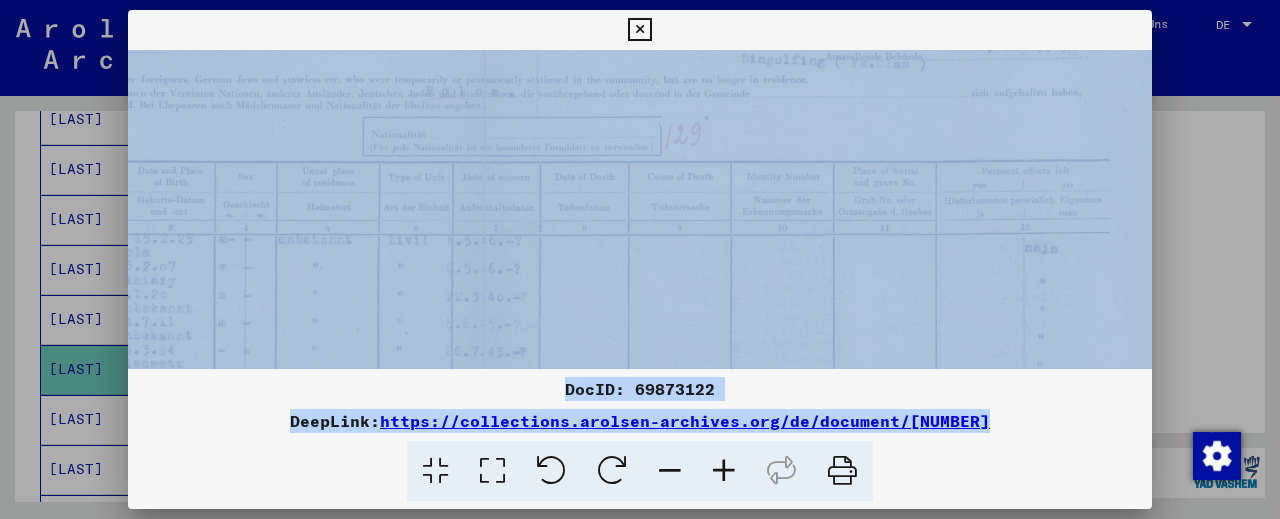 drag, startPoint x: 986, startPoint y: 275, endPoint x: 652, endPoint y: 275, distance: 334 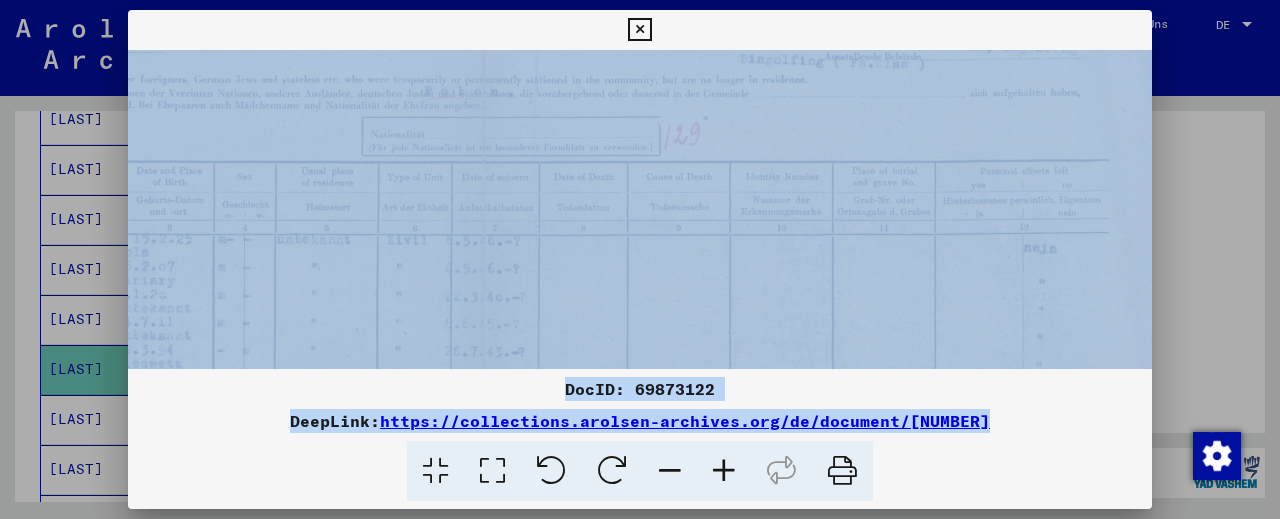 scroll, scrollTop: 125, scrollLeft: 353, axis: both 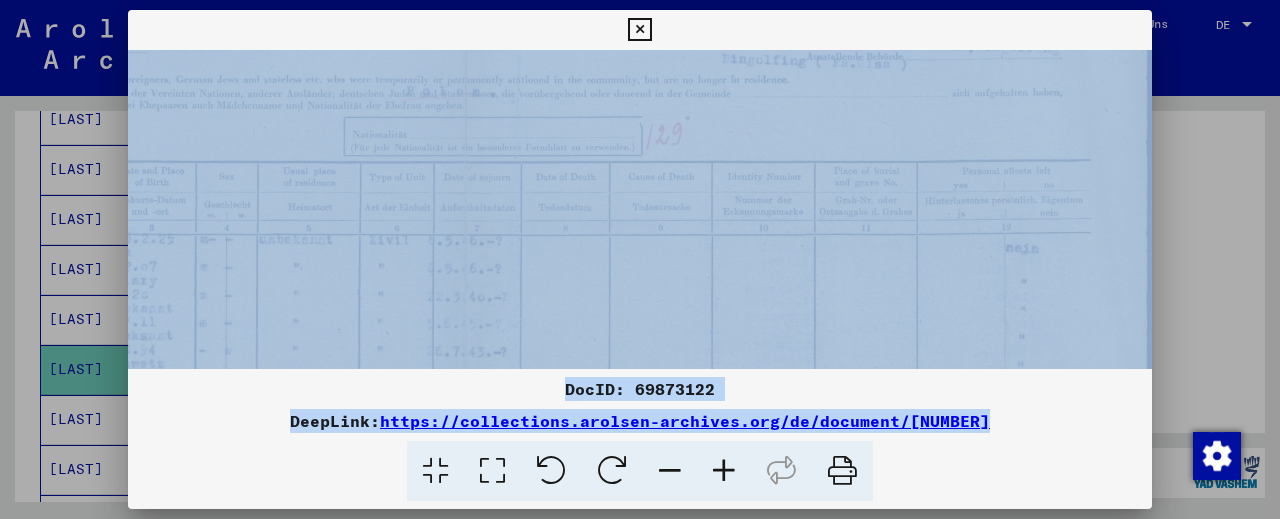 drag, startPoint x: 856, startPoint y: 261, endPoint x: 702, endPoint y: 261, distance: 154 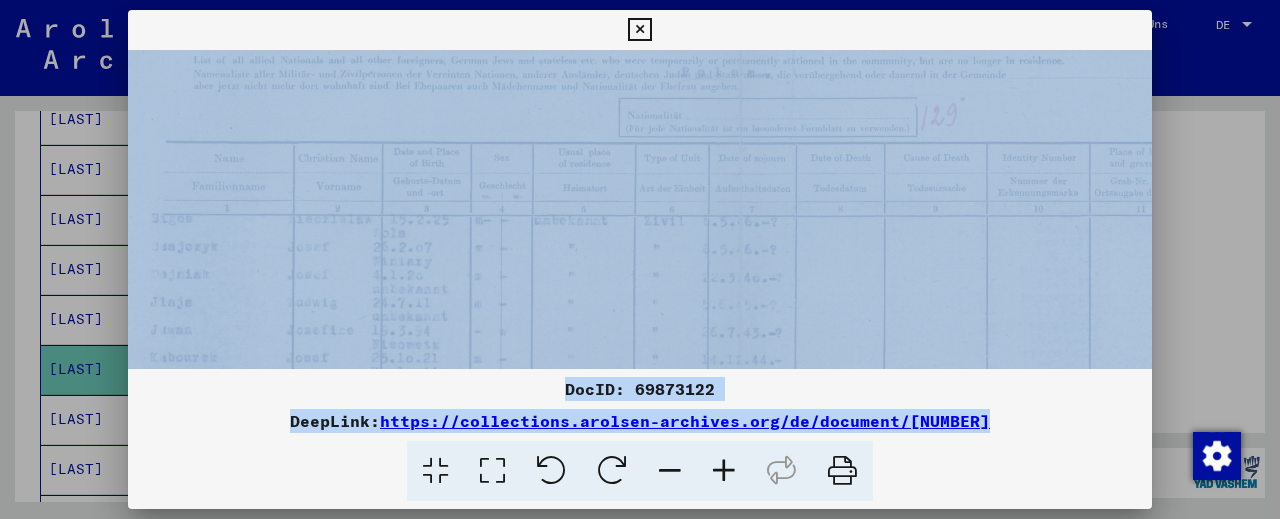 scroll, scrollTop: 144, scrollLeft: 60, axis: both 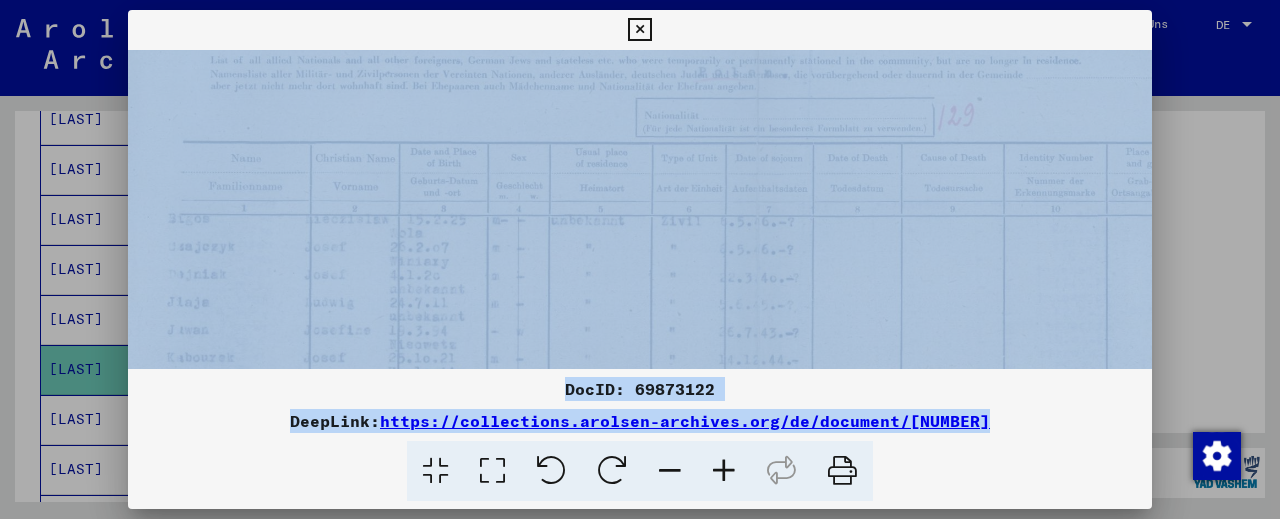 drag, startPoint x: 746, startPoint y: 265, endPoint x: 1039, endPoint y: 246, distance: 293.6154 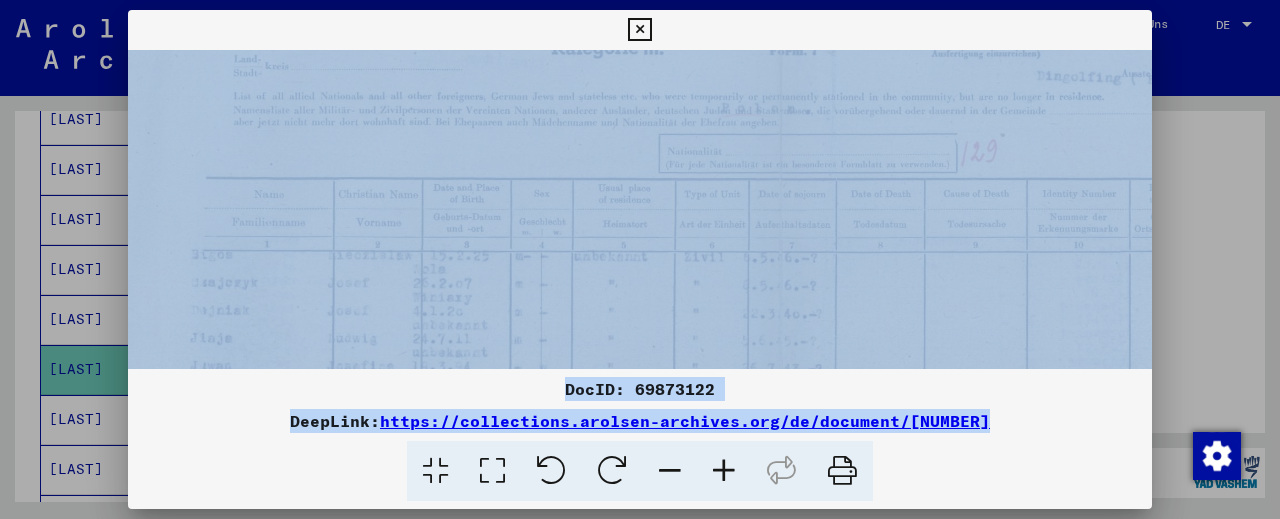 scroll, scrollTop: 118, scrollLeft: 34, axis: both 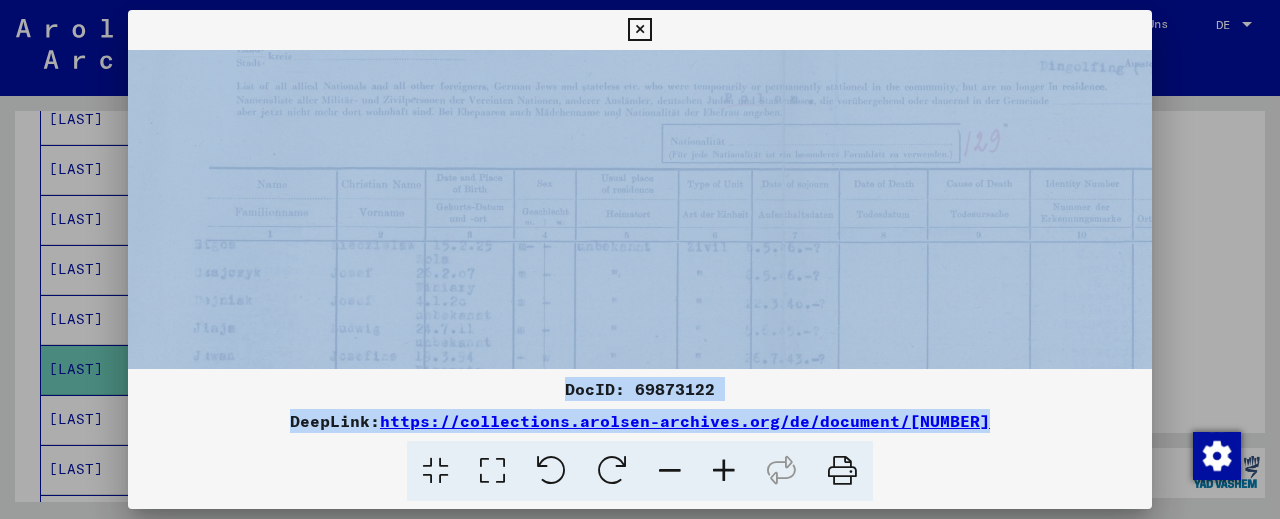 drag, startPoint x: 809, startPoint y: 160, endPoint x: 822, endPoint y: 186, distance: 29.068884 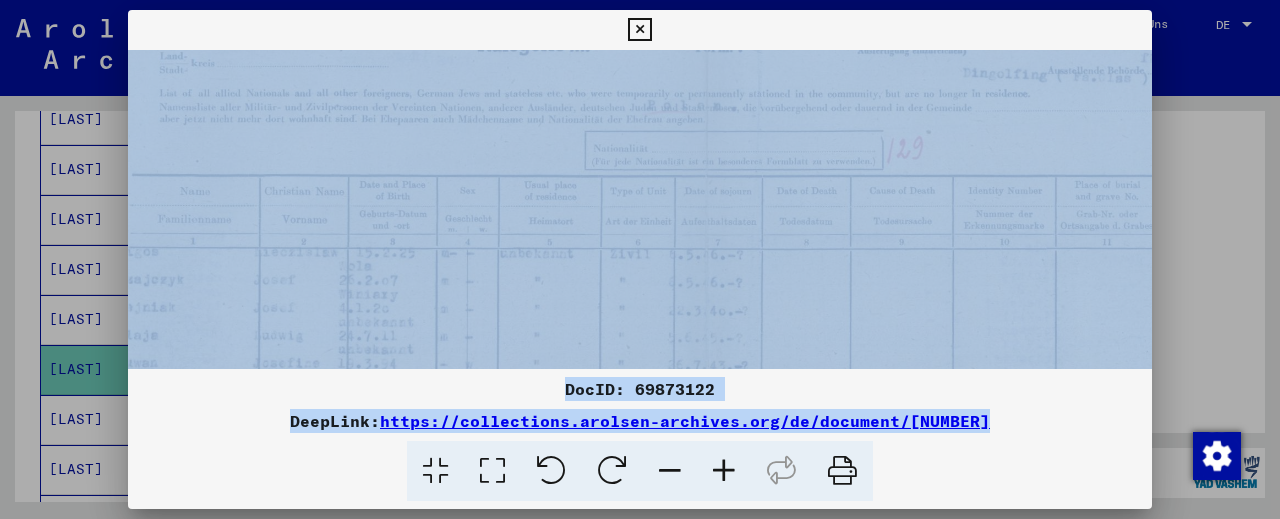 scroll, scrollTop: 109, scrollLeft: 123, axis: both 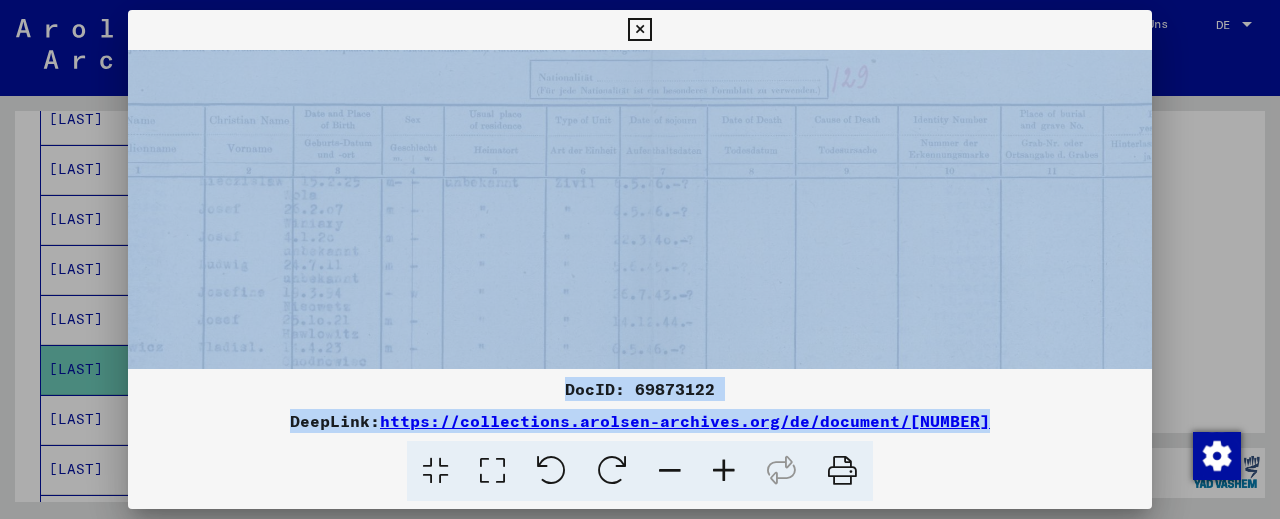 drag, startPoint x: 860, startPoint y: 211, endPoint x: 722, endPoint y: 142, distance: 154.2887 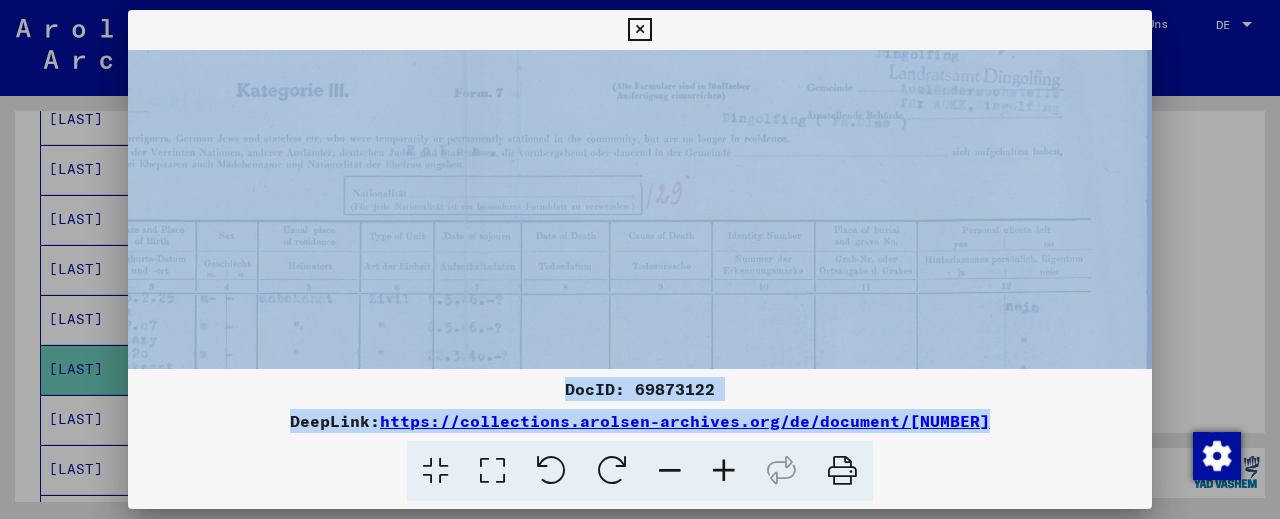 drag, startPoint x: 841, startPoint y: 193, endPoint x: 562, endPoint y: 312, distance: 303.31833 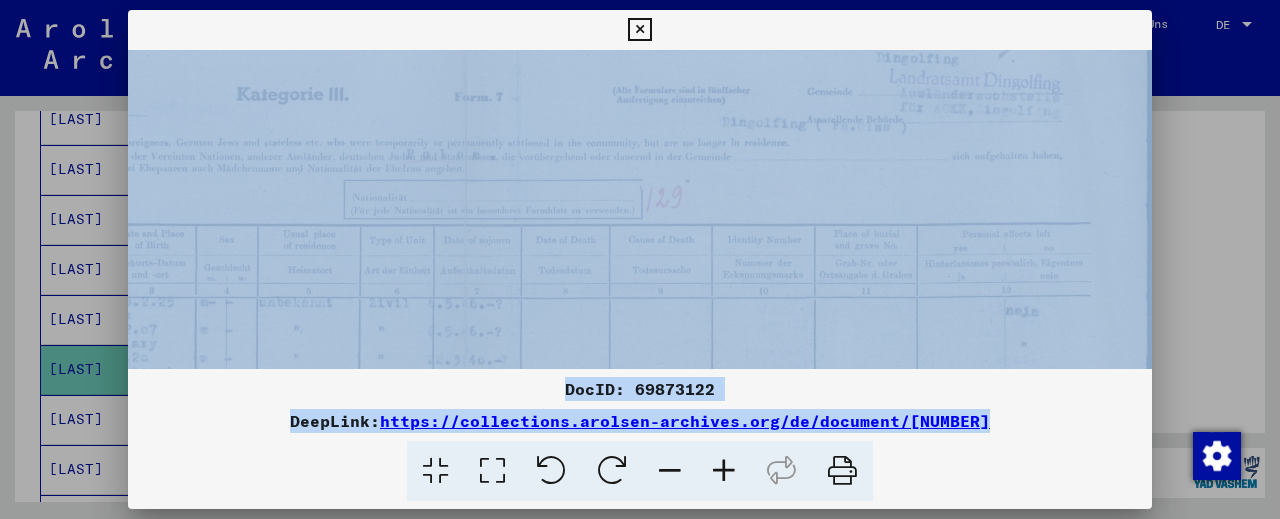 scroll, scrollTop: 14, scrollLeft: 353, axis: both 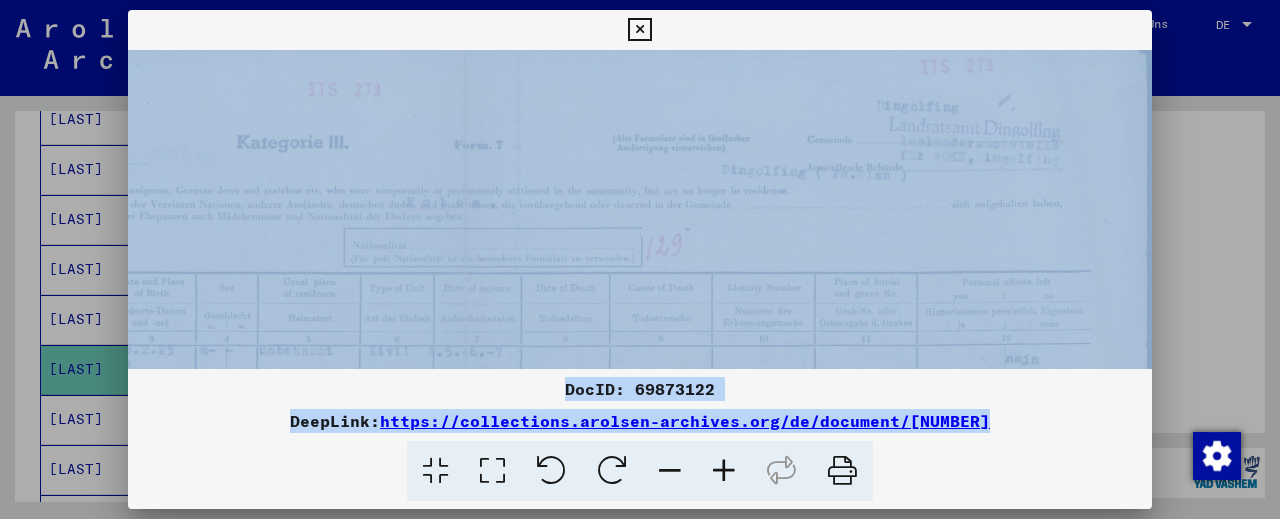 drag, startPoint x: 674, startPoint y: 202, endPoint x: 666, endPoint y: 250, distance: 48.6621 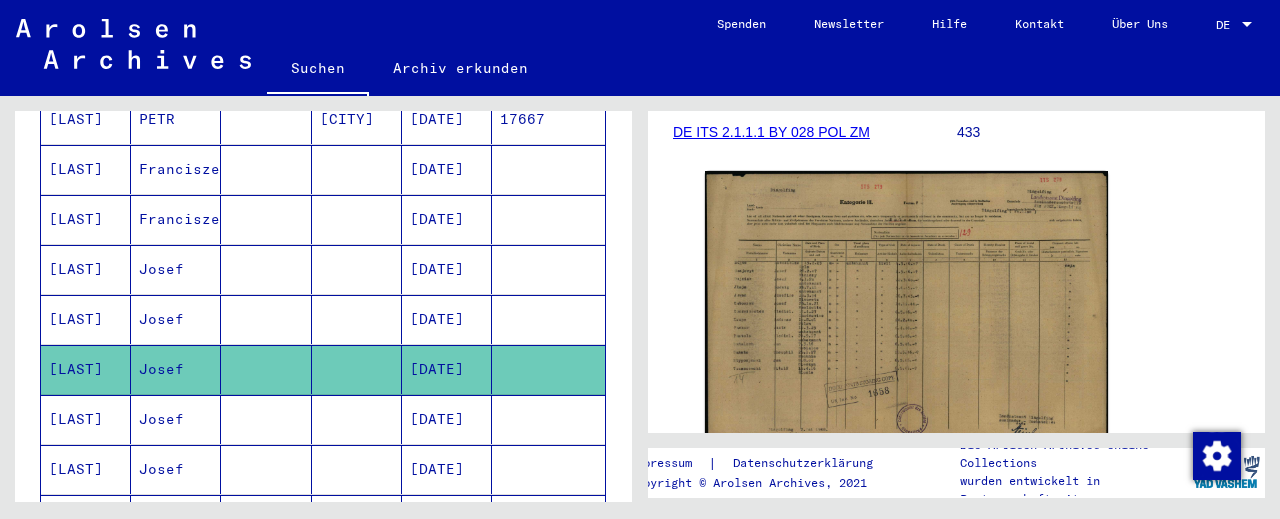 click on "[DATE]" at bounding box center (447, 469) 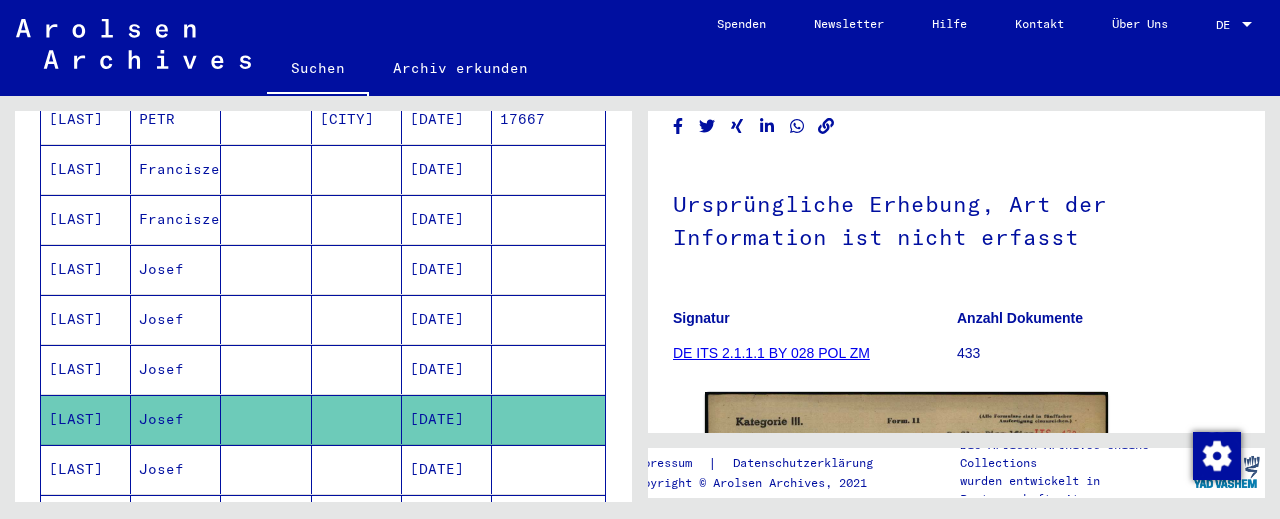 scroll, scrollTop: 221, scrollLeft: 0, axis: vertical 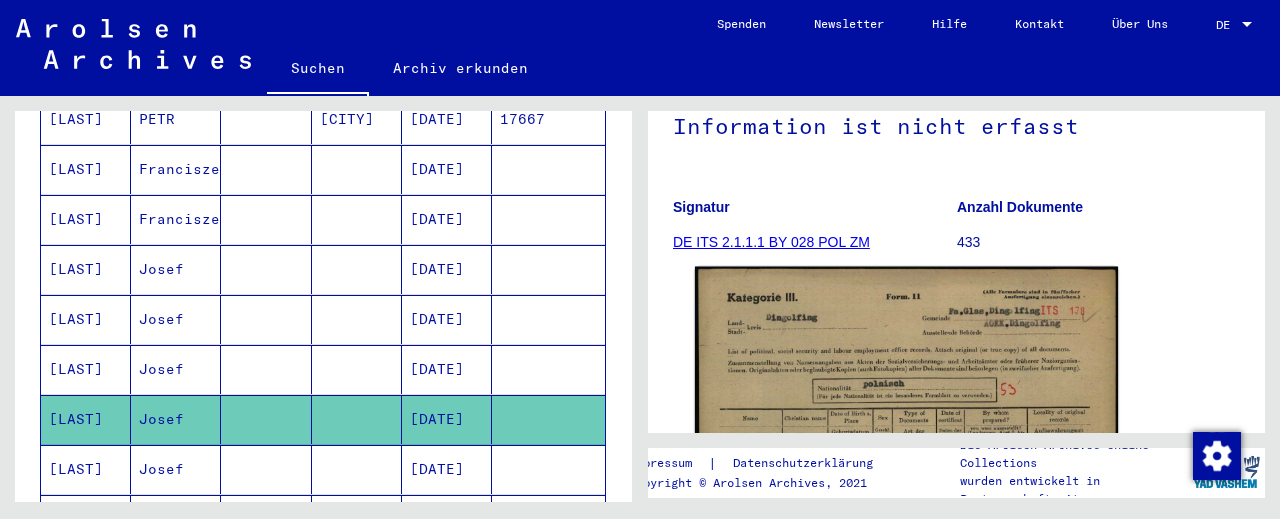 click 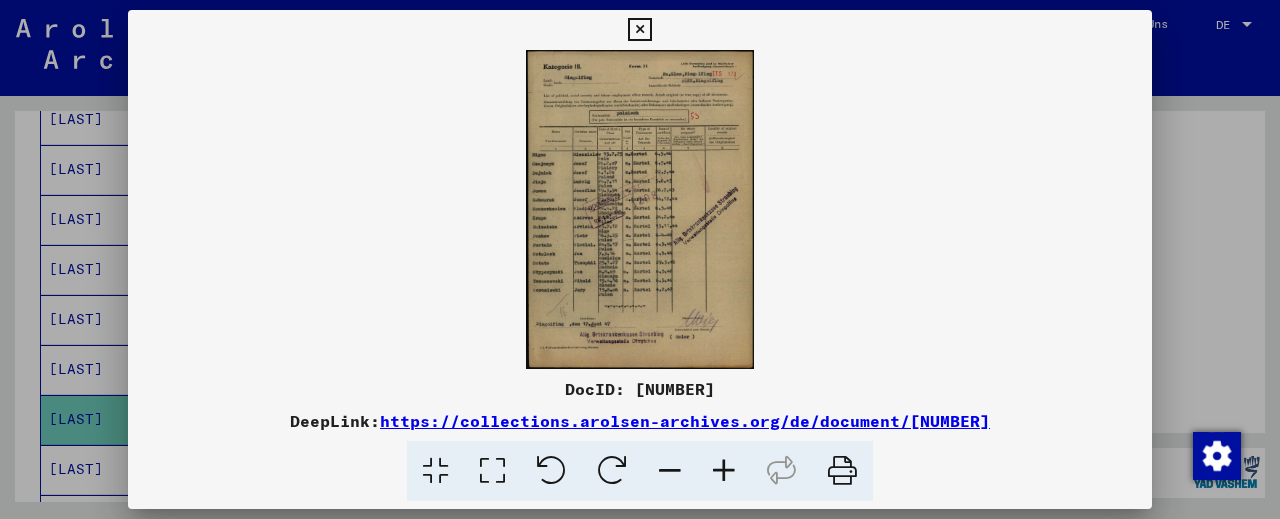 click at bounding box center (724, 471) 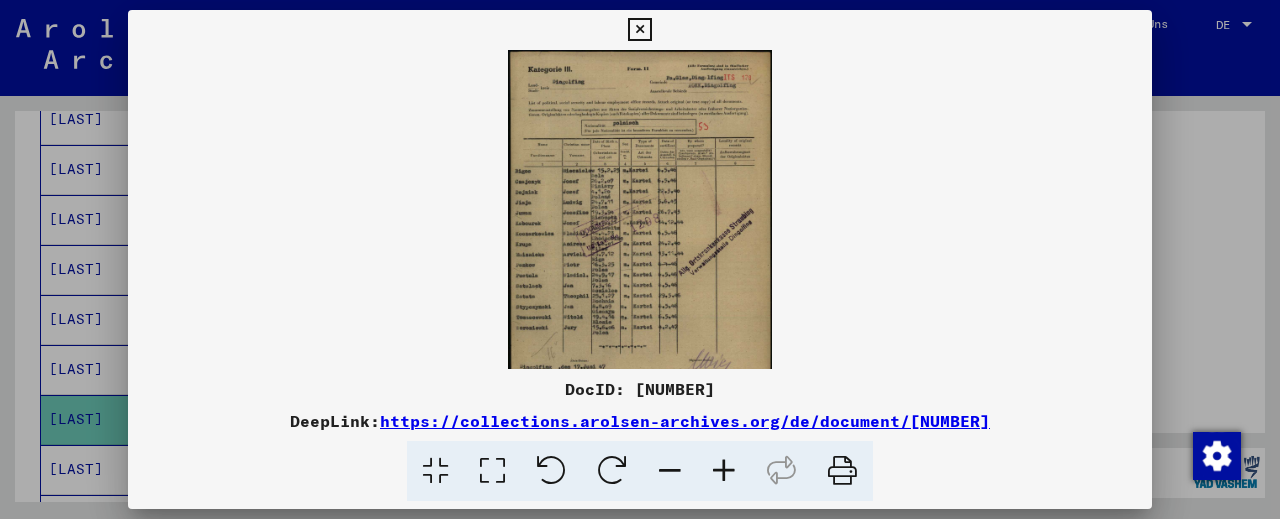 click at bounding box center [724, 471] 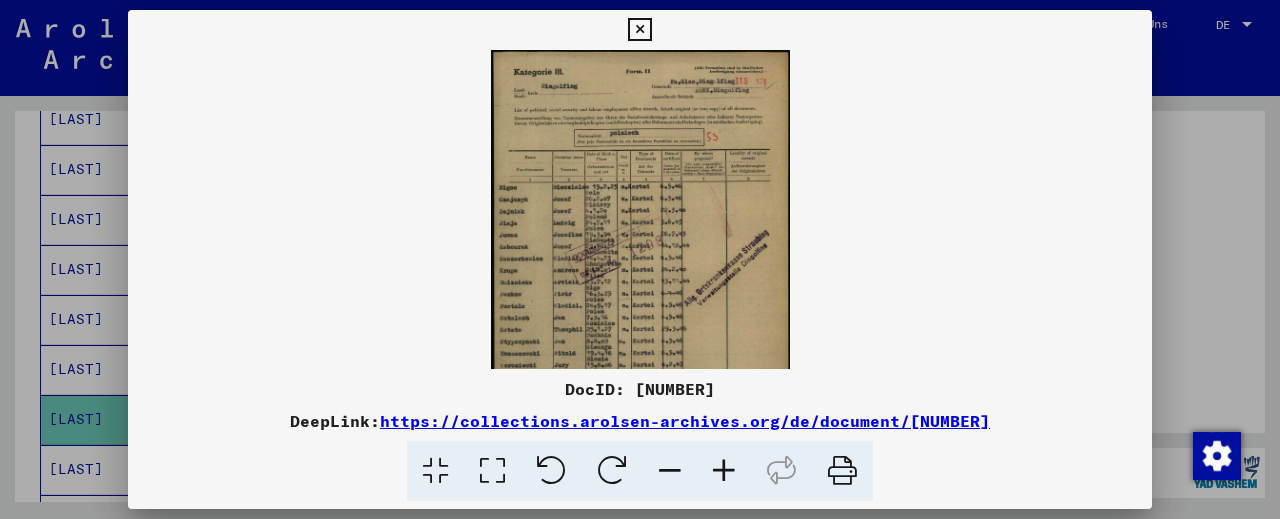click at bounding box center [724, 471] 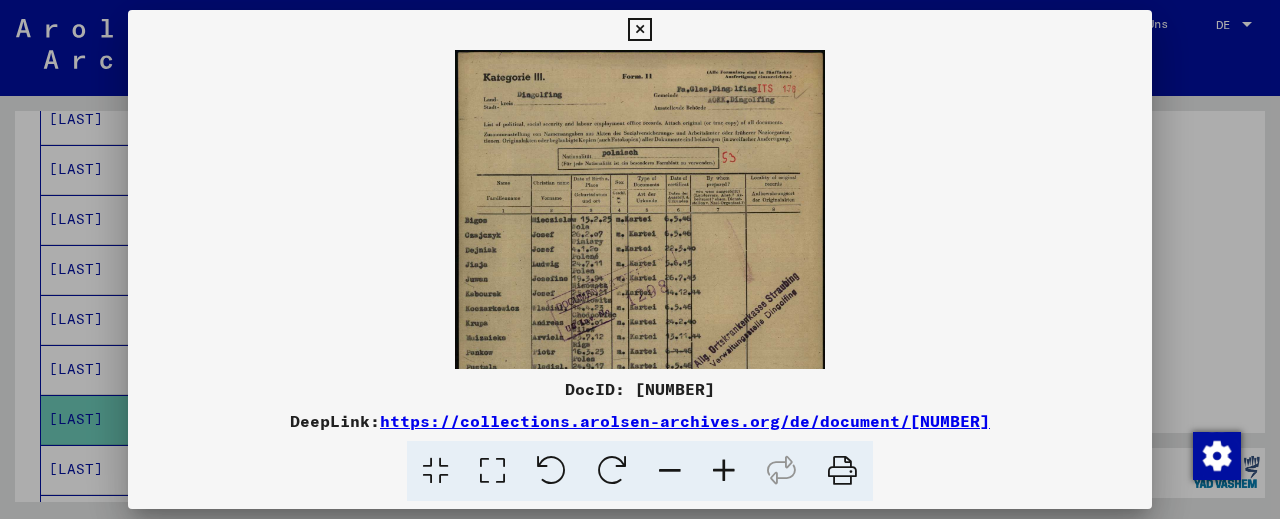 click at bounding box center [724, 471] 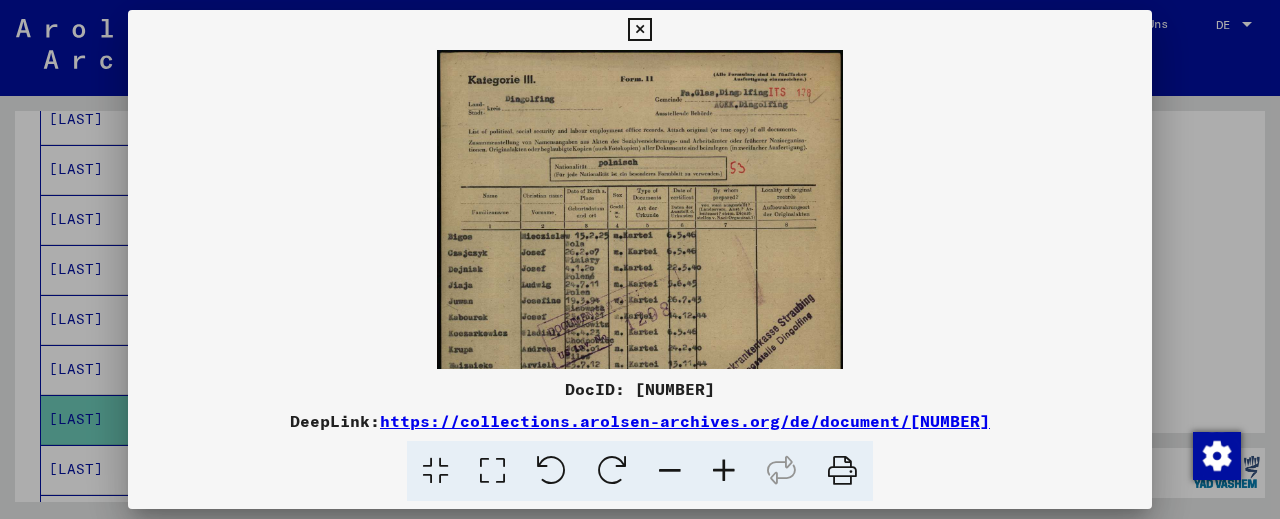 click at bounding box center [724, 471] 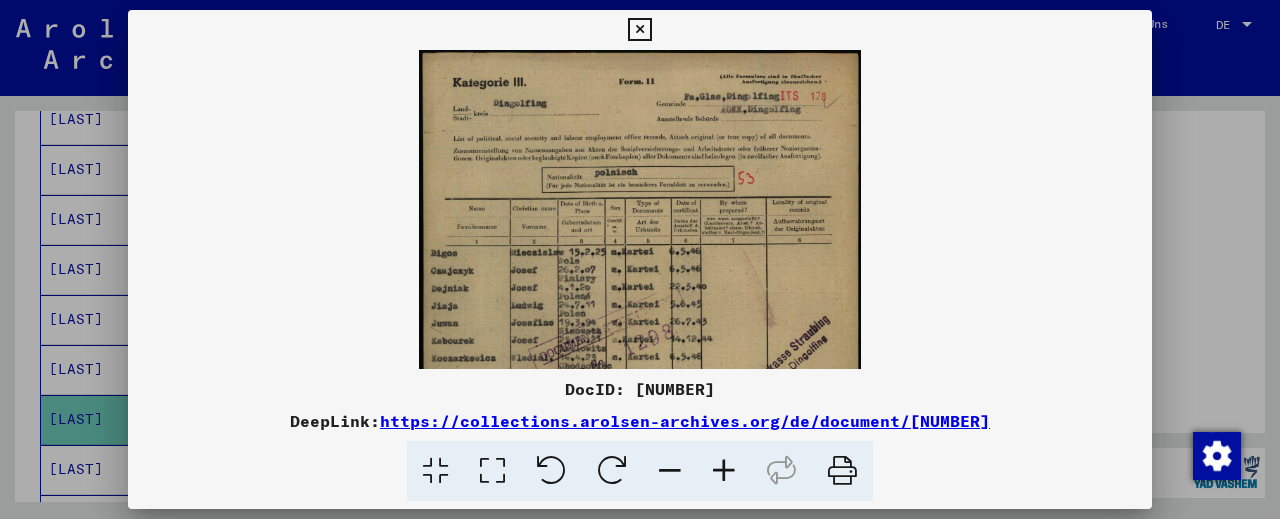 click at bounding box center (724, 471) 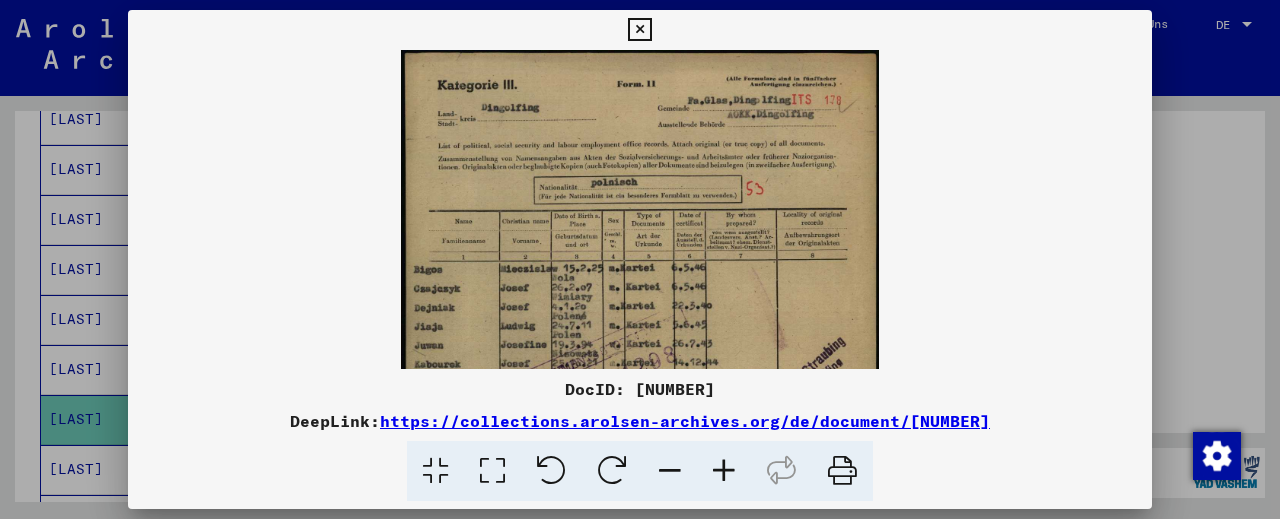 click at bounding box center (724, 471) 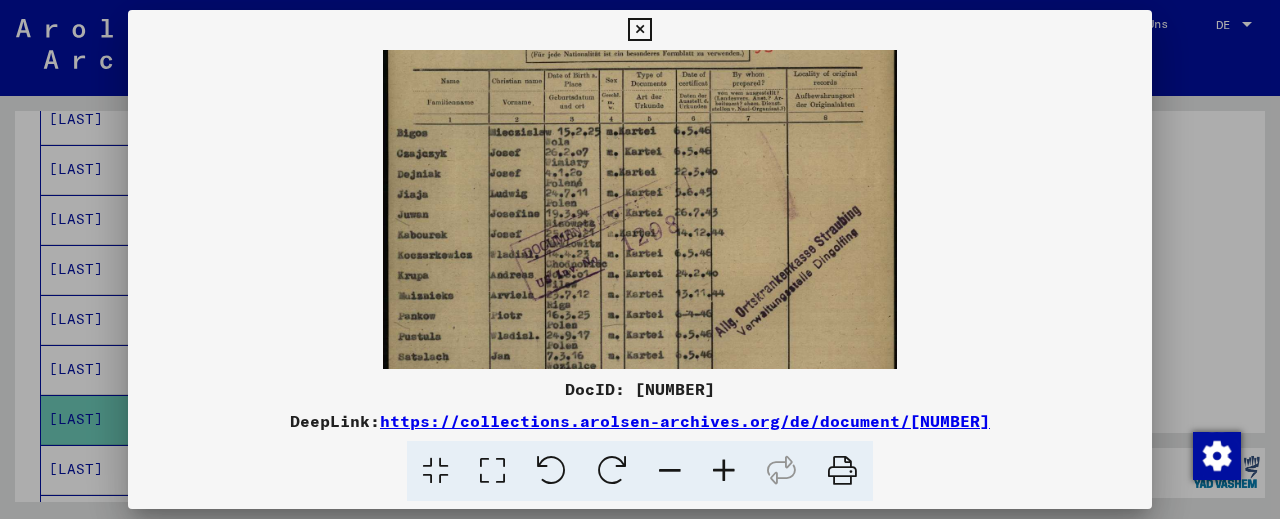 drag, startPoint x: 670, startPoint y: 263, endPoint x: 651, endPoint y: 109, distance: 155.16765 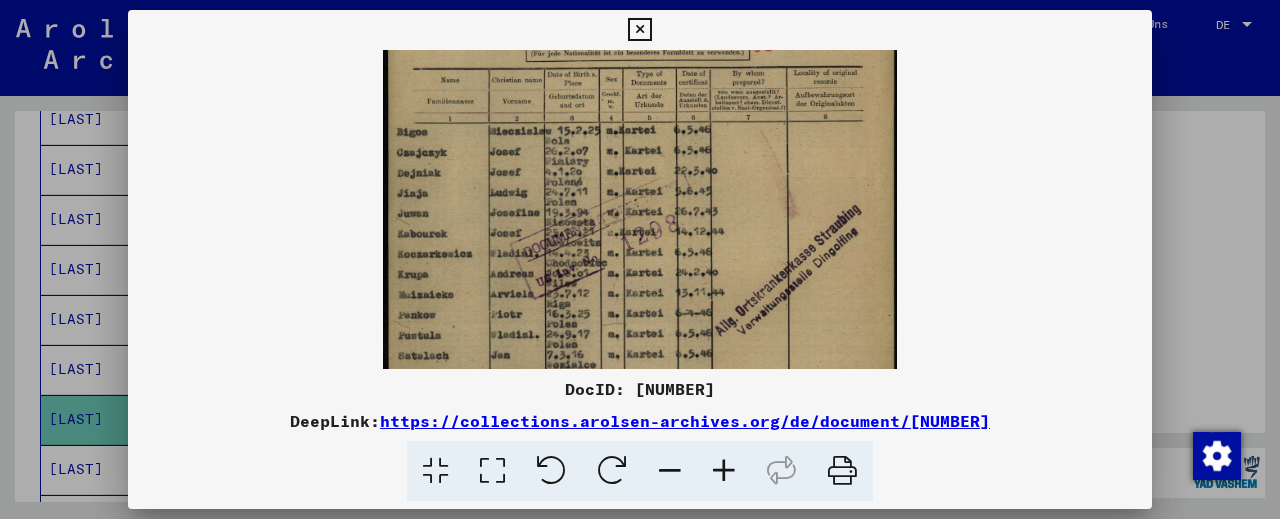 scroll, scrollTop: 185, scrollLeft: 0, axis: vertical 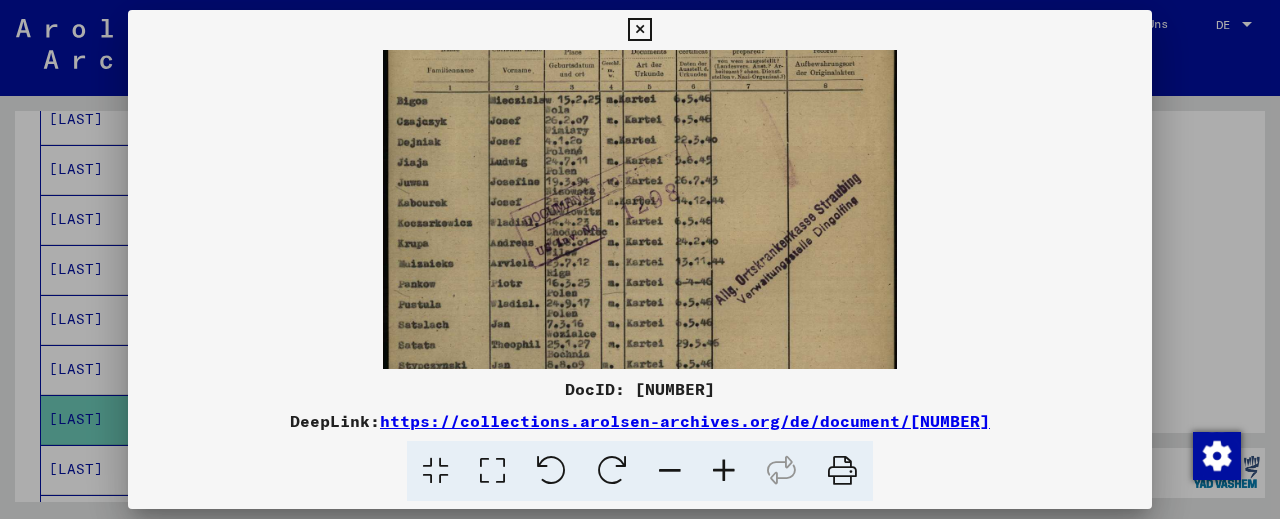 drag, startPoint x: 694, startPoint y: 250, endPoint x: 694, endPoint y: 219, distance: 31 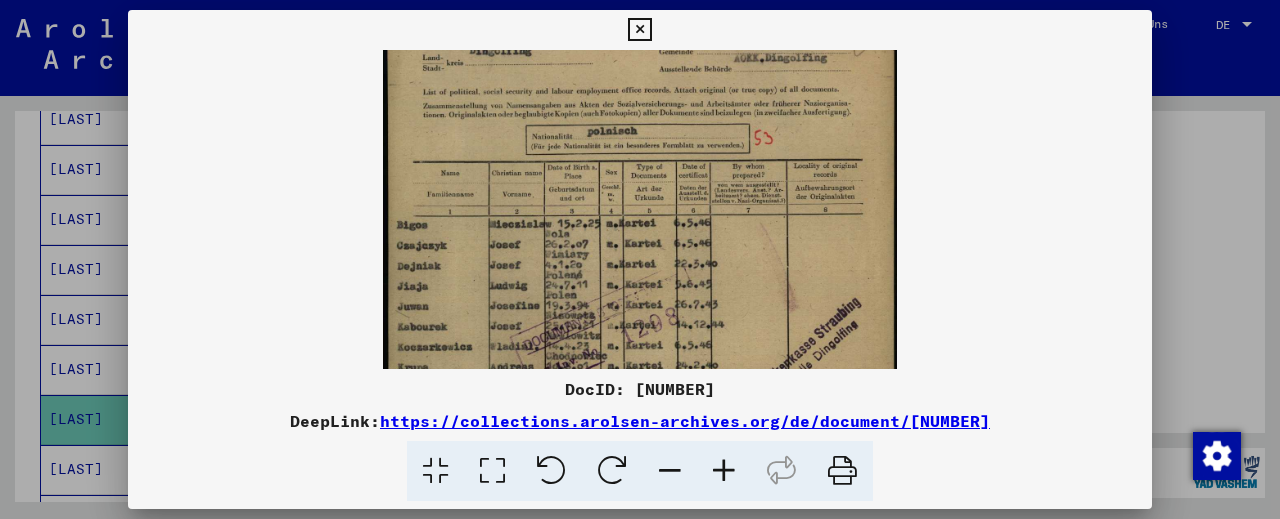 scroll, scrollTop: 0, scrollLeft: 0, axis: both 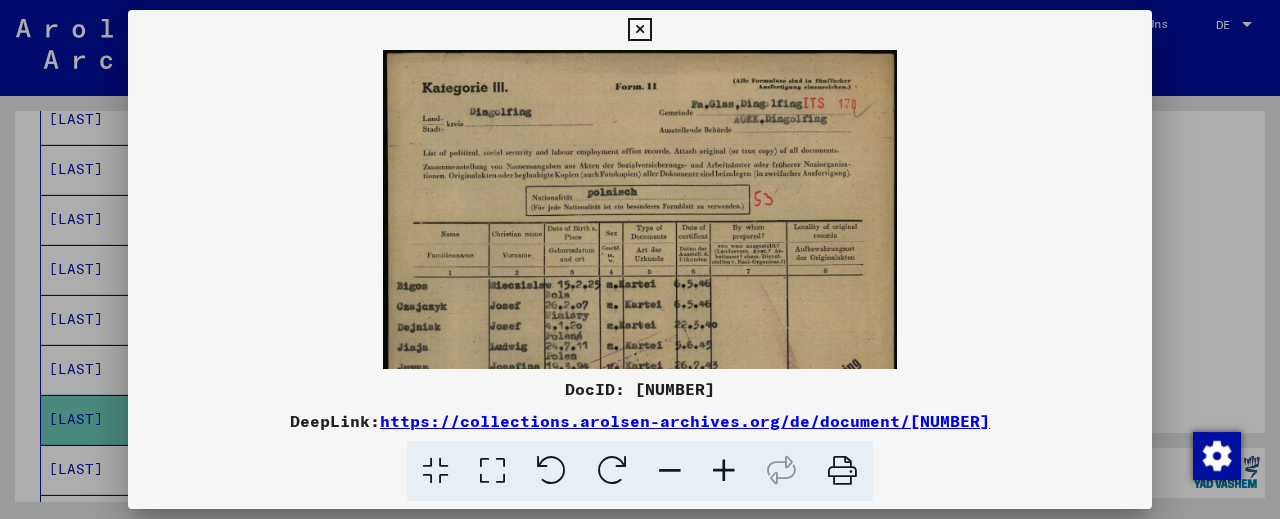 drag, startPoint x: 712, startPoint y: 168, endPoint x: 676, endPoint y: 406, distance: 240.70729 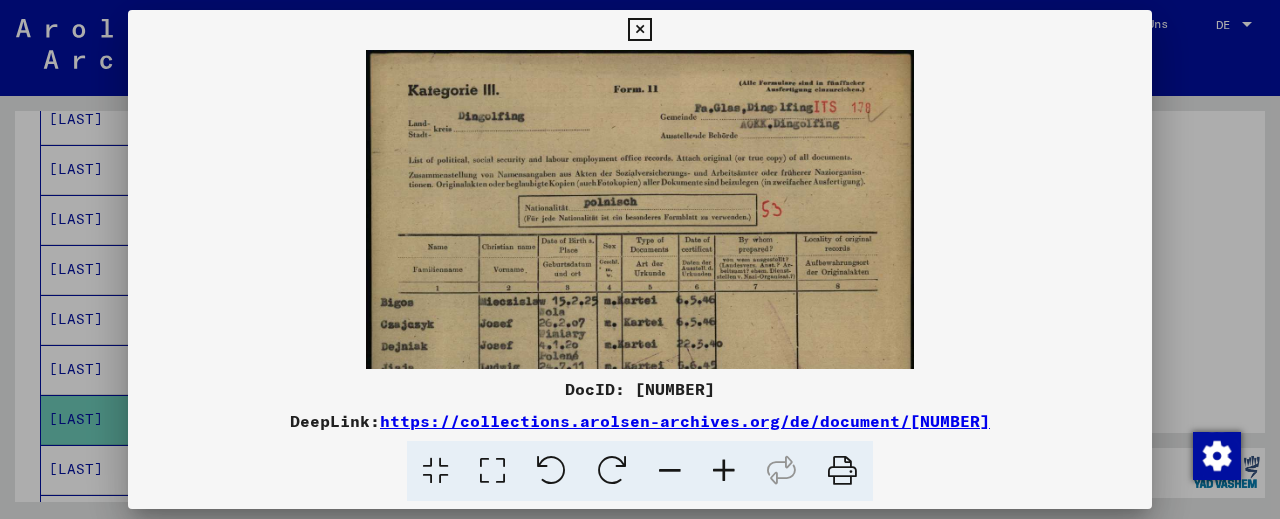 click at bounding box center [724, 471] 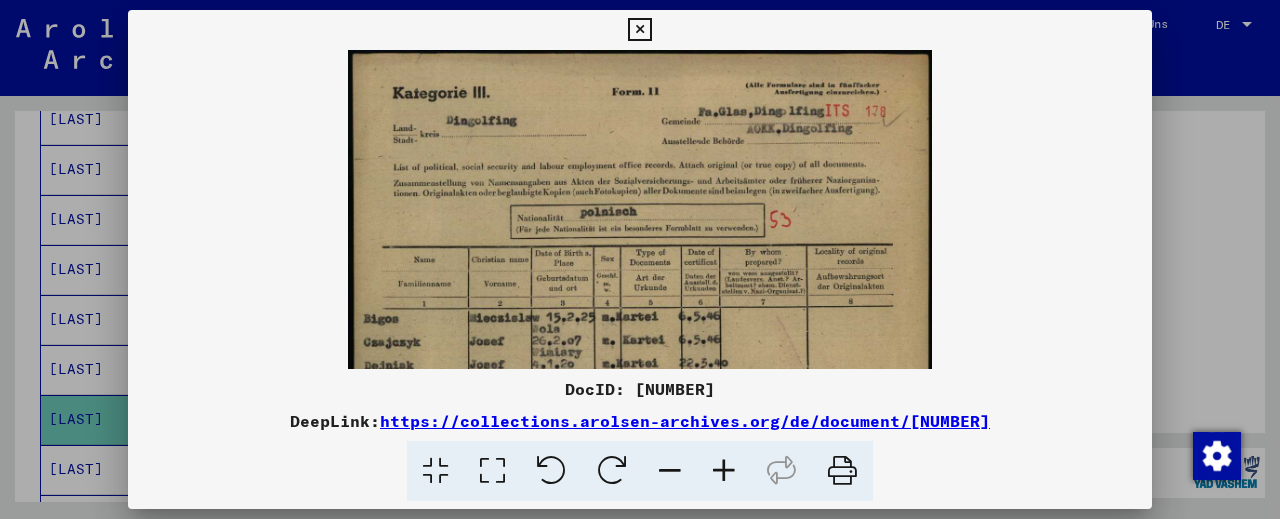 click at bounding box center [724, 471] 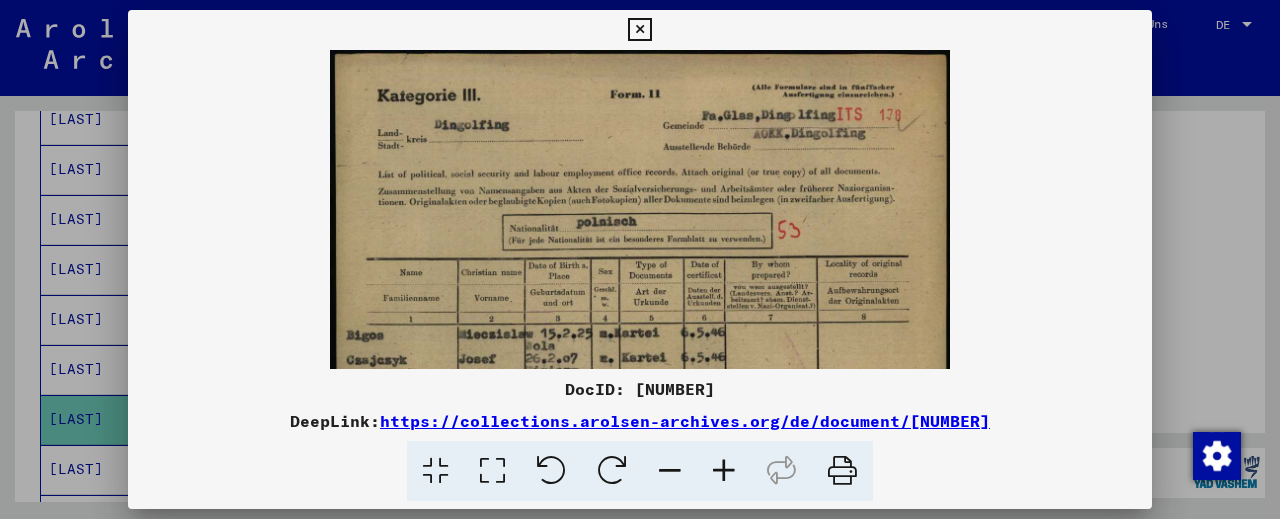 click at bounding box center [724, 471] 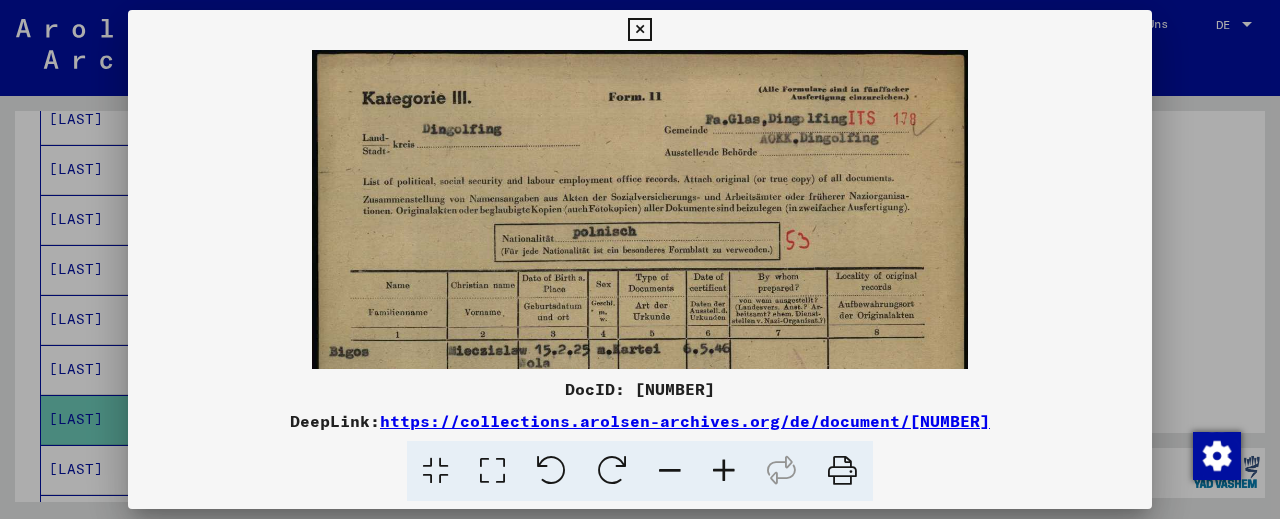 click at bounding box center (724, 471) 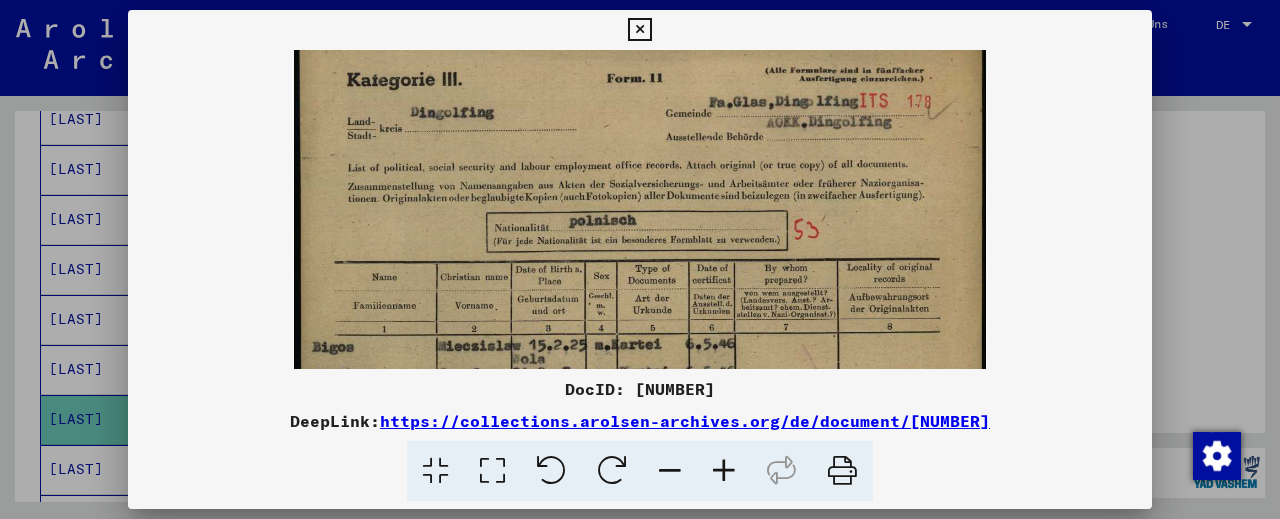 scroll, scrollTop: 24, scrollLeft: 0, axis: vertical 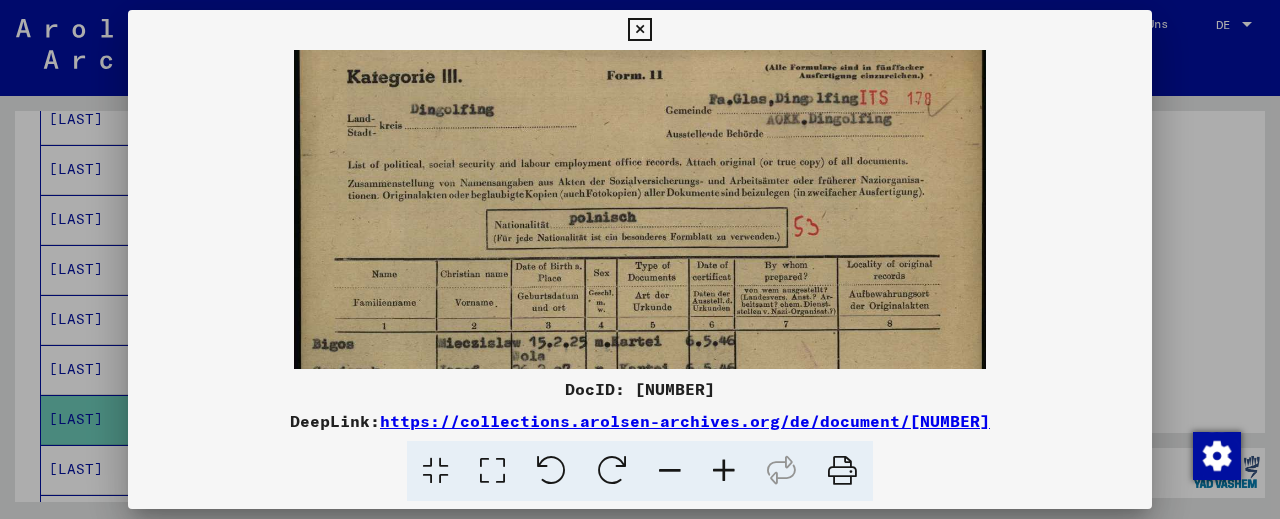 drag, startPoint x: 805, startPoint y: 247, endPoint x: 751, endPoint y: 223, distance: 59.093147 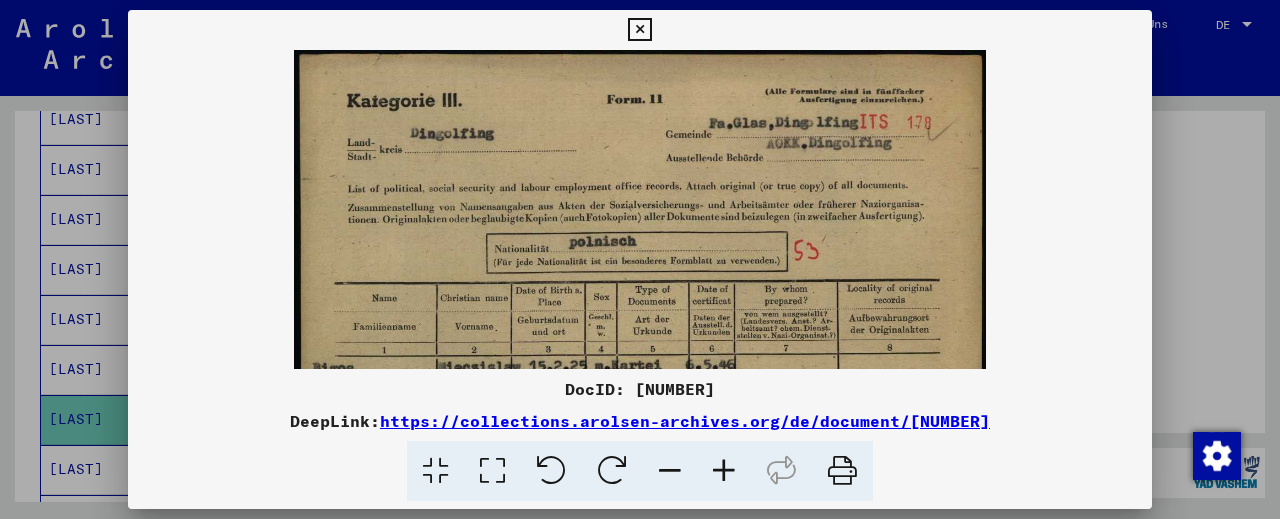 drag, startPoint x: 762, startPoint y: 169, endPoint x: 754, endPoint y: 220, distance: 51.62364 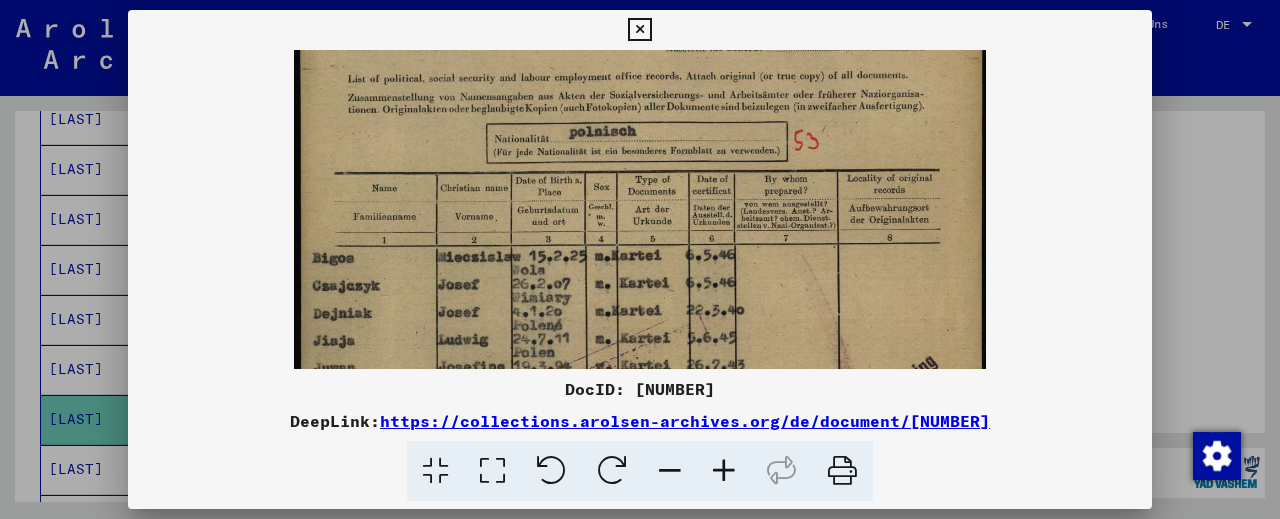 drag, startPoint x: 735, startPoint y: 202, endPoint x: 727, endPoint y: 75, distance: 127.25172 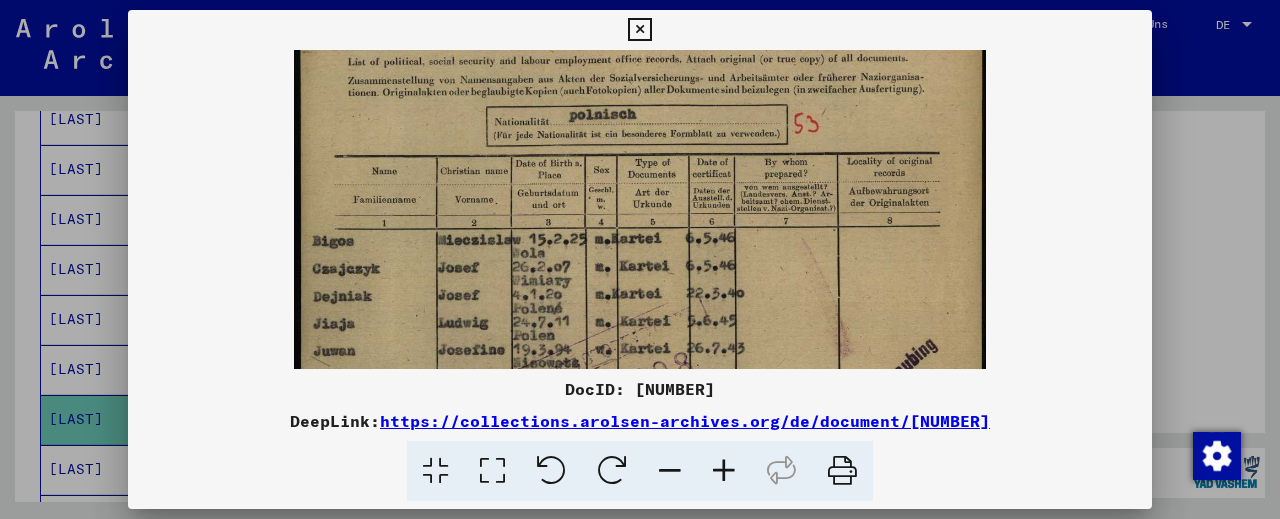 scroll, scrollTop: 205, scrollLeft: 0, axis: vertical 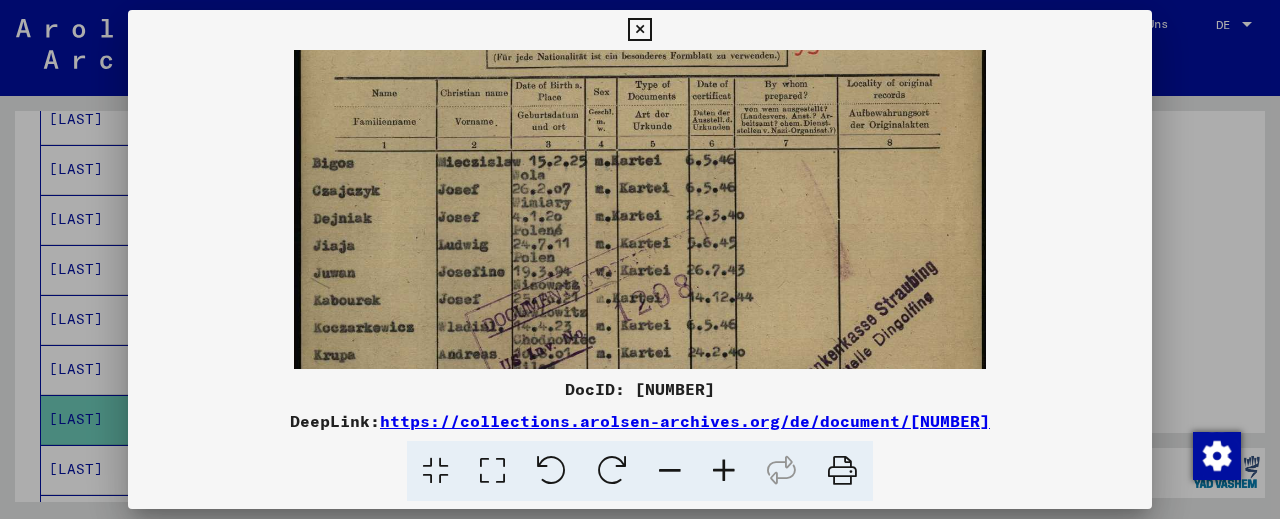 drag, startPoint x: 707, startPoint y: 288, endPoint x: 706, endPoint y: 210, distance: 78.00641 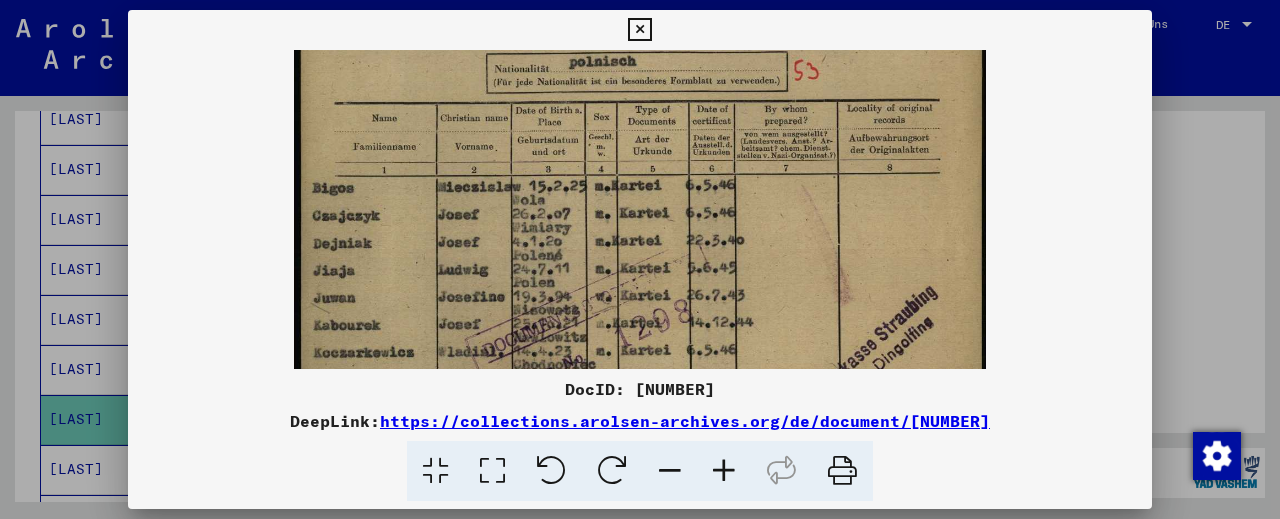 scroll, scrollTop: 178, scrollLeft: 0, axis: vertical 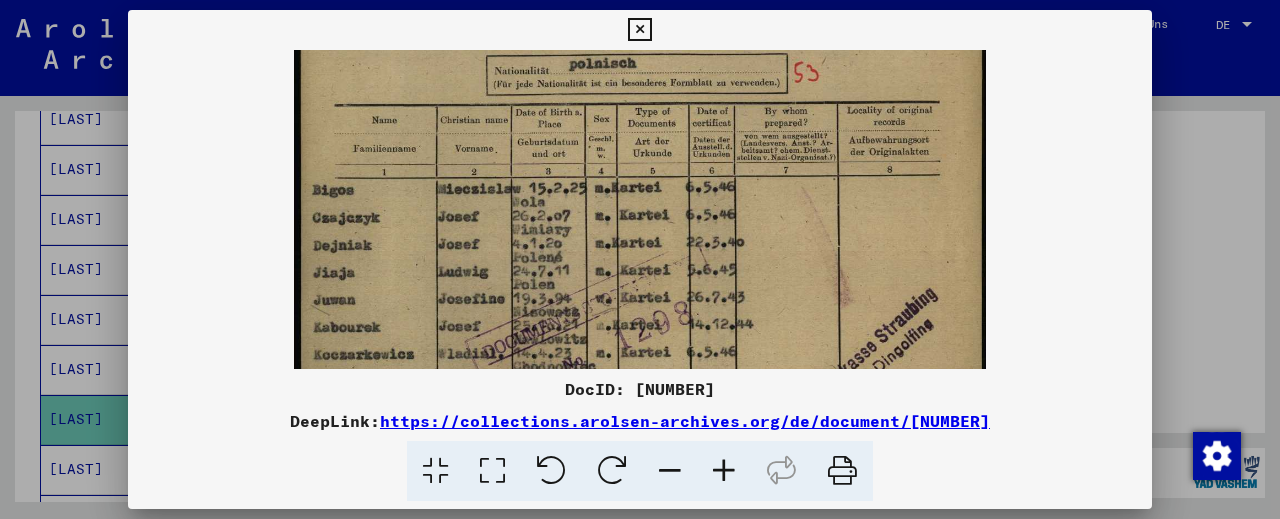 drag, startPoint x: 709, startPoint y: 197, endPoint x: 703, endPoint y: 224, distance: 27.658634 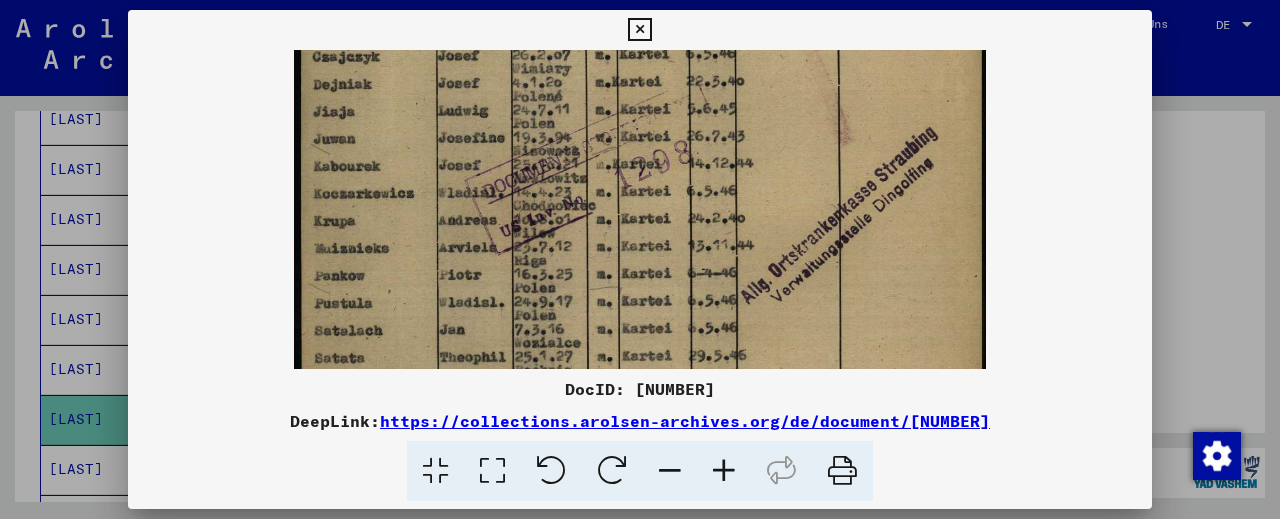 drag, startPoint x: 760, startPoint y: 297, endPoint x: 740, endPoint y: 120, distance: 178.12636 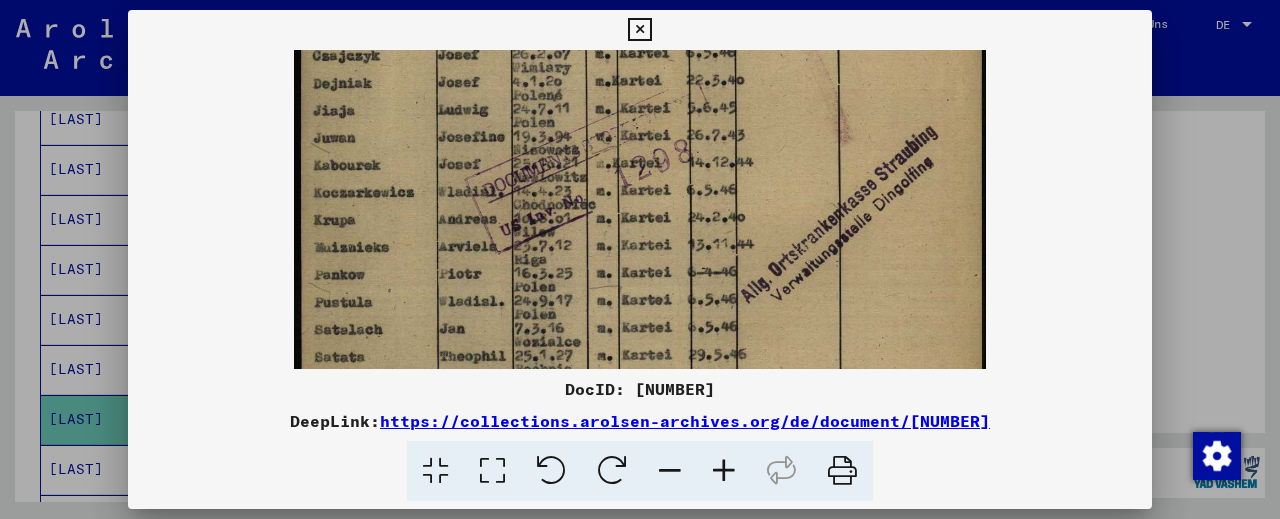 click at bounding box center [640, 194] 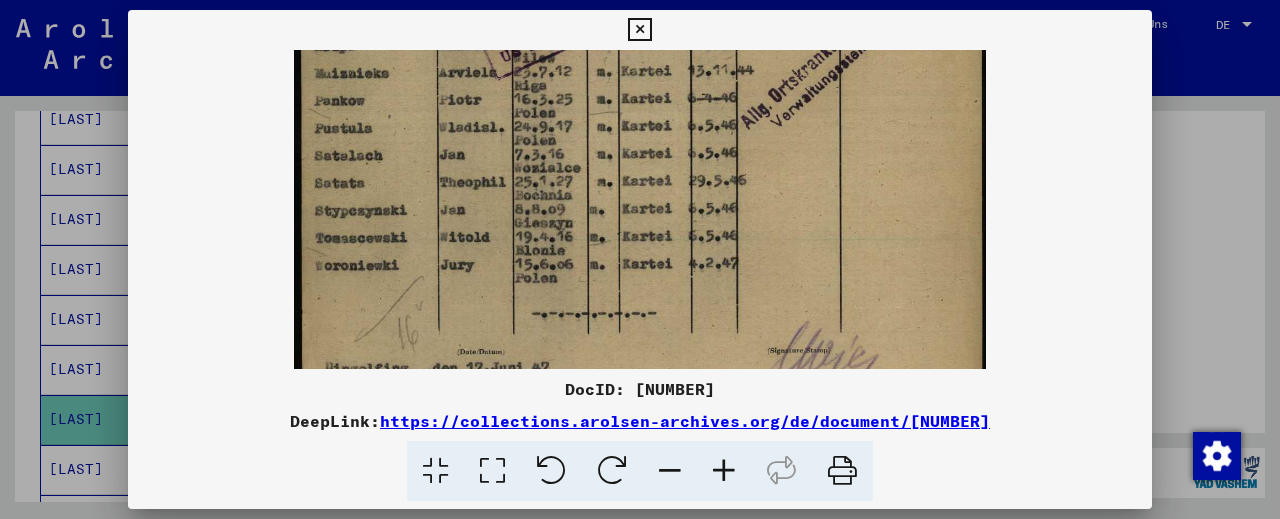 drag, startPoint x: 726, startPoint y: 300, endPoint x: 726, endPoint y: 117, distance: 183 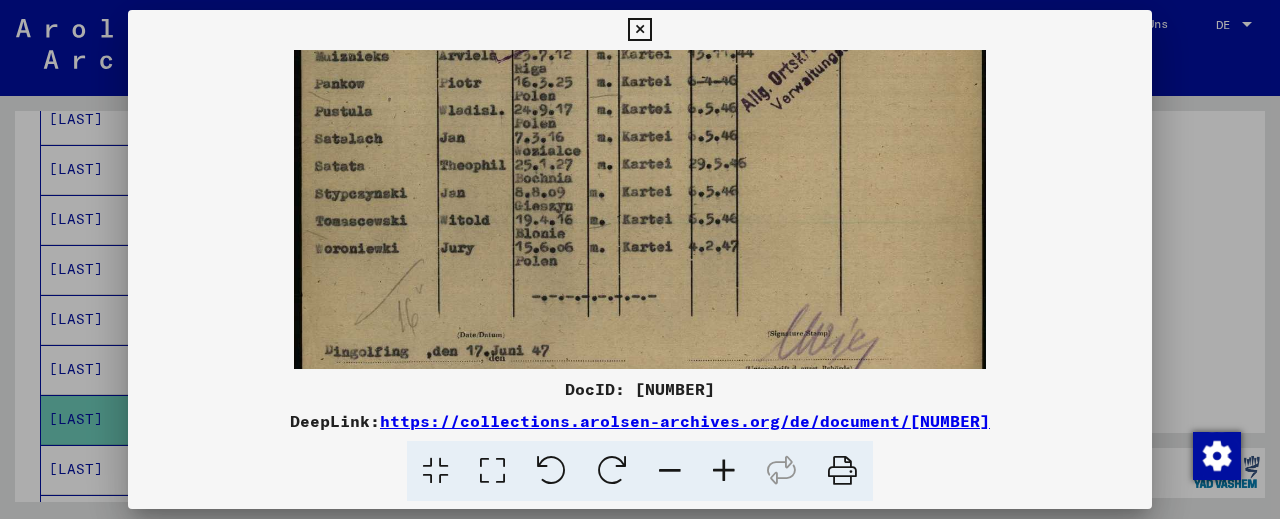 scroll, scrollTop: 609, scrollLeft: 0, axis: vertical 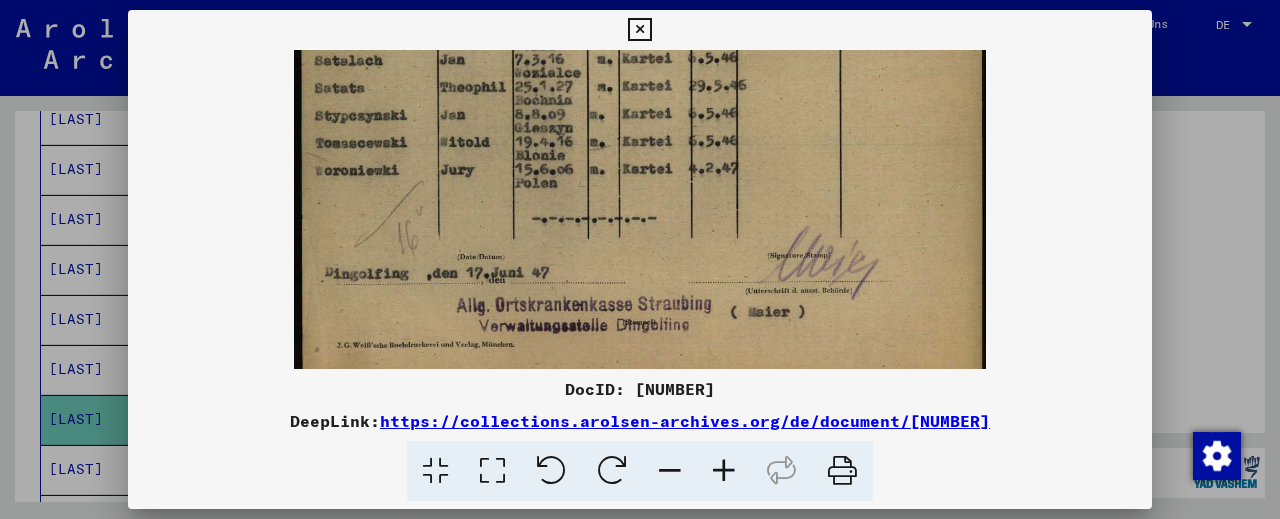 drag, startPoint x: 706, startPoint y: 286, endPoint x: 707, endPoint y: 208, distance: 78.00641 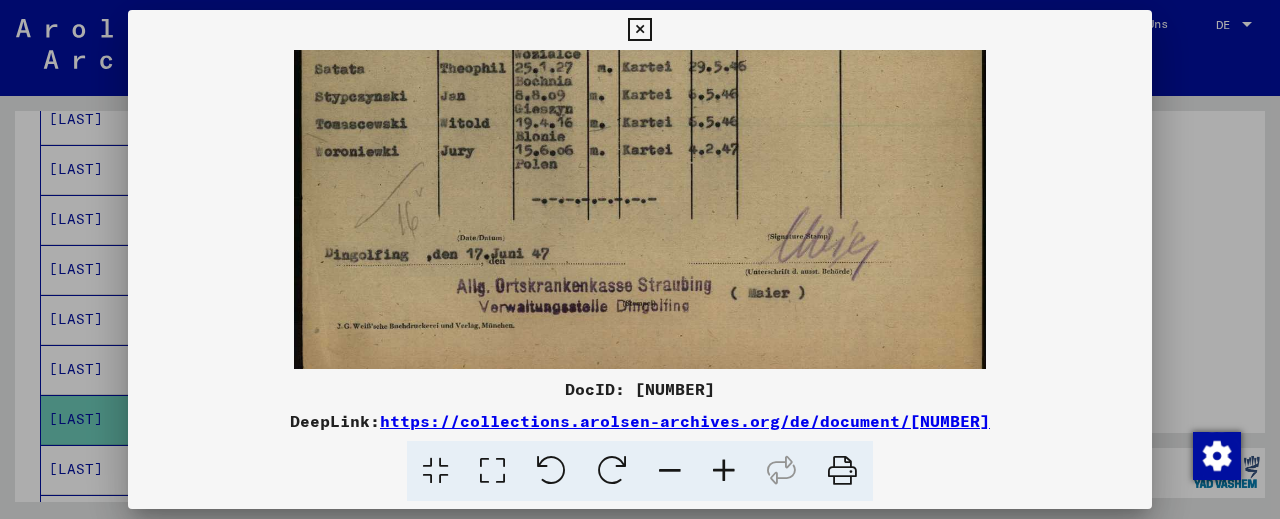 scroll, scrollTop: 629, scrollLeft: 0, axis: vertical 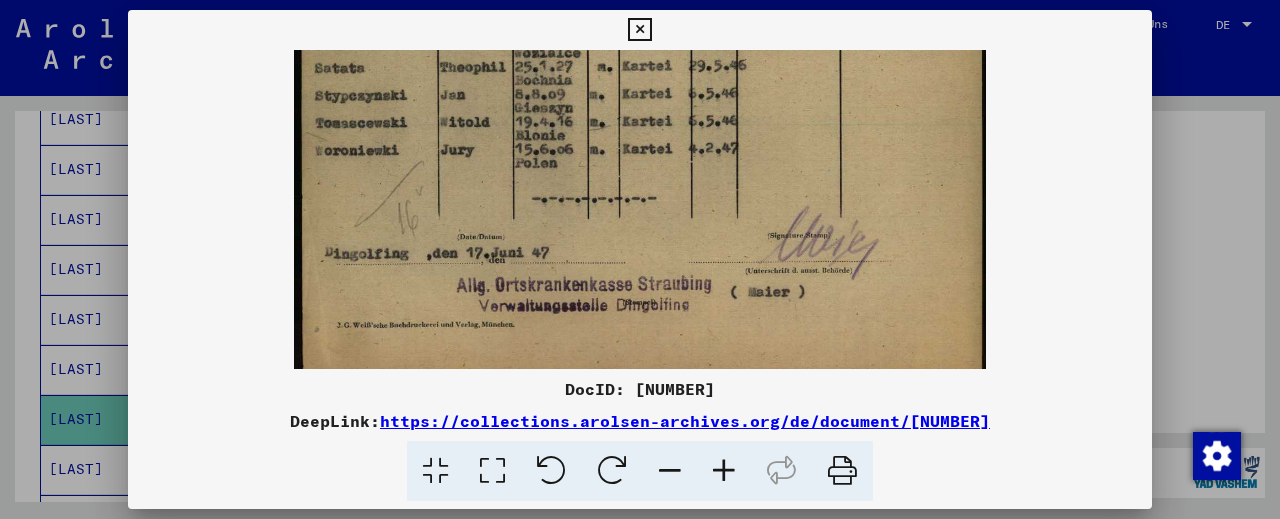 drag, startPoint x: 664, startPoint y: 255, endPoint x: 666, endPoint y: 238, distance: 17.117243 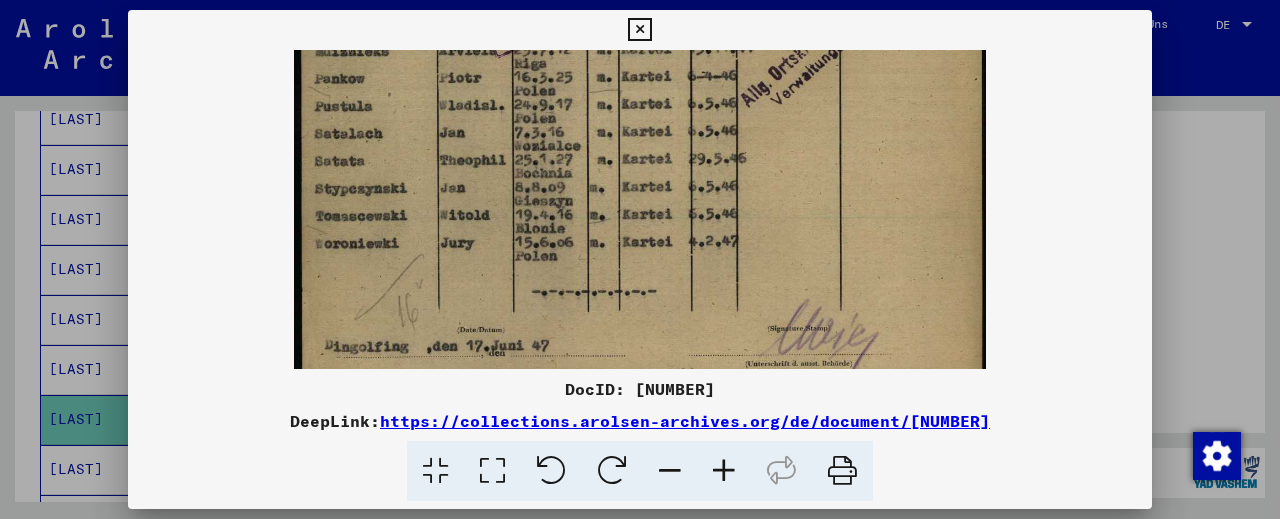 drag, startPoint x: 671, startPoint y: 190, endPoint x: 664, endPoint y: 286, distance: 96.25487 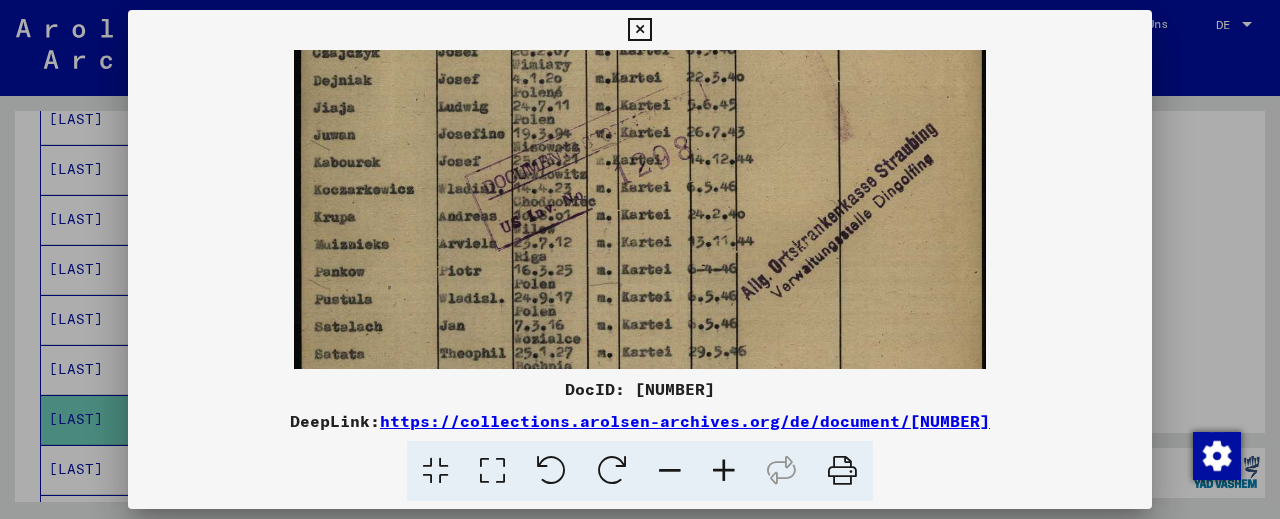 drag, startPoint x: 714, startPoint y: 173, endPoint x: 706, endPoint y: 343, distance: 170.18813 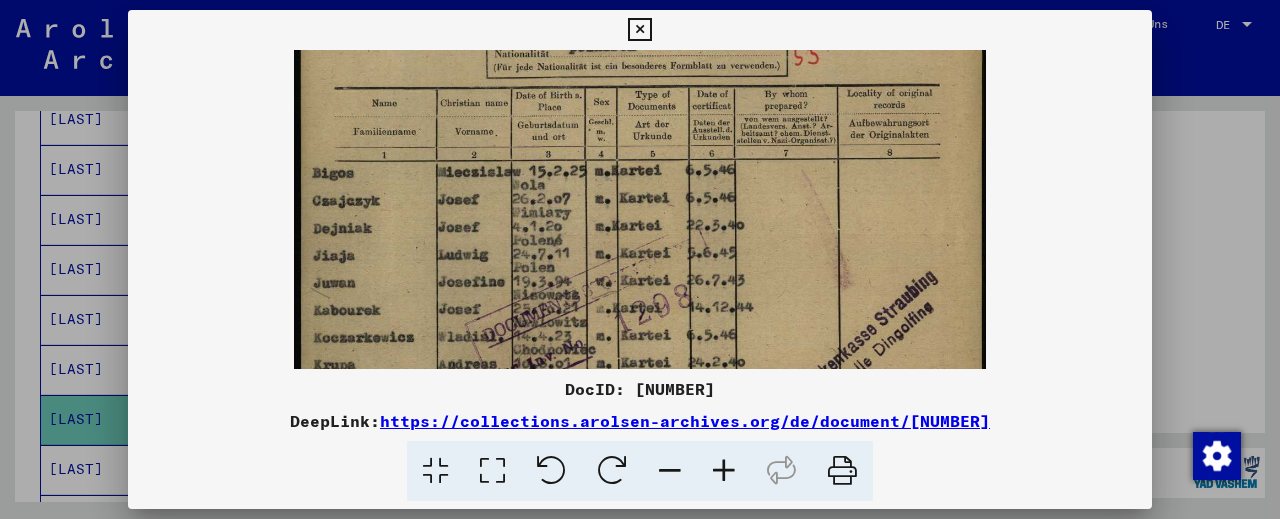 scroll, scrollTop: 175, scrollLeft: 0, axis: vertical 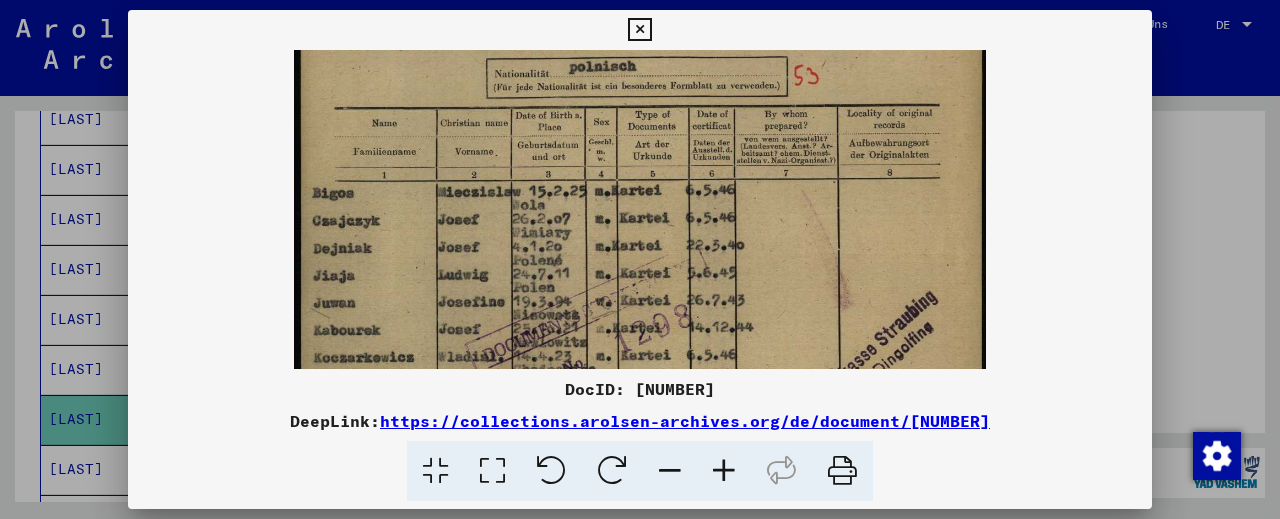 drag, startPoint x: 697, startPoint y: 208, endPoint x: 682, endPoint y: 375, distance: 167.6723 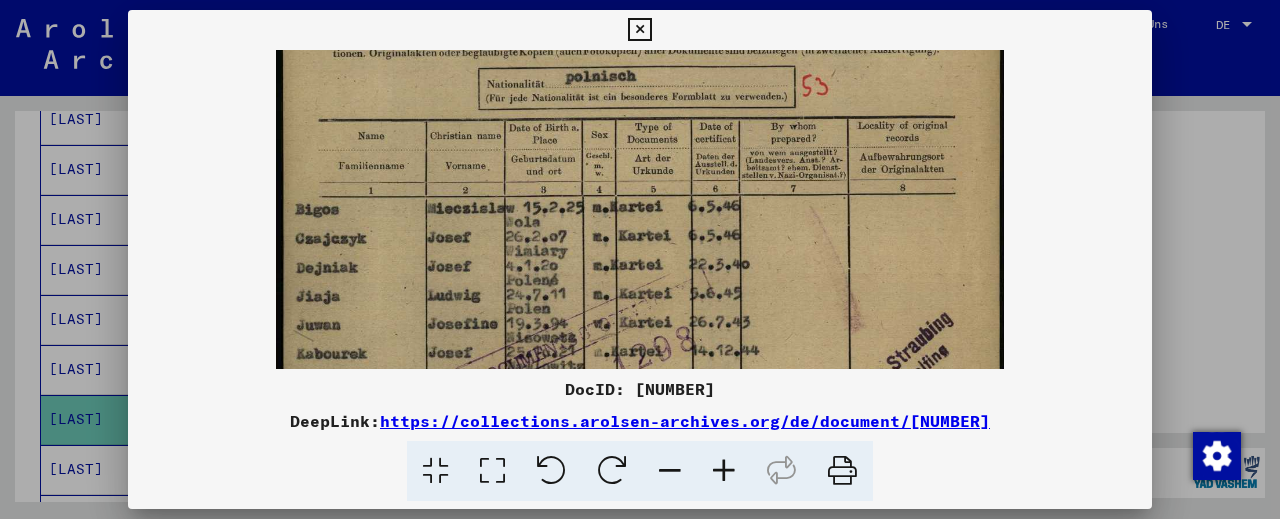 click at bounding box center (724, 471) 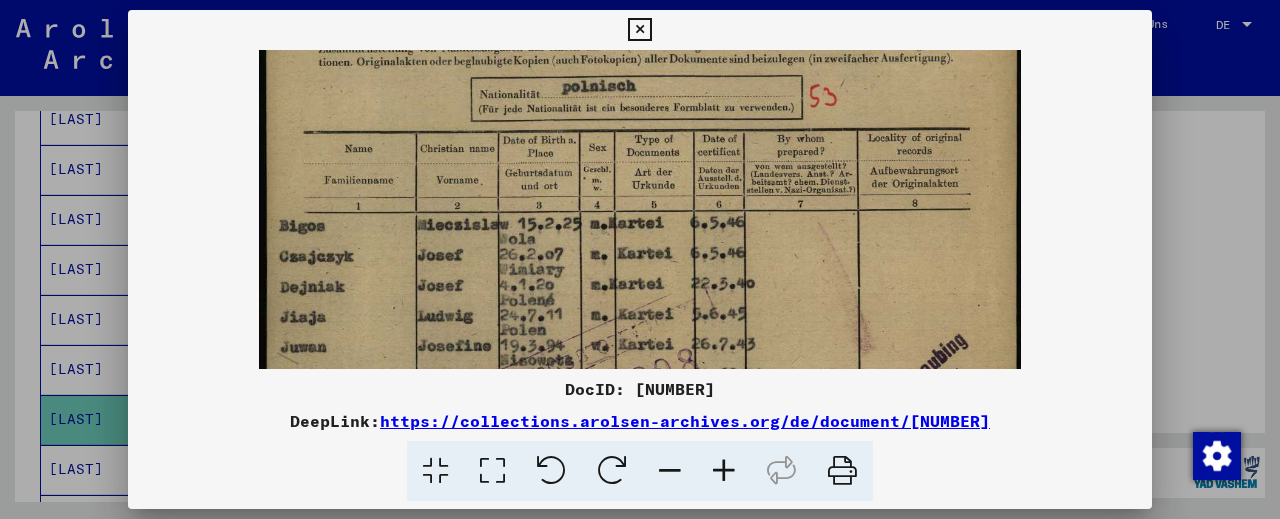 click at bounding box center [724, 471] 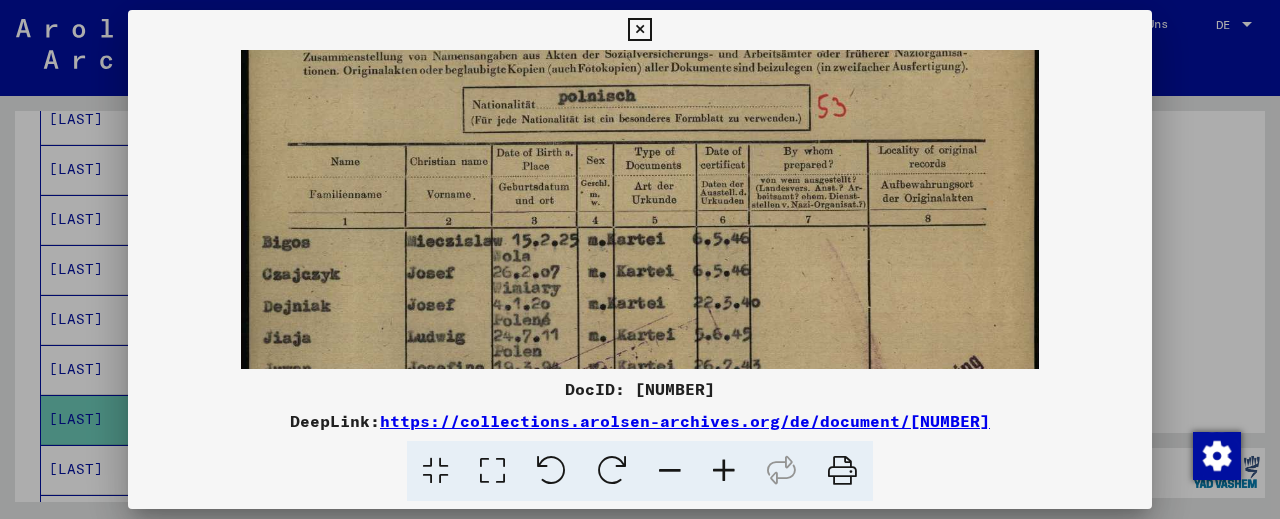 click at bounding box center (724, 471) 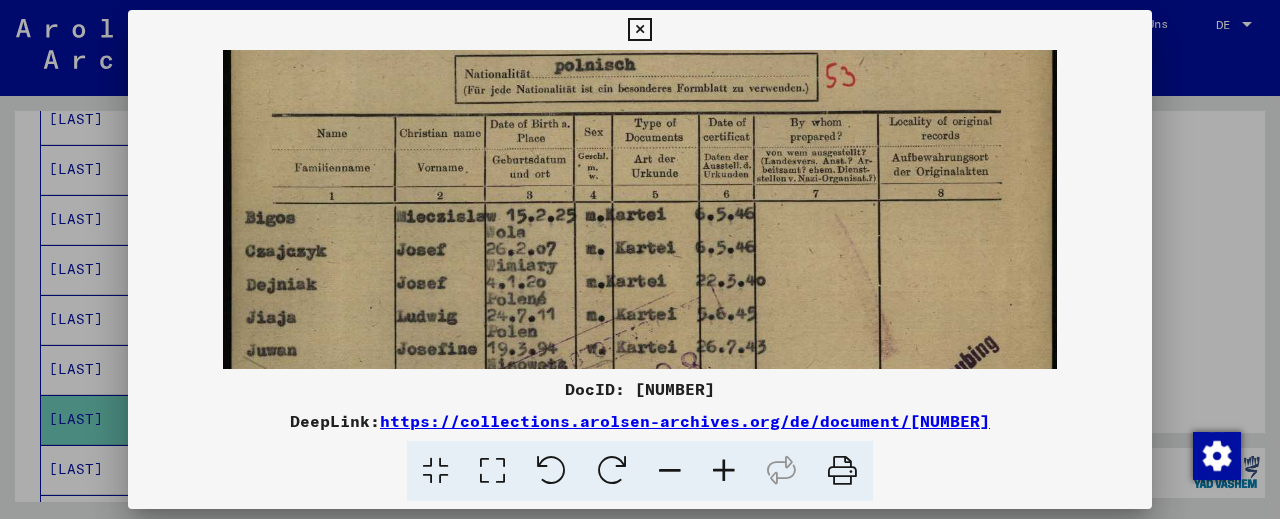 drag, startPoint x: 667, startPoint y: 283, endPoint x: 658, endPoint y: 238, distance: 45.891174 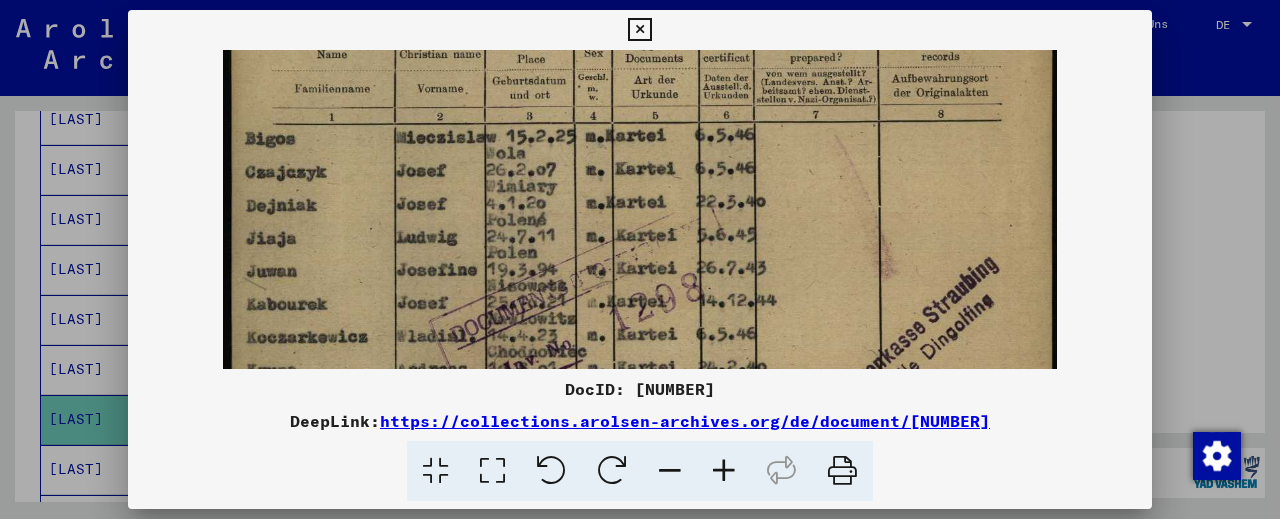 scroll, scrollTop: 297, scrollLeft: 0, axis: vertical 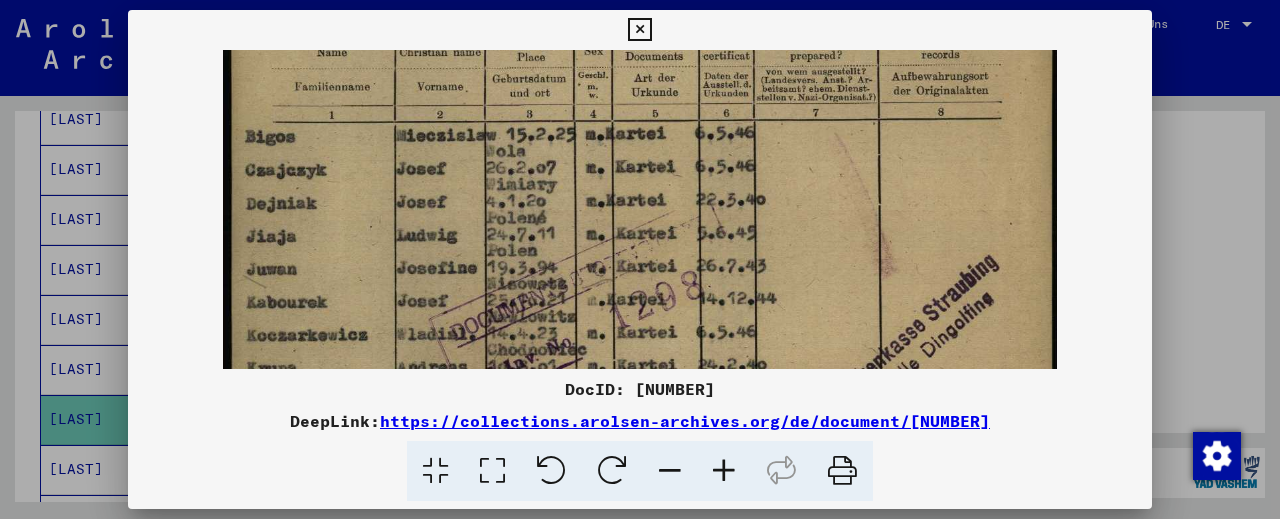 drag, startPoint x: 740, startPoint y: 233, endPoint x: 739, endPoint y: 156, distance: 77.00649 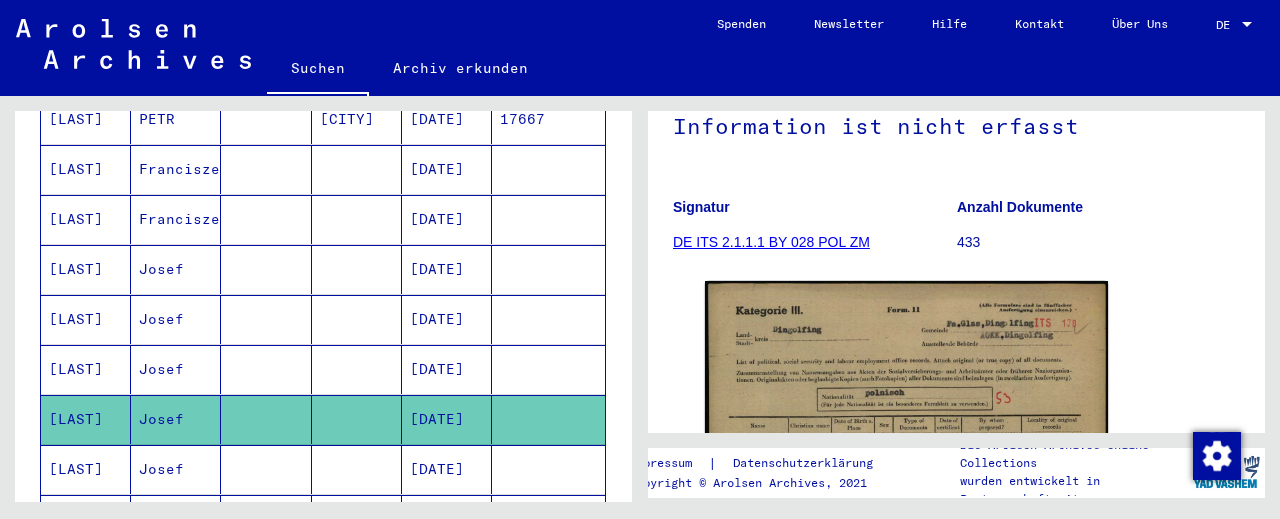 click on "[DATE]" at bounding box center [447, 519] 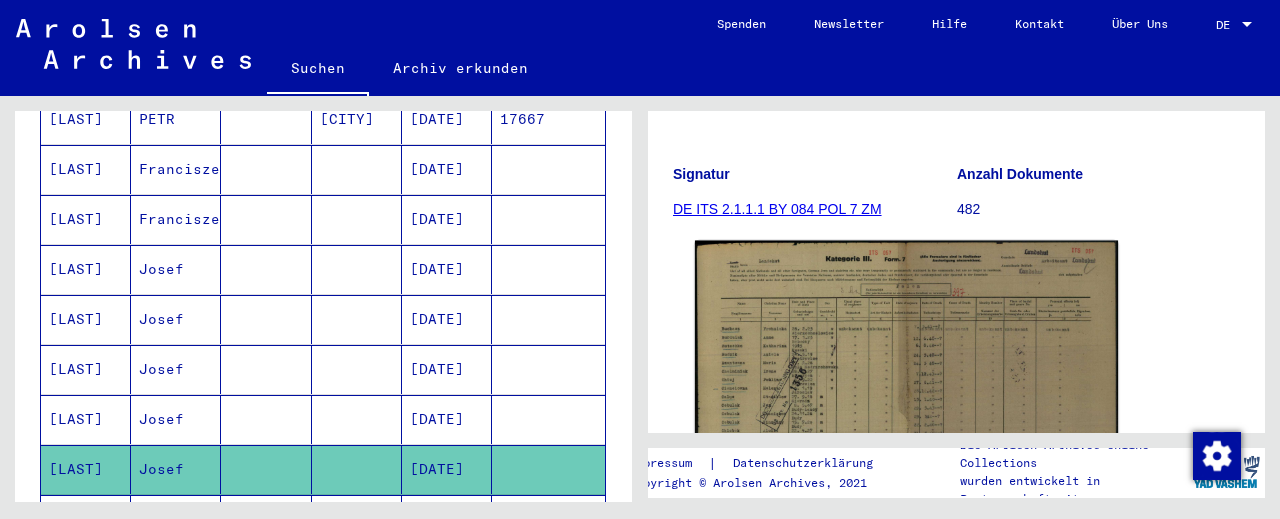 scroll, scrollTop: 331, scrollLeft: 0, axis: vertical 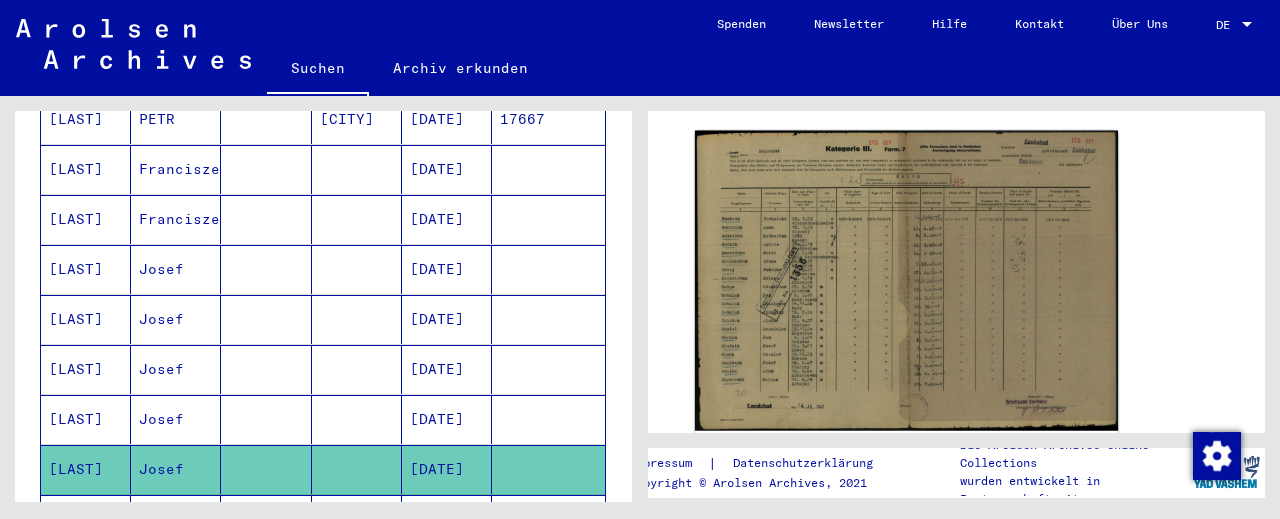 click 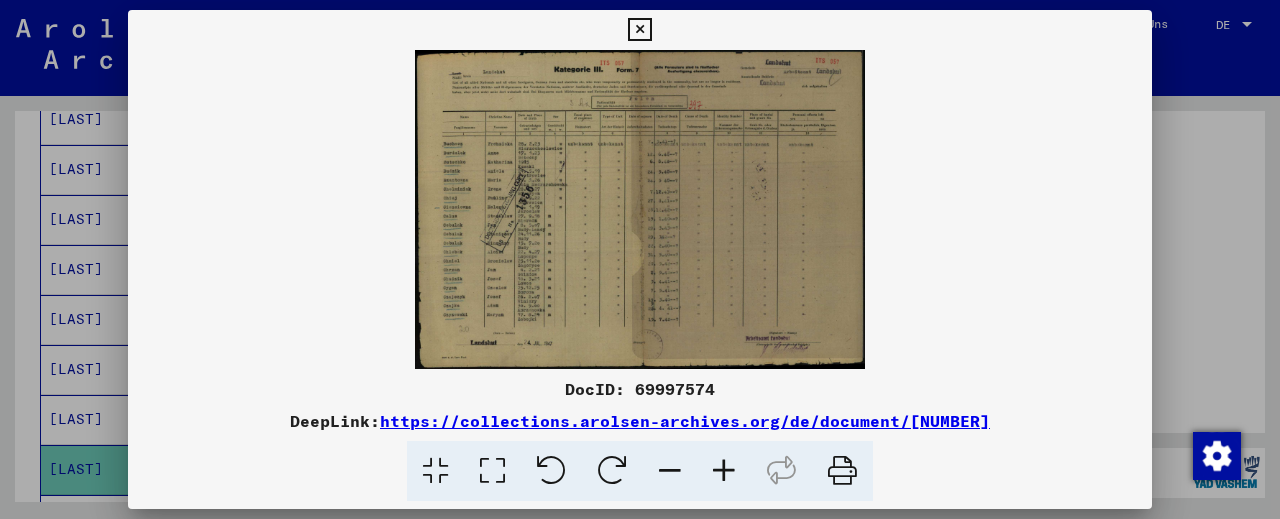 click at bounding box center (724, 471) 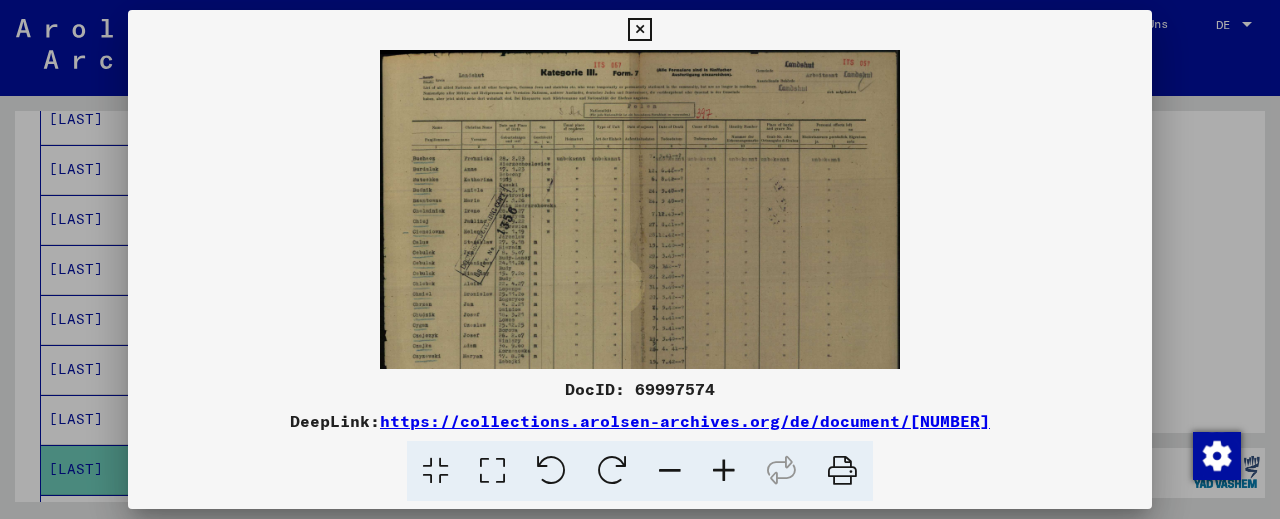 click at bounding box center (724, 471) 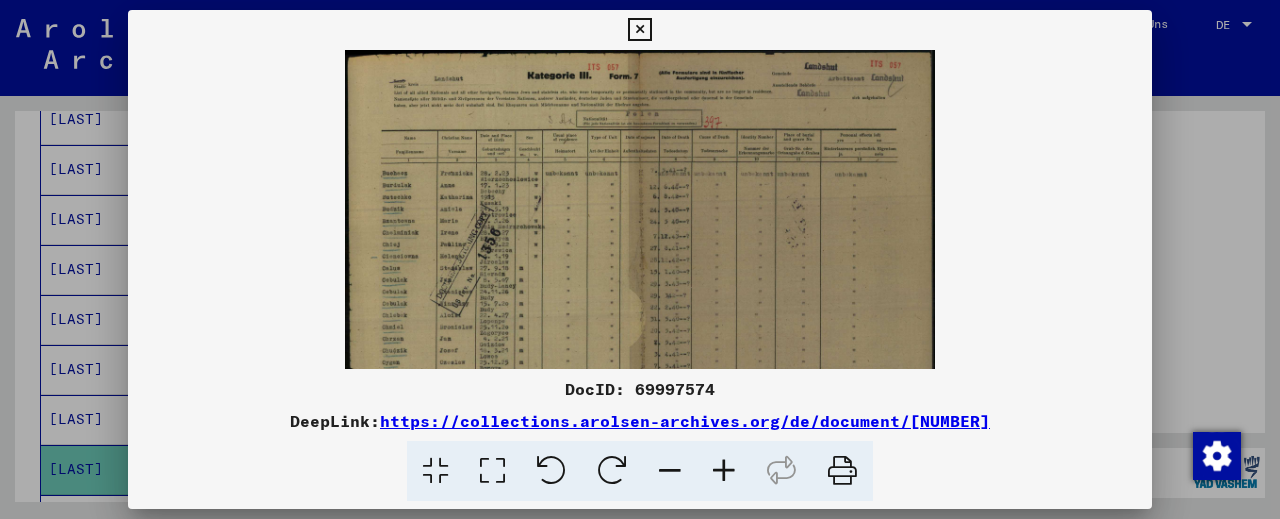 click at bounding box center (724, 471) 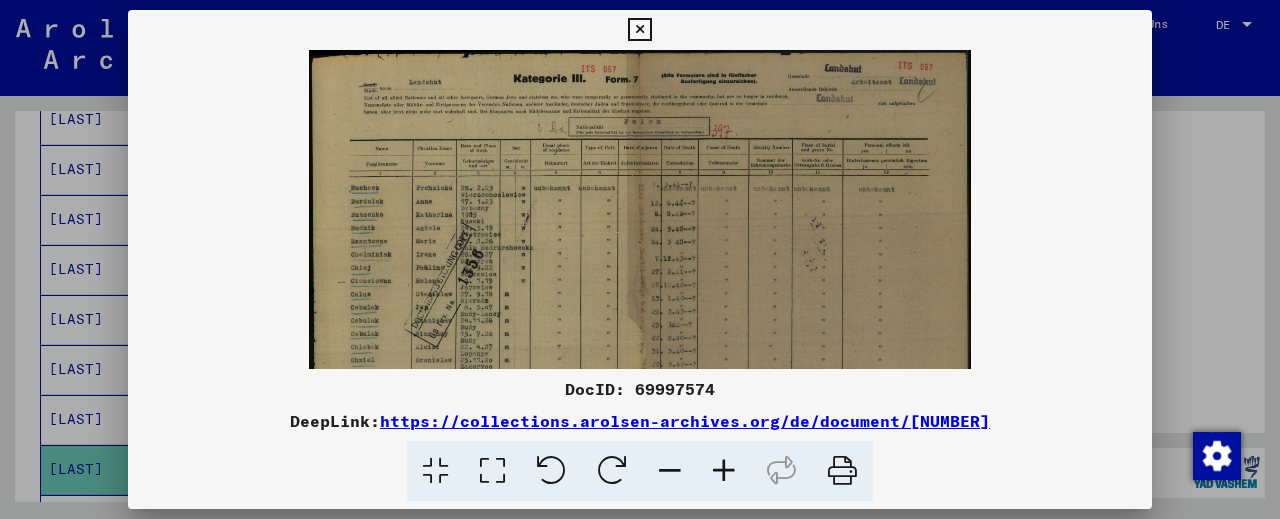 click at bounding box center [724, 471] 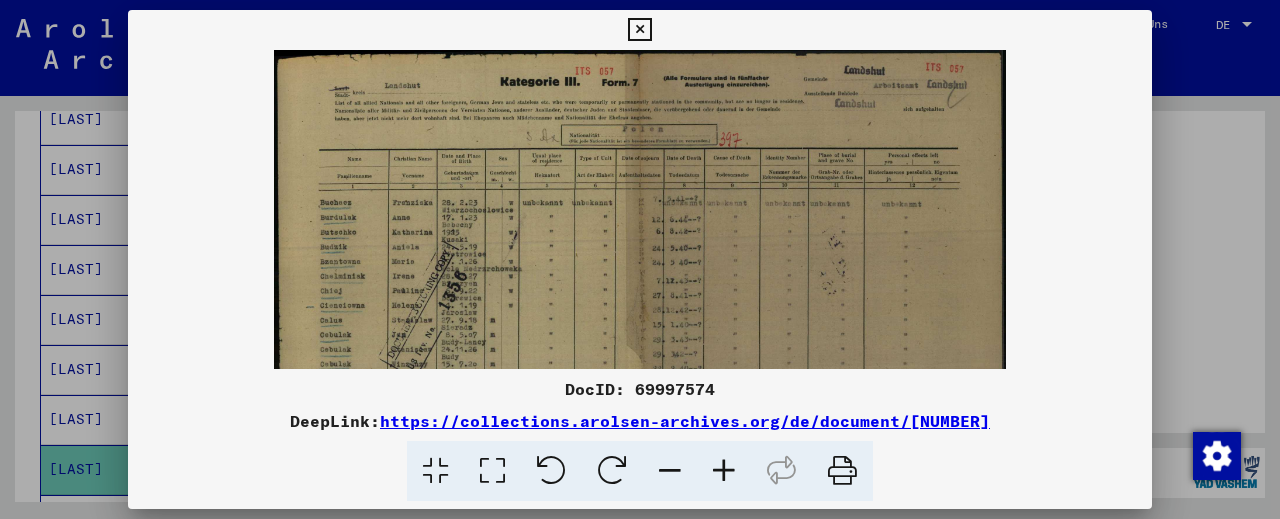 click at bounding box center [724, 471] 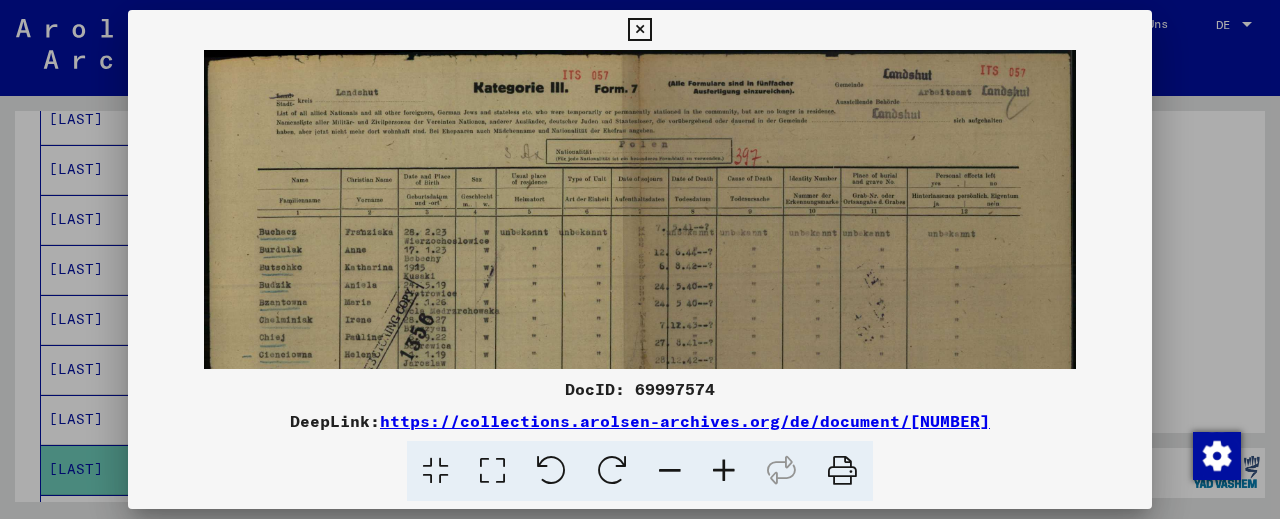 click at bounding box center (724, 471) 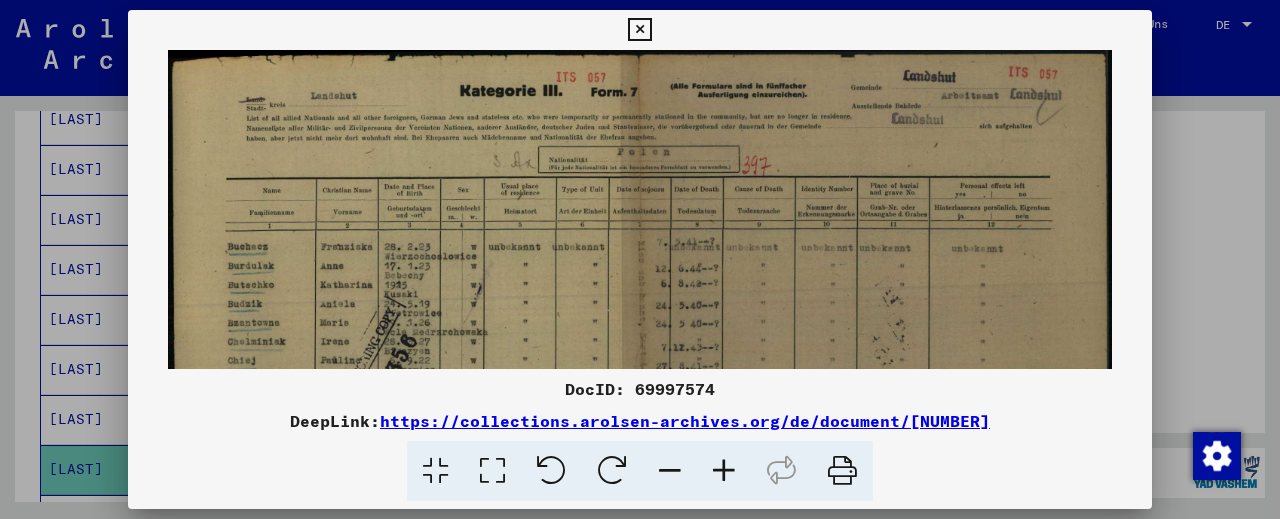 click at bounding box center (724, 471) 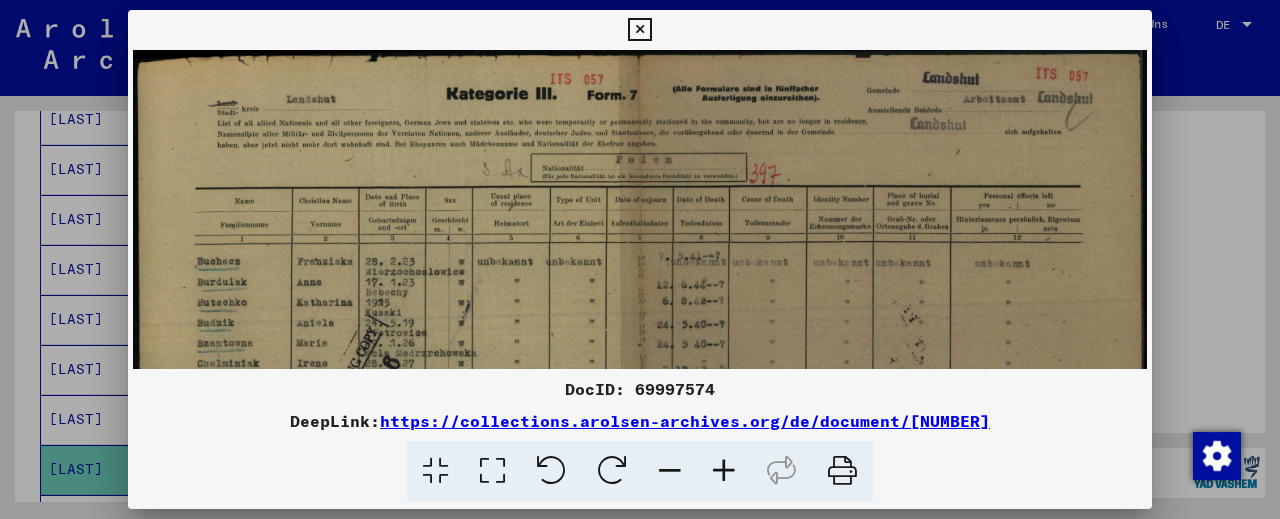 click at bounding box center [724, 471] 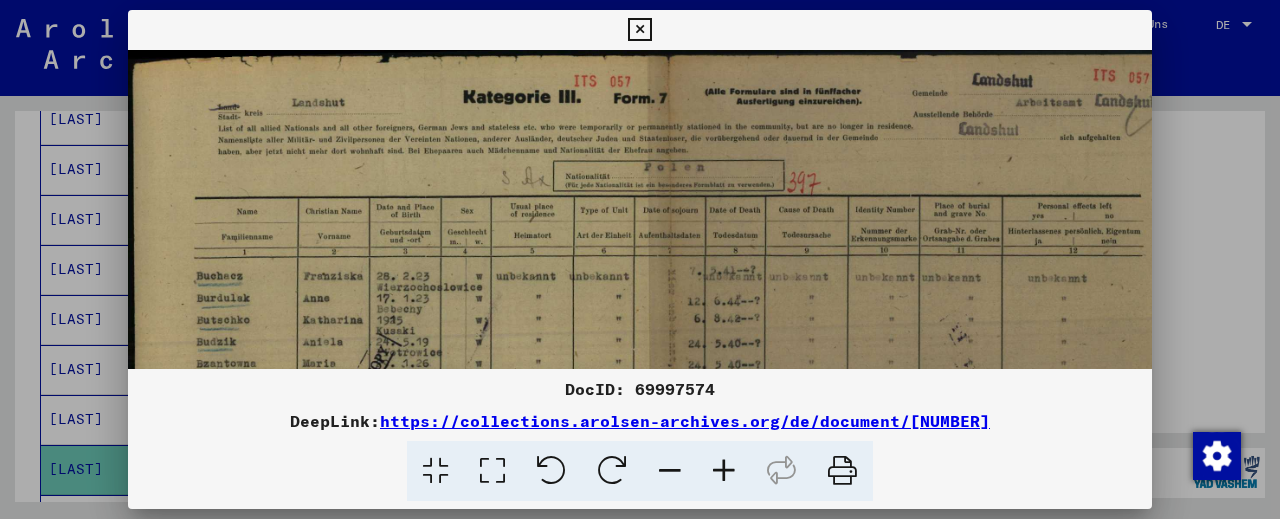 click at bounding box center (724, 471) 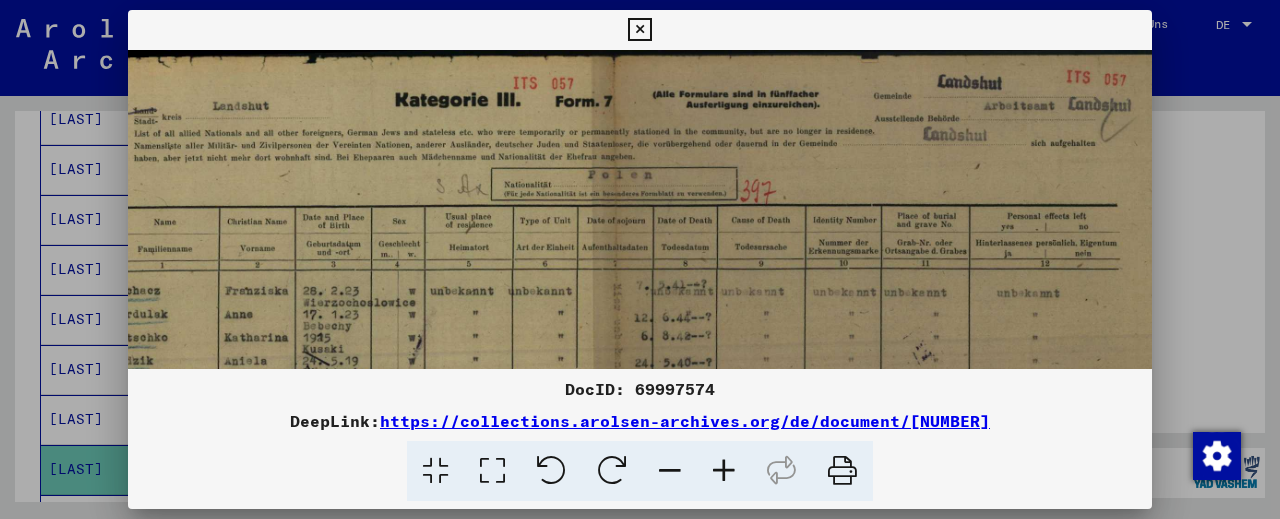 drag, startPoint x: 905, startPoint y: 263, endPoint x: 815, endPoint y: 265, distance: 90.02222 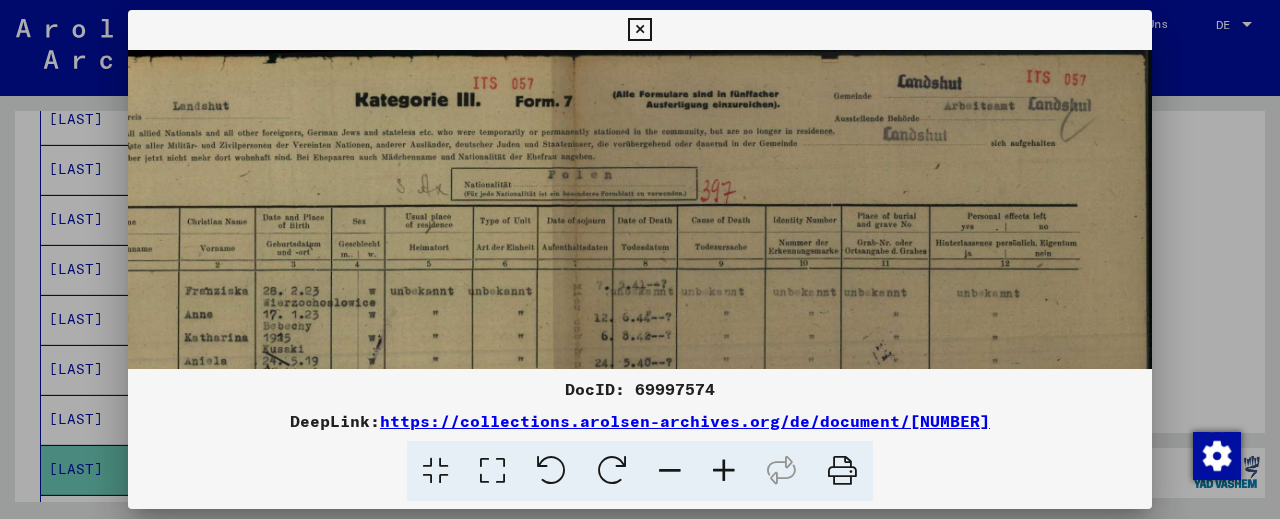 drag, startPoint x: 946, startPoint y: 236, endPoint x: 826, endPoint y: 250, distance: 120.8139 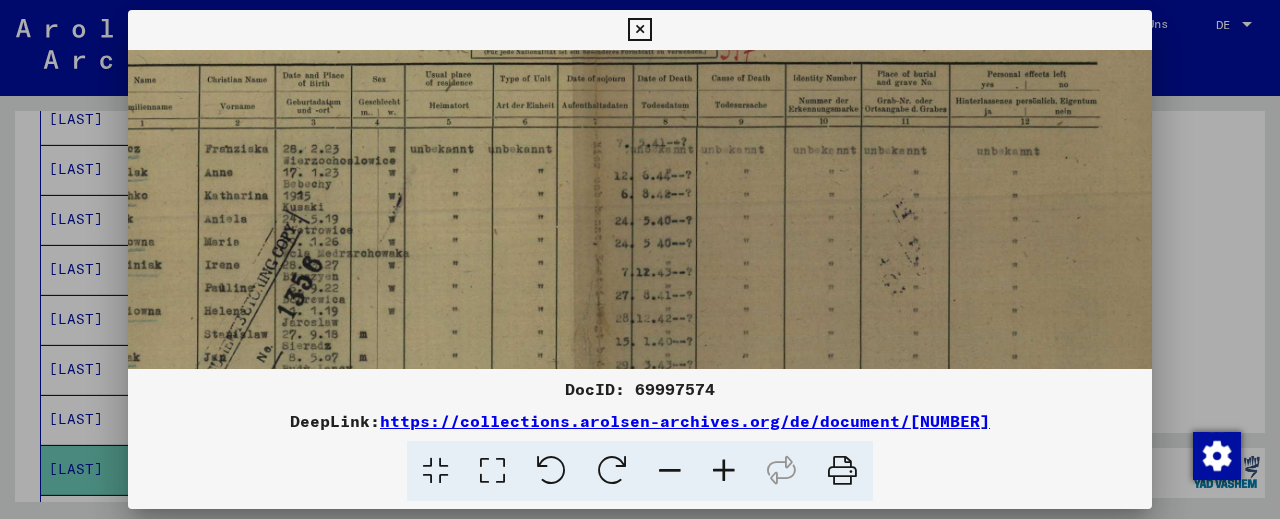 drag, startPoint x: 677, startPoint y: 242, endPoint x: 693, endPoint y: 168, distance: 75.70998 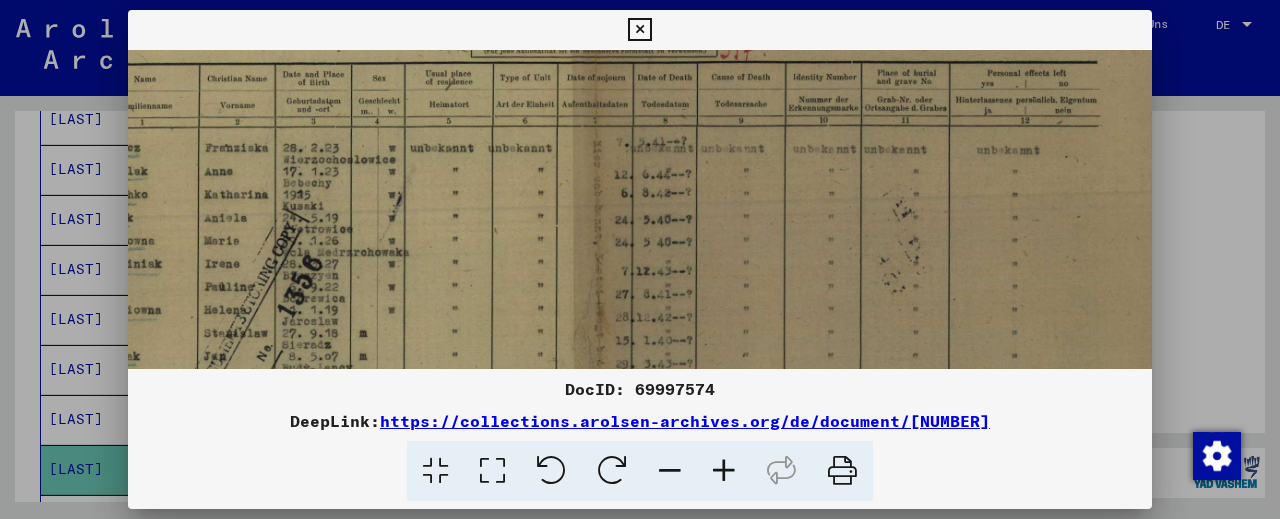 scroll, scrollTop: 142, scrollLeft: 0, axis: vertical 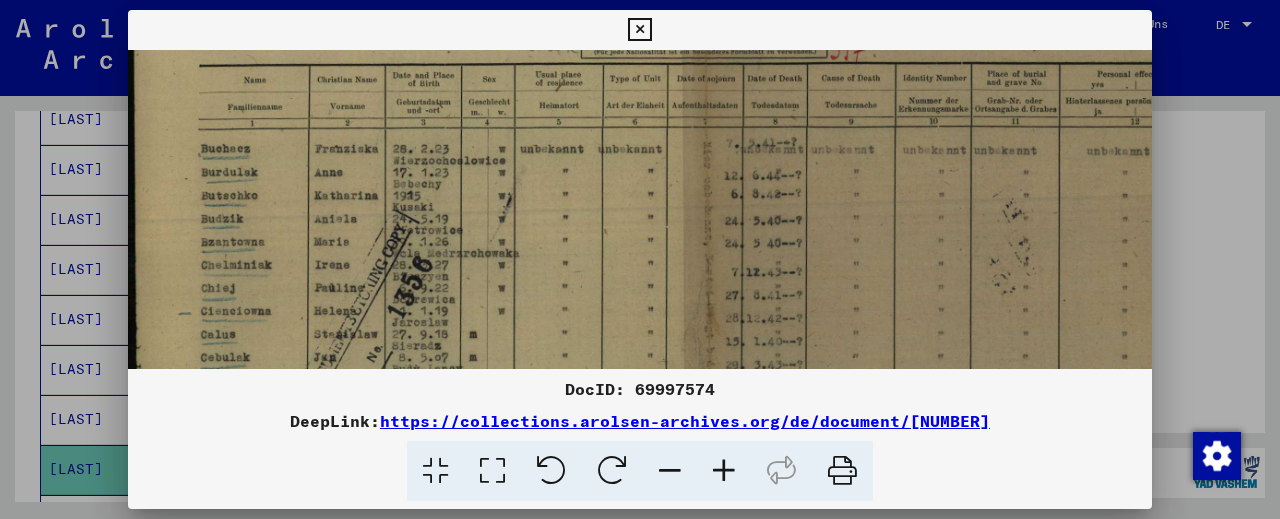 drag, startPoint x: 546, startPoint y: 248, endPoint x: 794, endPoint y: 249, distance: 248.00201 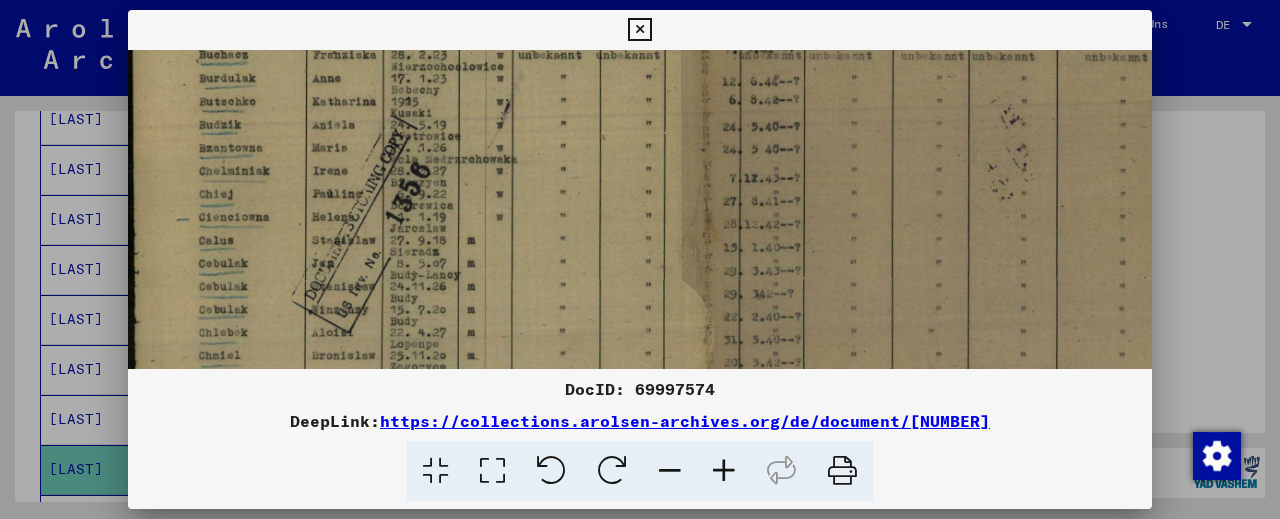scroll, scrollTop: 257, scrollLeft: 2, axis: both 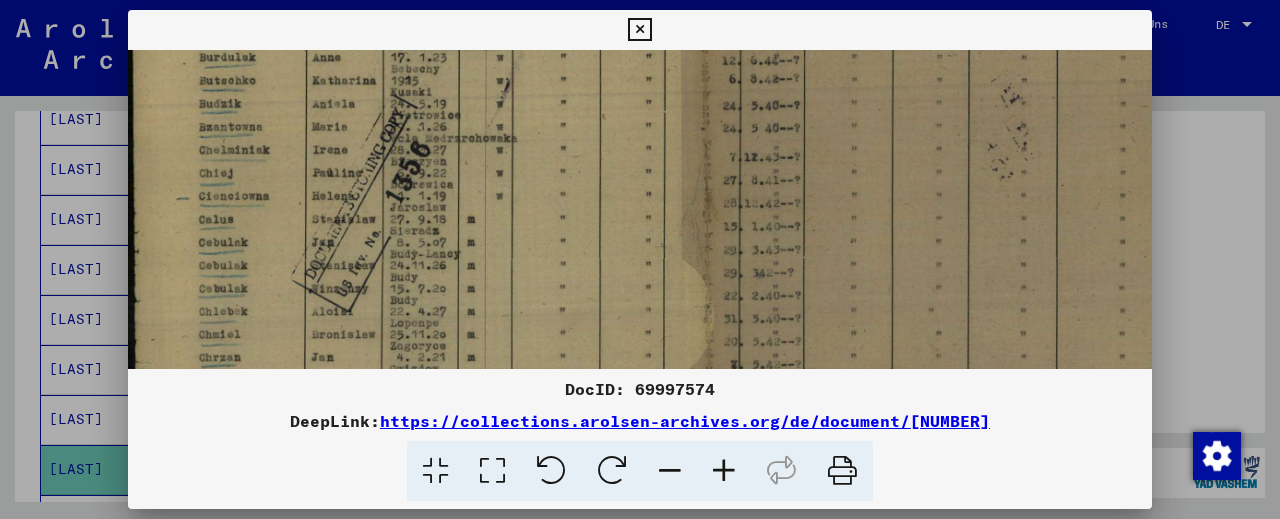 drag, startPoint x: 740, startPoint y: 316, endPoint x: 738, endPoint y: 198, distance: 118.016945 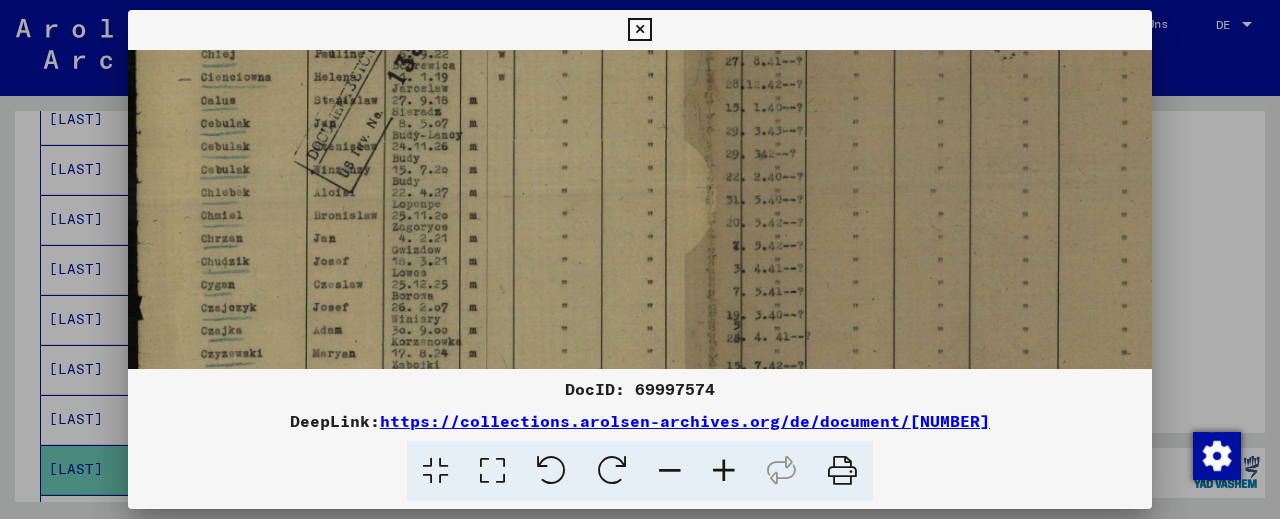 scroll, scrollTop: 388, scrollLeft: 0, axis: vertical 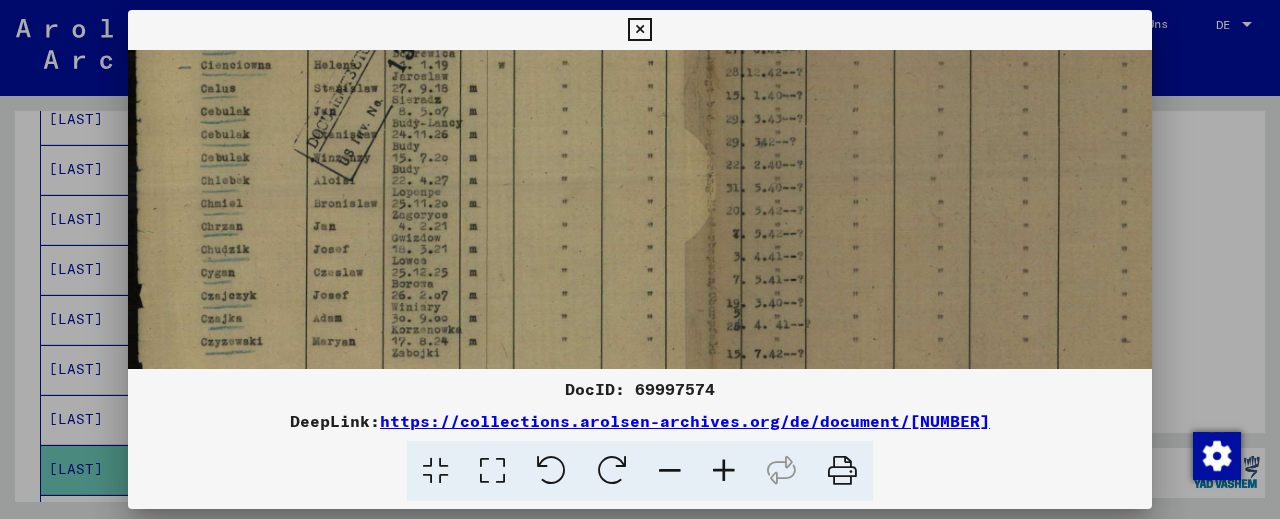 drag, startPoint x: 262, startPoint y: 317, endPoint x: 282, endPoint y: 186, distance: 132.51793 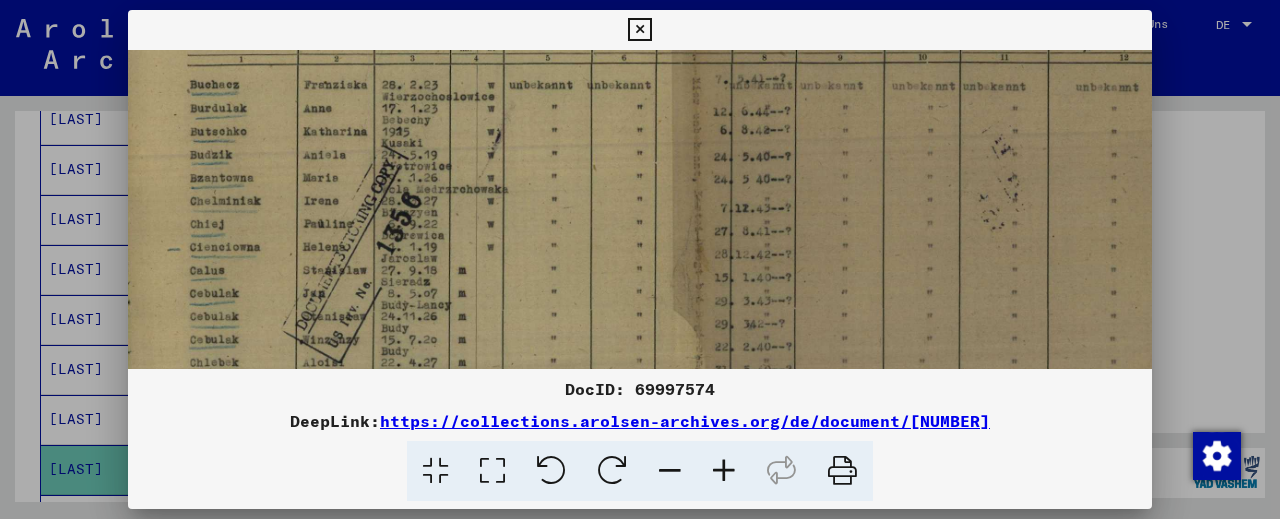 drag, startPoint x: 802, startPoint y: 217, endPoint x: 791, endPoint y: 402, distance: 185.32674 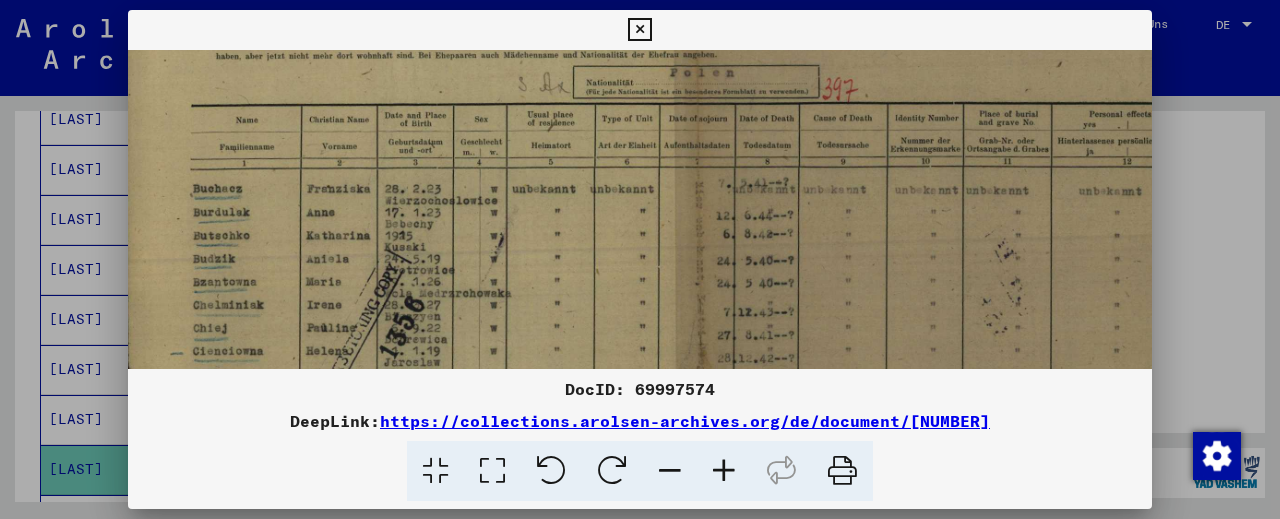 scroll, scrollTop: 99, scrollLeft: 8, axis: both 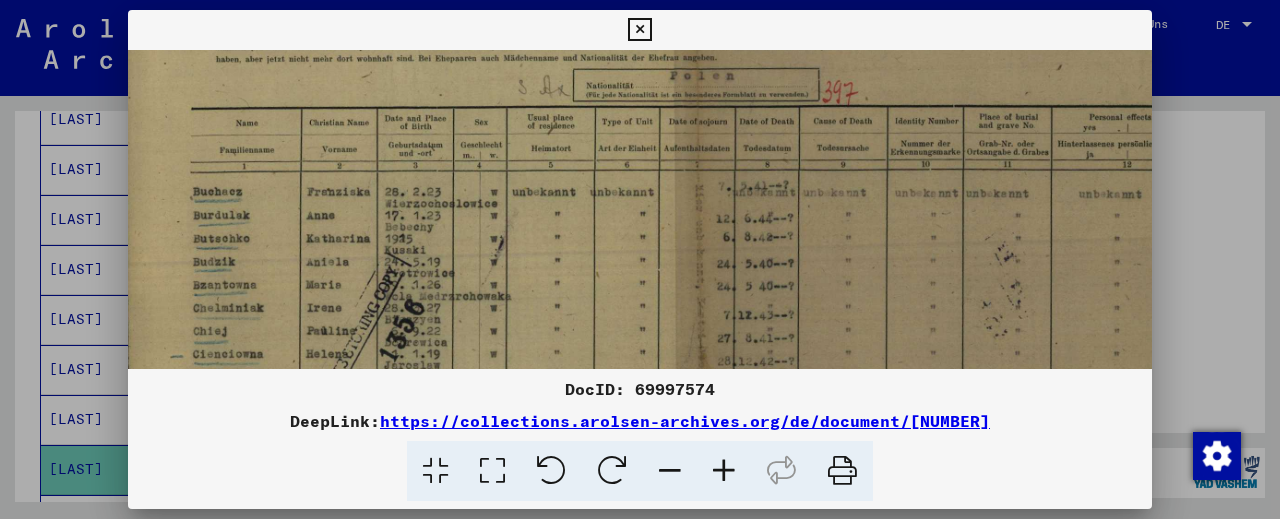 drag, startPoint x: 762, startPoint y: 208, endPoint x: 765, endPoint y: 312, distance: 104.04326 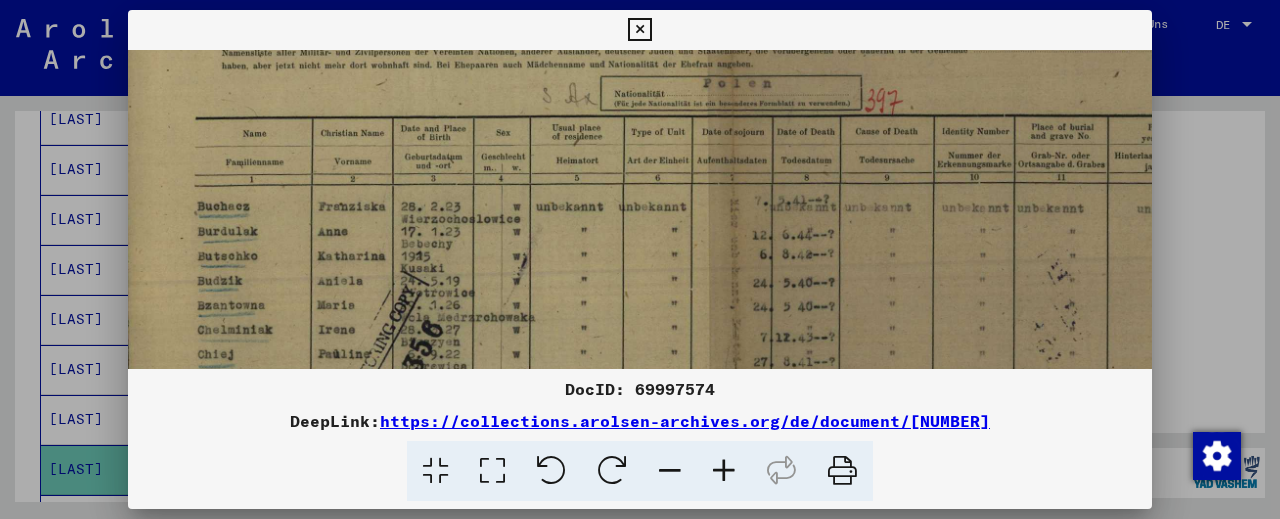 click at bounding box center (724, 471) 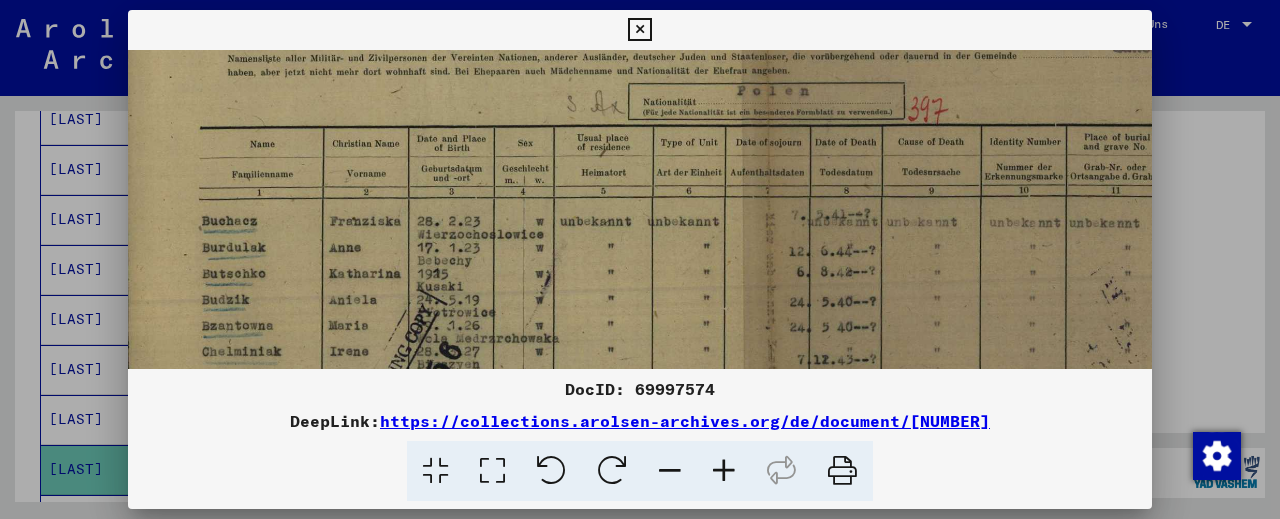 click at bounding box center [724, 471] 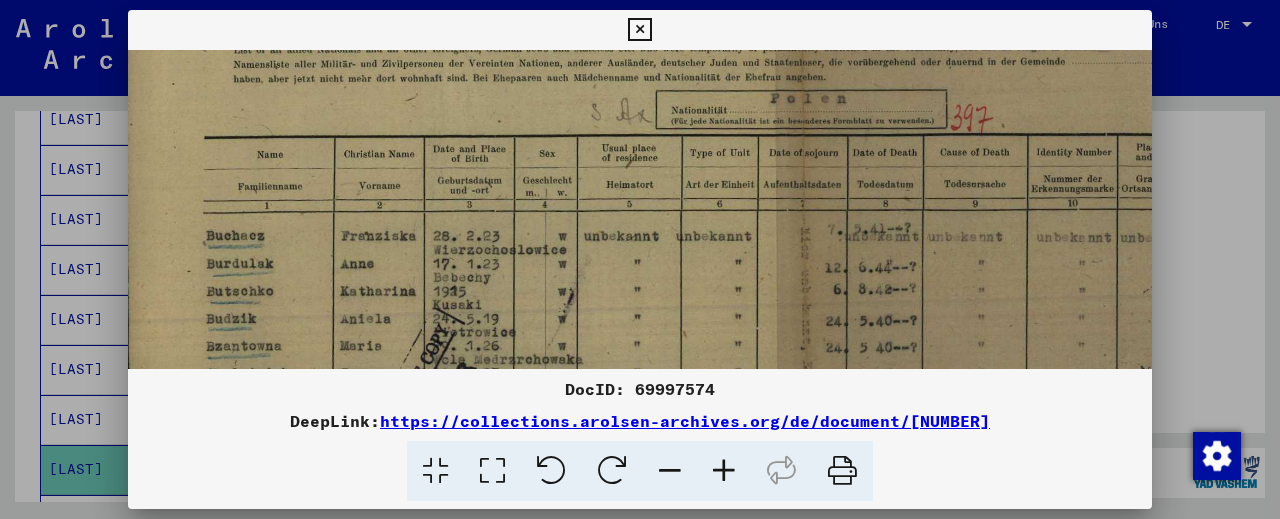 click at bounding box center [724, 471] 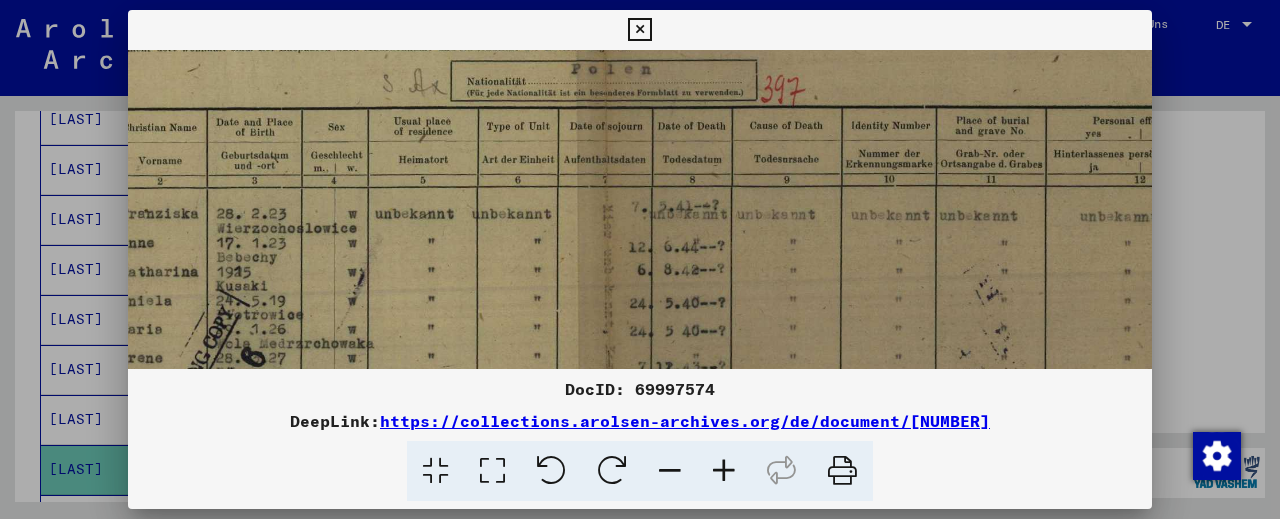 drag, startPoint x: 702, startPoint y: 235, endPoint x: 618, endPoint y: 212, distance: 87.0919 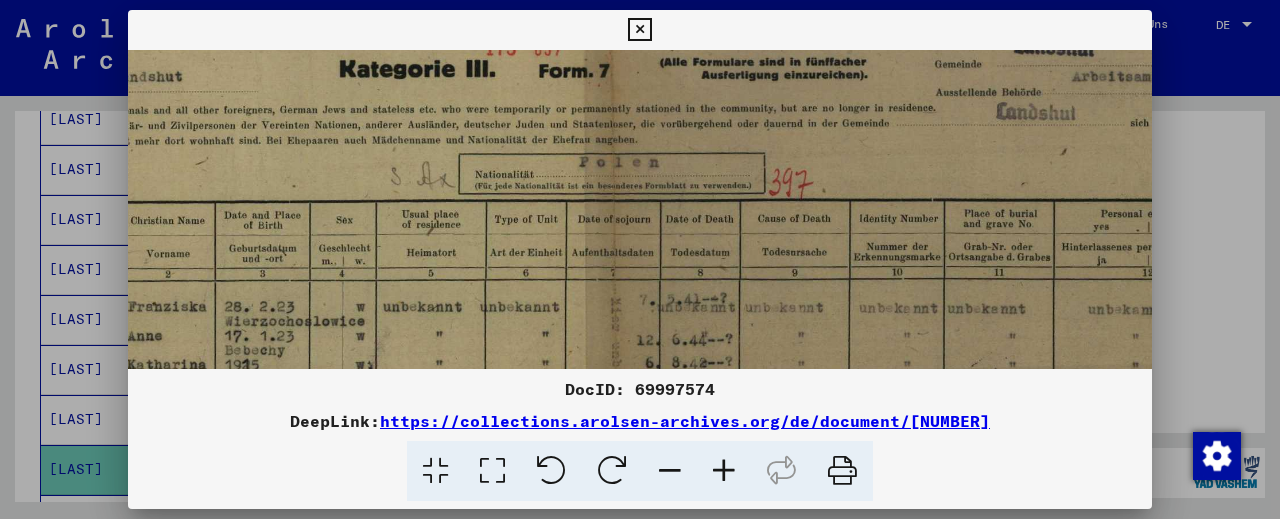 drag, startPoint x: 682, startPoint y: 184, endPoint x: 694, endPoint y: 330, distance: 146.49232 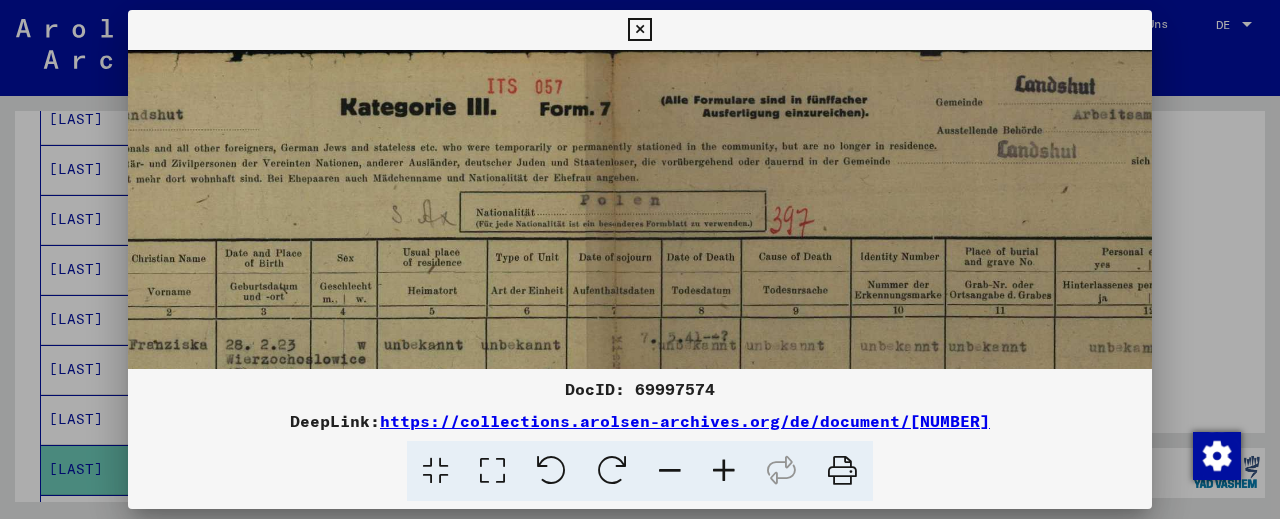 scroll, scrollTop: 0, scrollLeft: 232, axis: horizontal 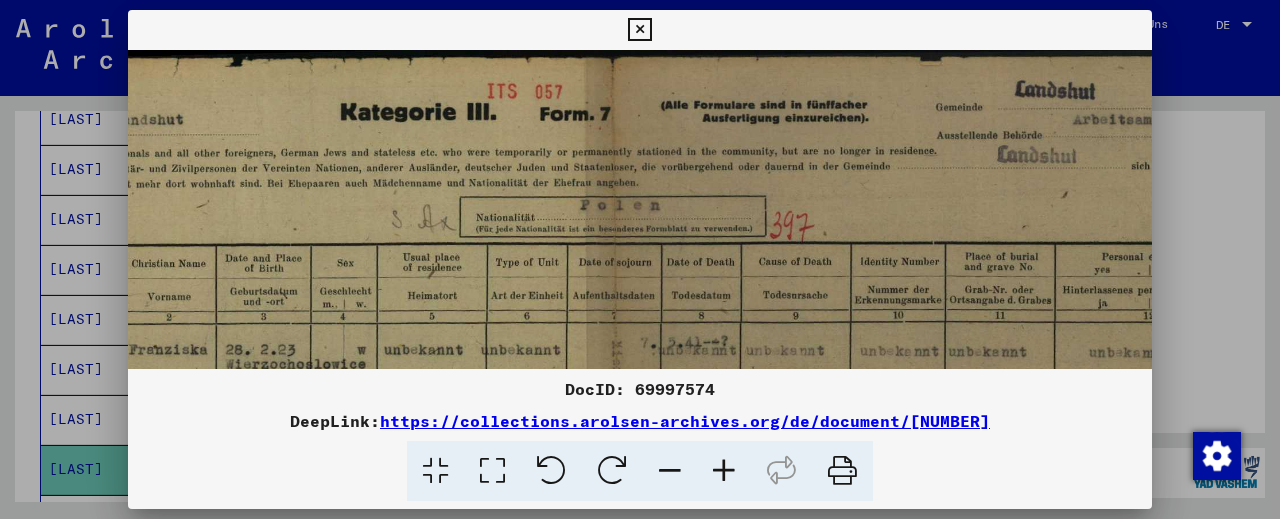 drag, startPoint x: 678, startPoint y: 242, endPoint x: 678, endPoint y: 312, distance: 70 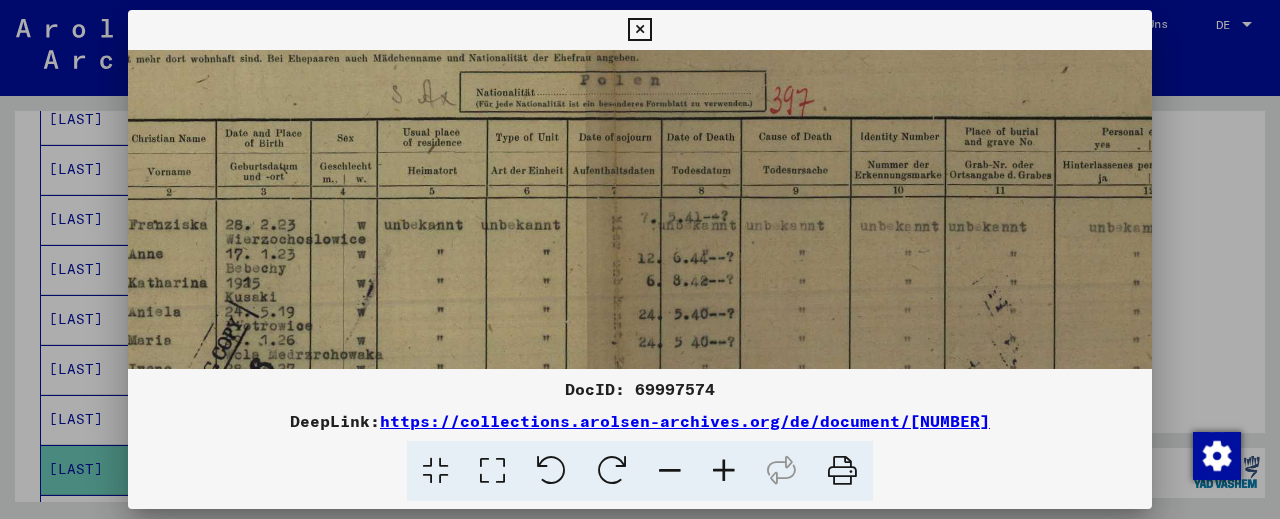 drag, startPoint x: 675, startPoint y: 294, endPoint x: 674, endPoint y: 138, distance: 156.0032 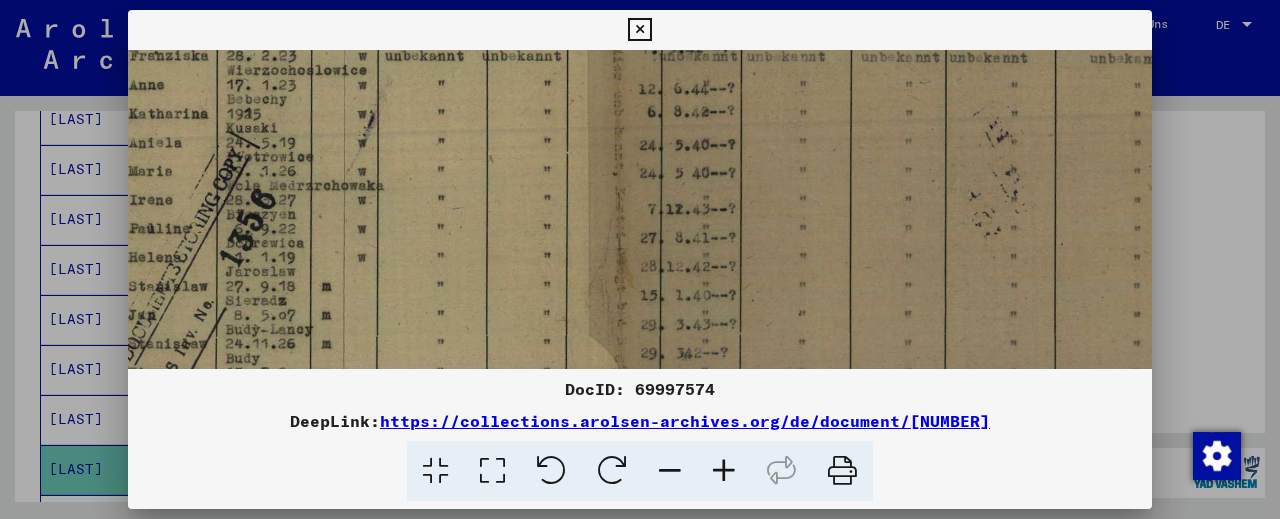 drag, startPoint x: 702, startPoint y: 334, endPoint x: 704, endPoint y: 142, distance: 192.01042 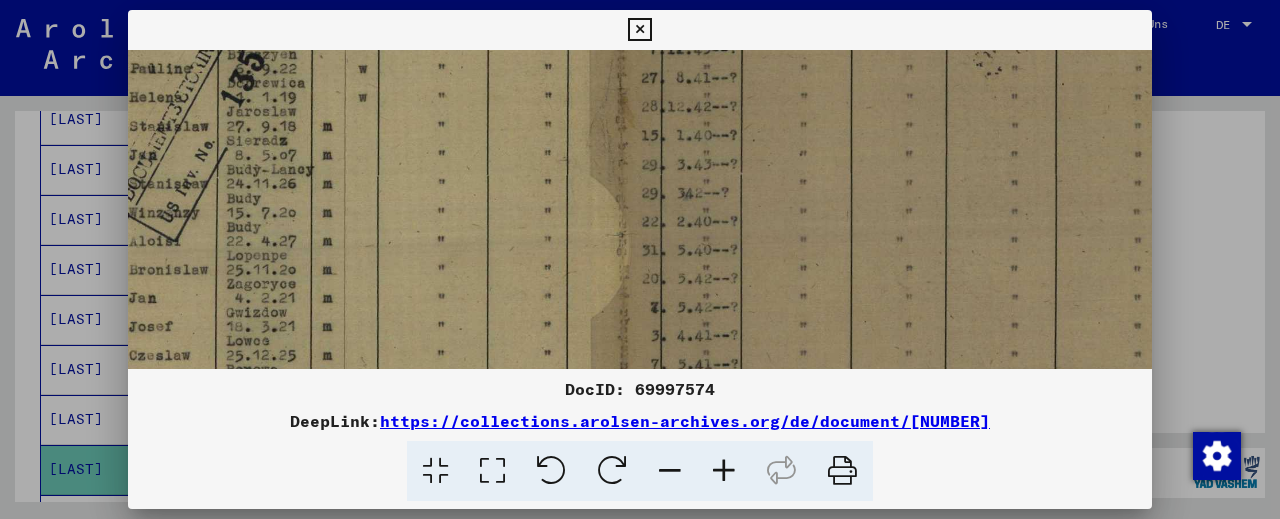 drag, startPoint x: 686, startPoint y: 302, endPoint x: 686, endPoint y: 187, distance: 115 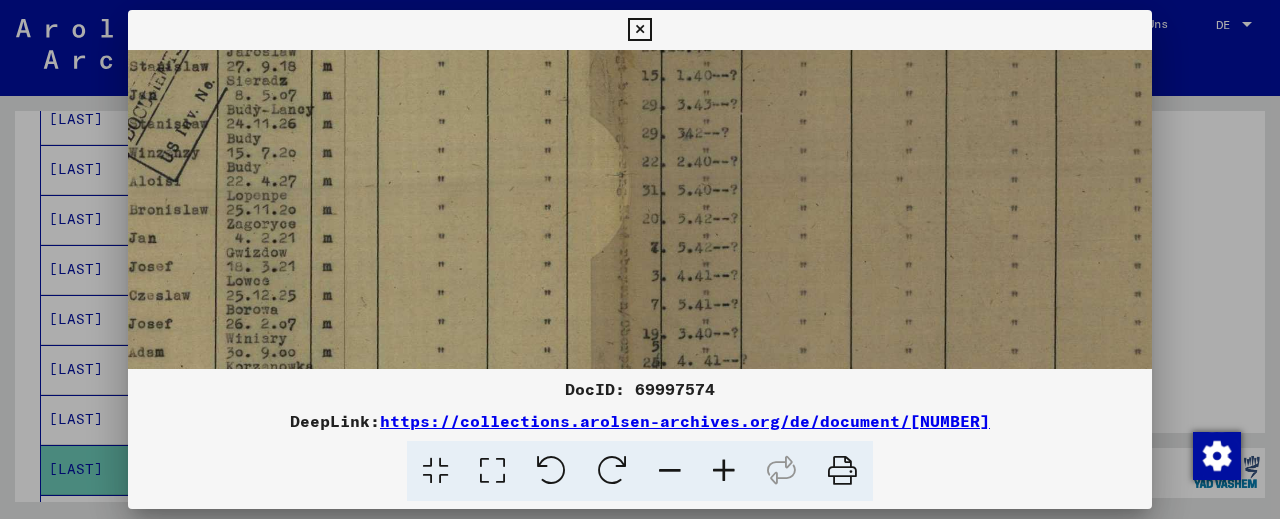drag, startPoint x: 674, startPoint y: 314, endPoint x: 674, endPoint y: 203, distance: 111 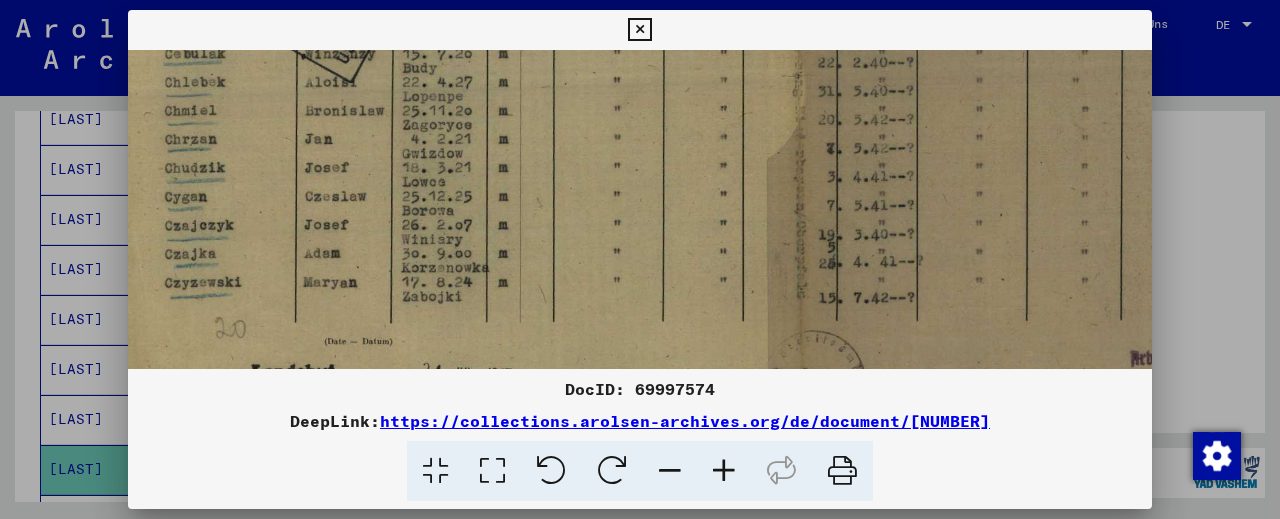 scroll, scrollTop: 633, scrollLeft: 0, axis: vertical 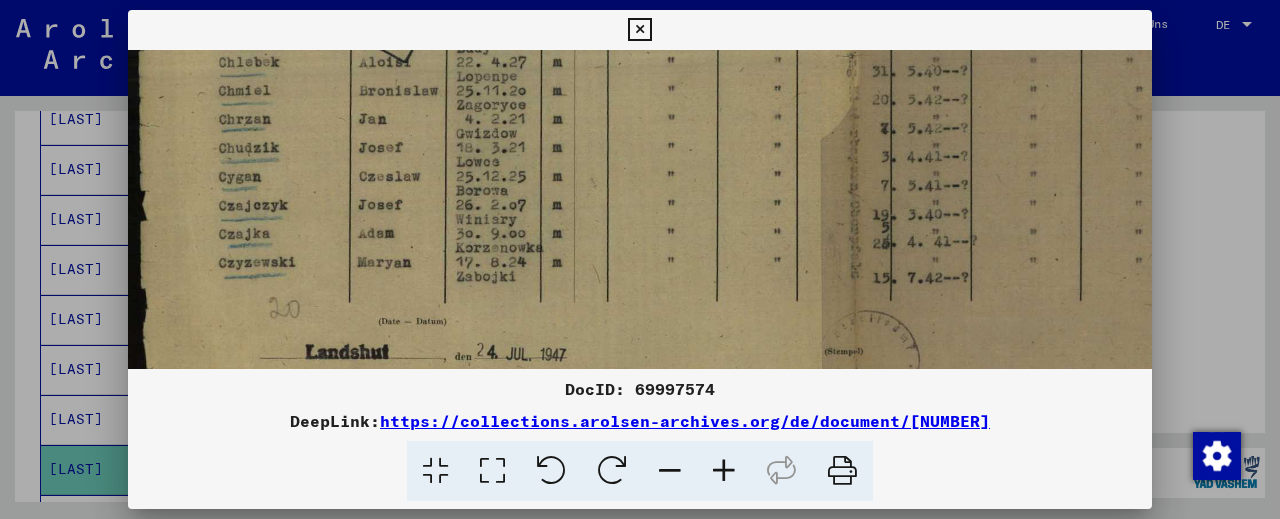 drag, startPoint x: 437, startPoint y: 304, endPoint x: 986, endPoint y: 238, distance: 552.953 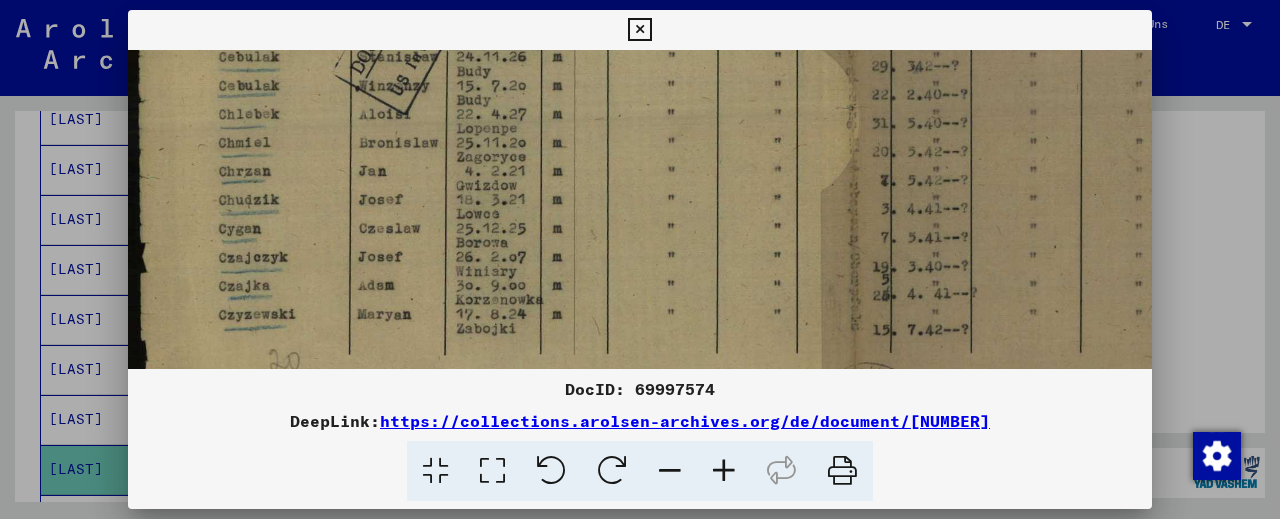 drag, startPoint x: 939, startPoint y: 241, endPoint x: 942, endPoint y: 257, distance: 16.27882 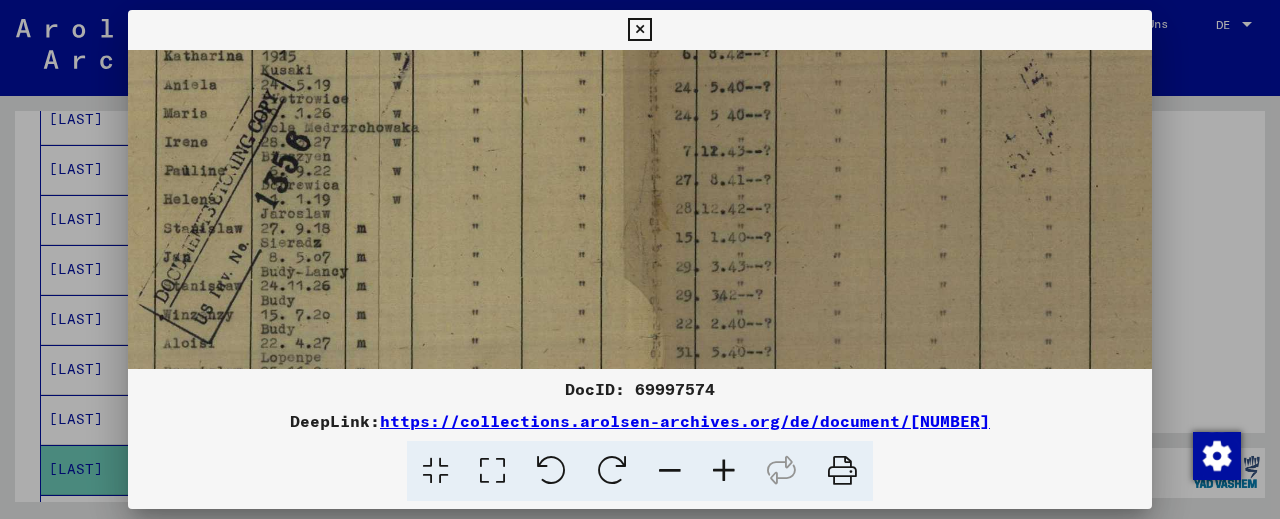 drag, startPoint x: 1088, startPoint y: 180, endPoint x: 854, endPoint y: 416, distance: 332.3432 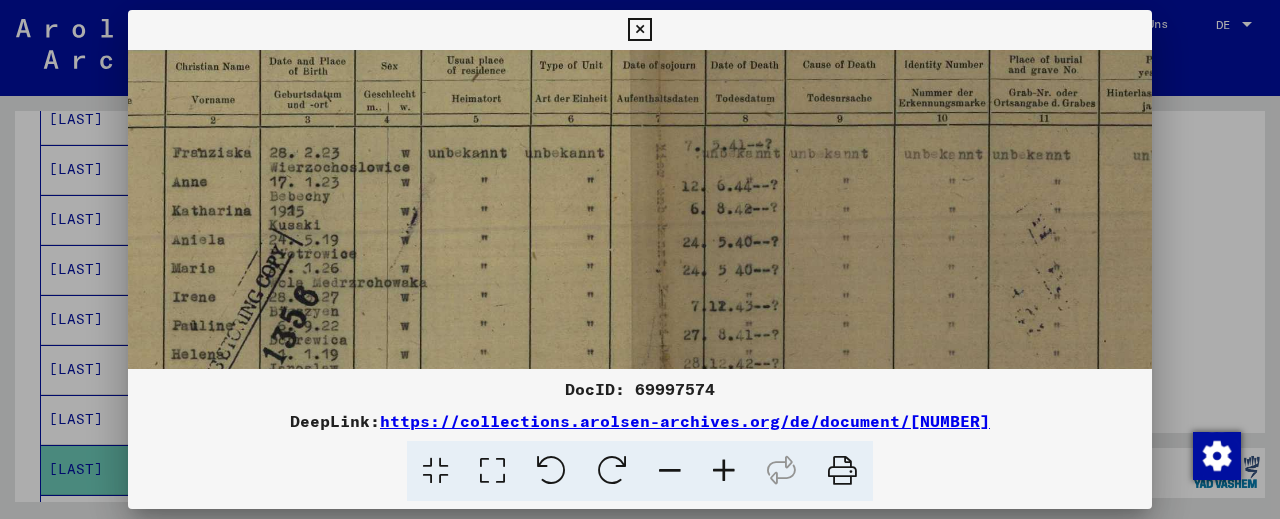 drag, startPoint x: 754, startPoint y: 156, endPoint x: 749, endPoint y: 317, distance: 161.07762 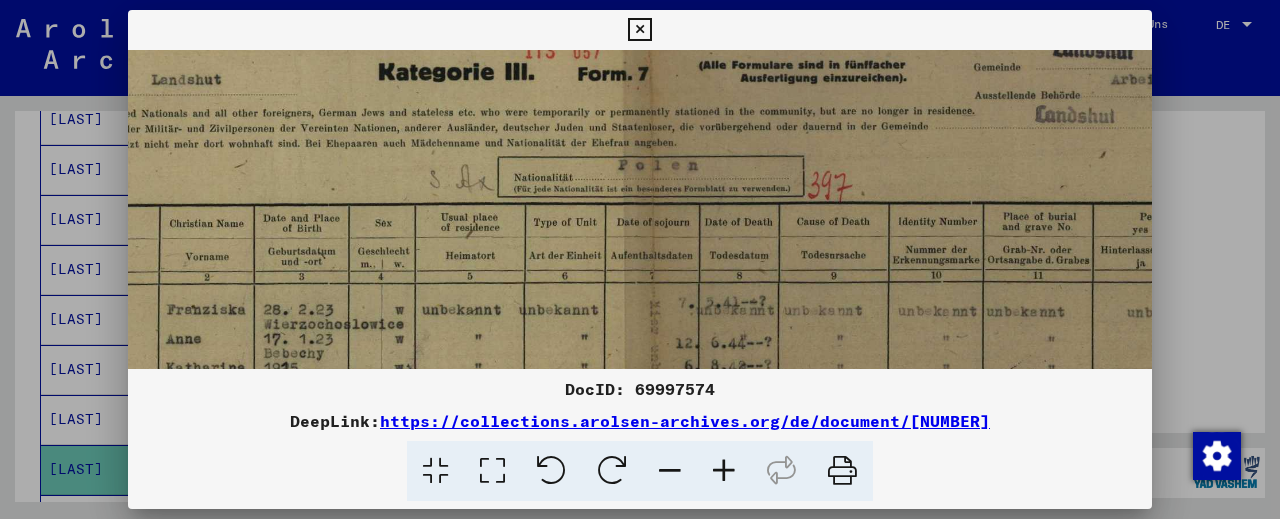 drag, startPoint x: 742, startPoint y: 162, endPoint x: 734, endPoint y: 318, distance: 156.20499 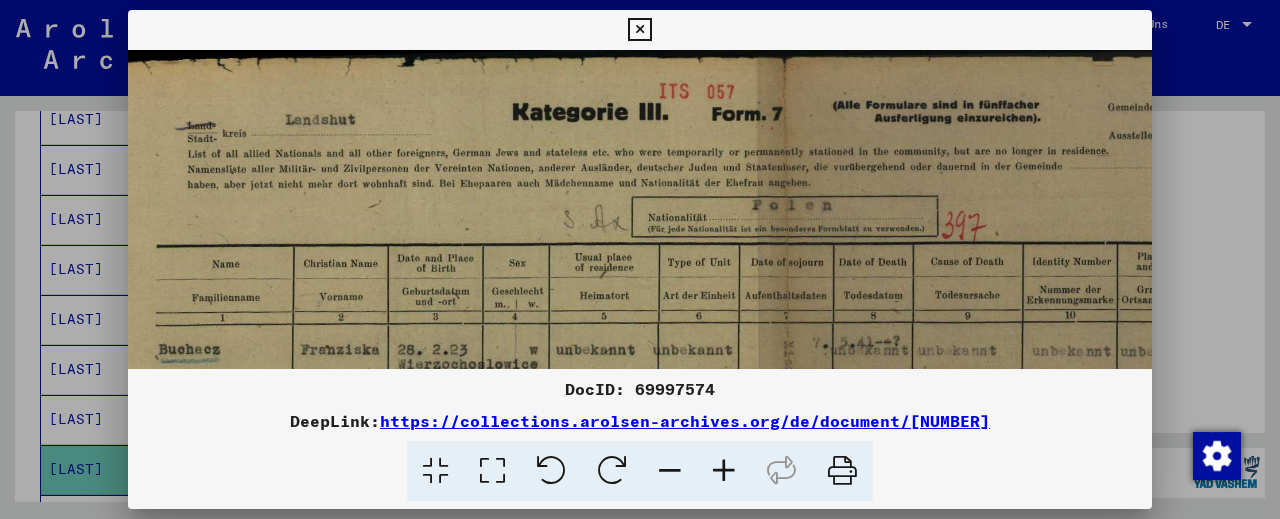 scroll, scrollTop: 0, scrollLeft: 0, axis: both 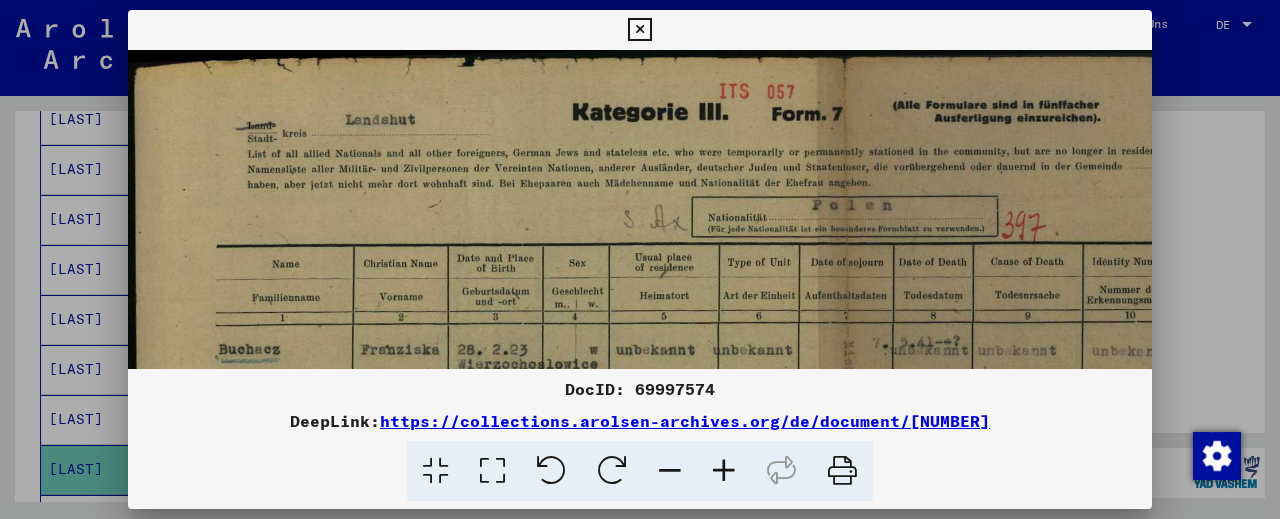 drag, startPoint x: 686, startPoint y: 142, endPoint x: 915, endPoint y: 253, distance: 254.4838 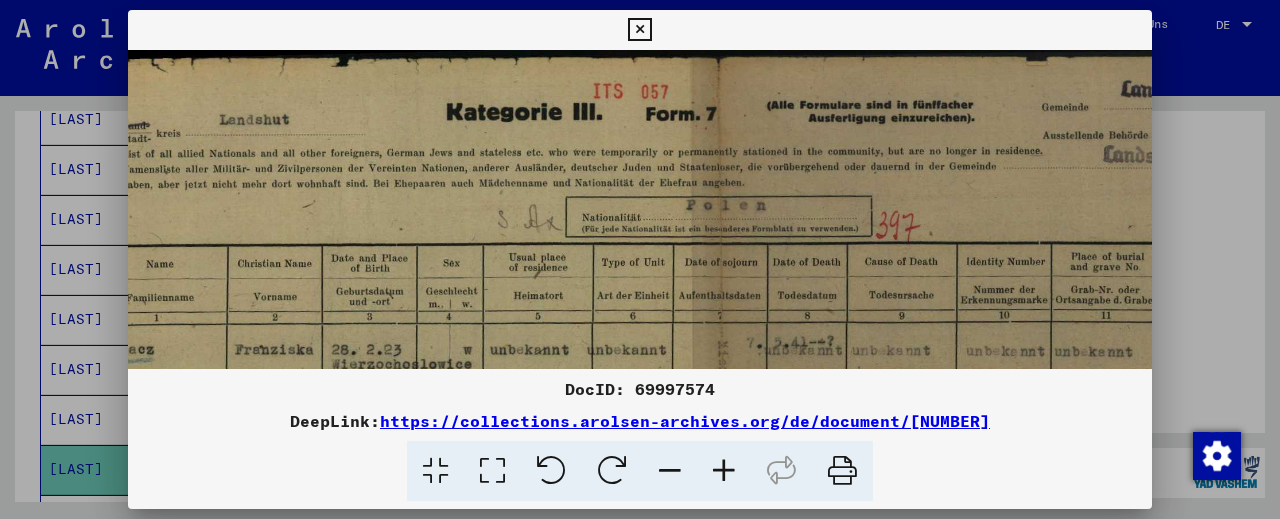 scroll, scrollTop: 0, scrollLeft: 185, axis: horizontal 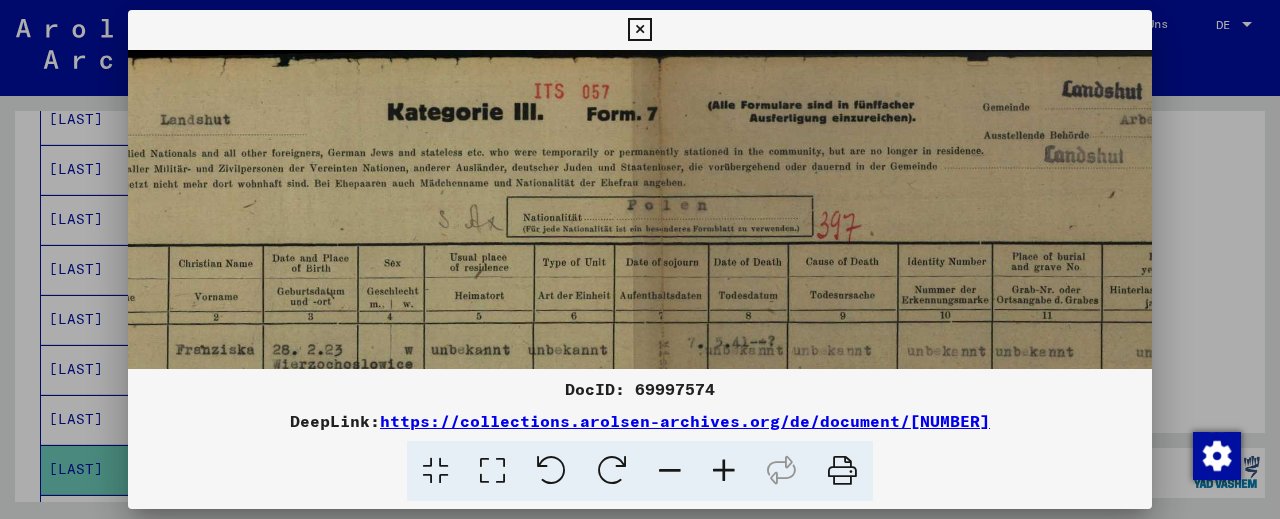 drag, startPoint x: 801, startPoint y: 230, endPoint x: 615, endPoint y: 250, distance: 187.07217 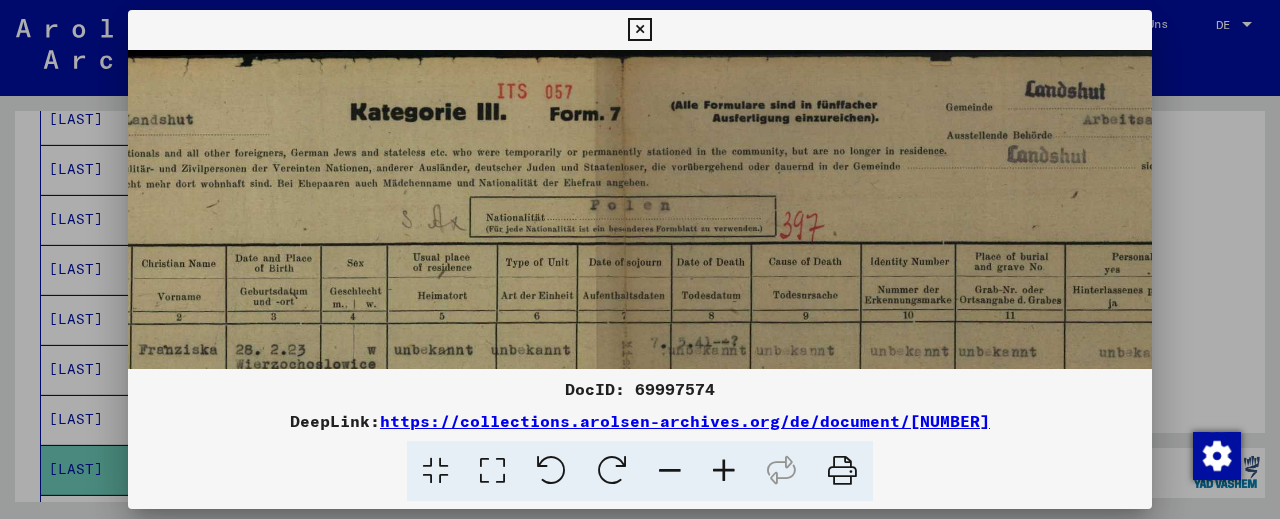 drag, startPoint x: 975, startPoint y: 196, endPoint x: 937, endPoint y: 207, distance: 39.56008 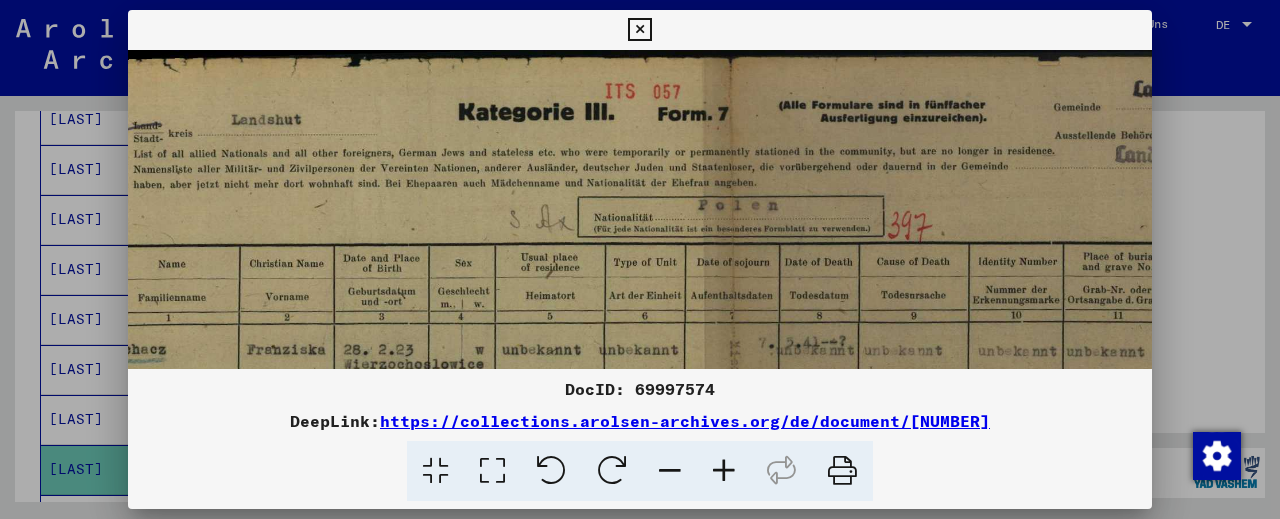 scroll, scrollTop: 0, scrollLeft: 109, axis: horizontal 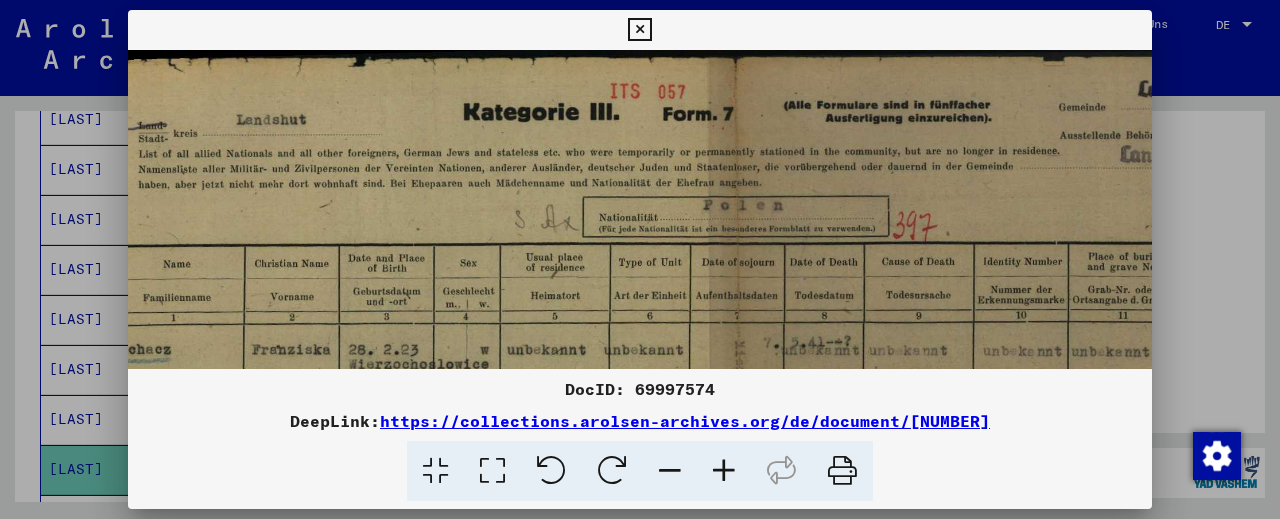 drag, startPoint x: 828, startPoint y: 160, endPoint x: 942, endPoint y: 174, distance: 114.85643 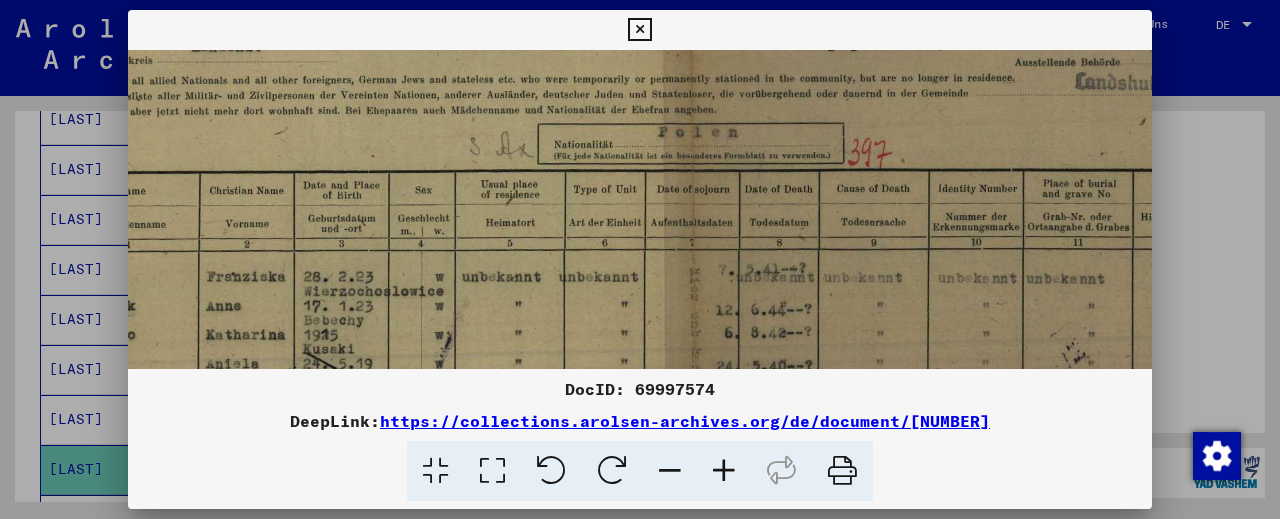 drag, startPoint x: 730, startPoint y: 161, endPoint x: 685, endPoint y: 170, distance: 45.891174 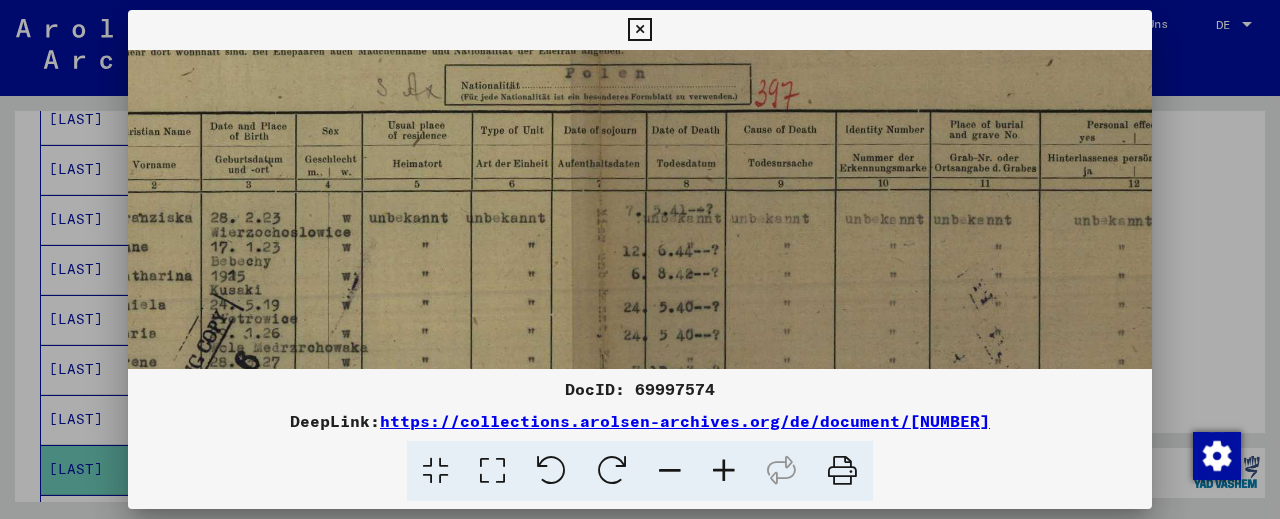 drag, startPoint x: 726, startPoint y: 290, endPoint x: 653, endPoint y: 240, distance: 88.481636 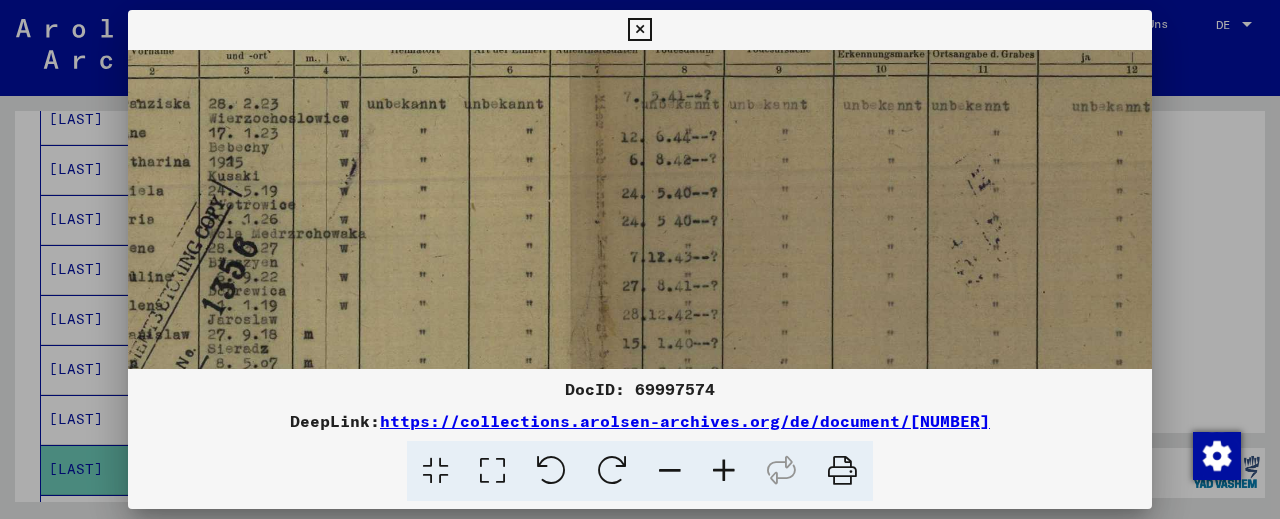 drag, startPoint x: 711, startPoint y: 315, endPoint x: 710, endPoint y: 192, distance: 123.00407 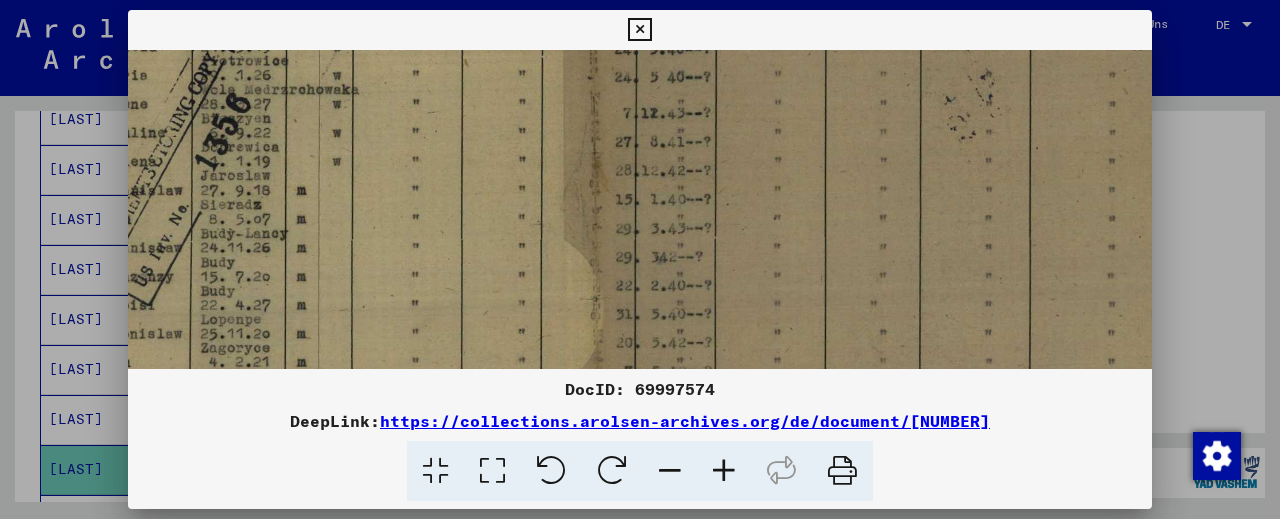 drag, startPoint x: 707, startPoint y: 234, endPoint x: 707, endPoint y: 161, distance: 73 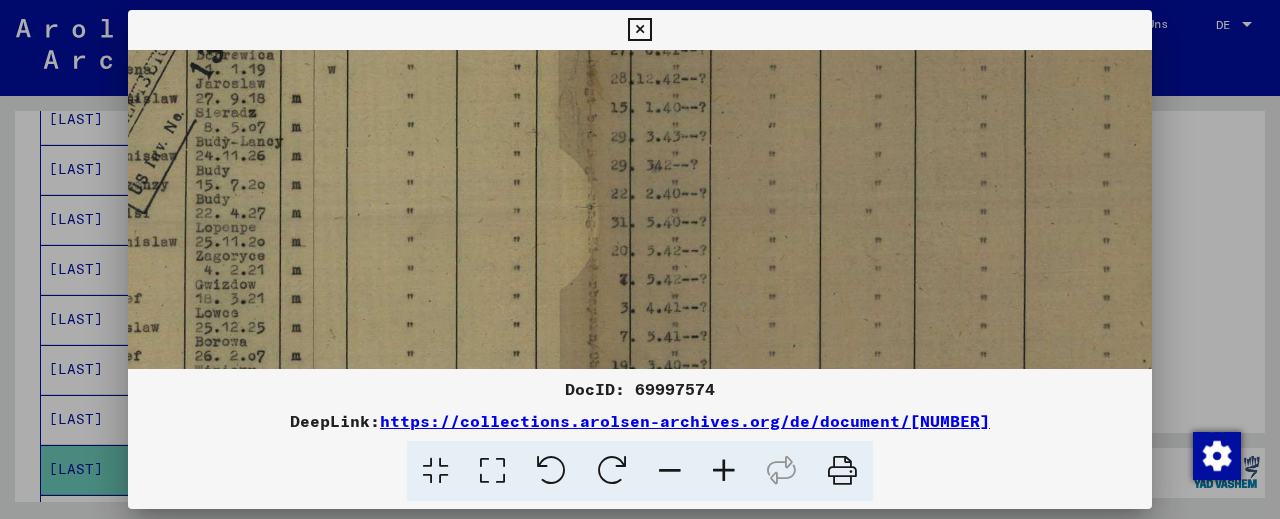 drag, startPoint x: 711, startPoint y: 242, endPoint x: 706, endPoint y: 170, distance: 72.1734 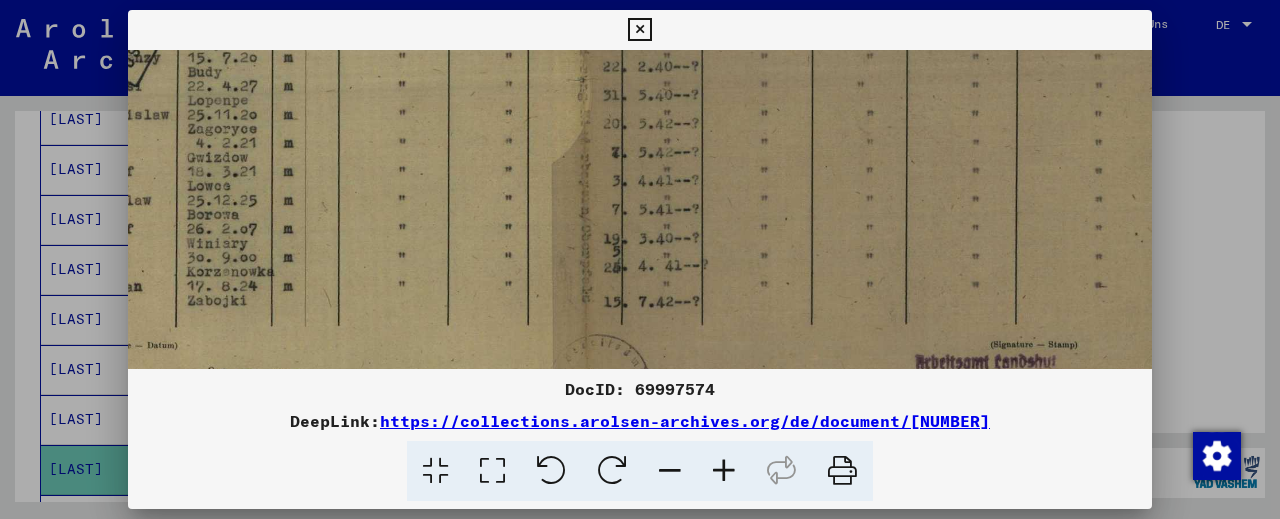 drag, startPoint x: 711, startPoint y: 319, endPoint x: 705, endPoint y: 130, distance: 189.09521 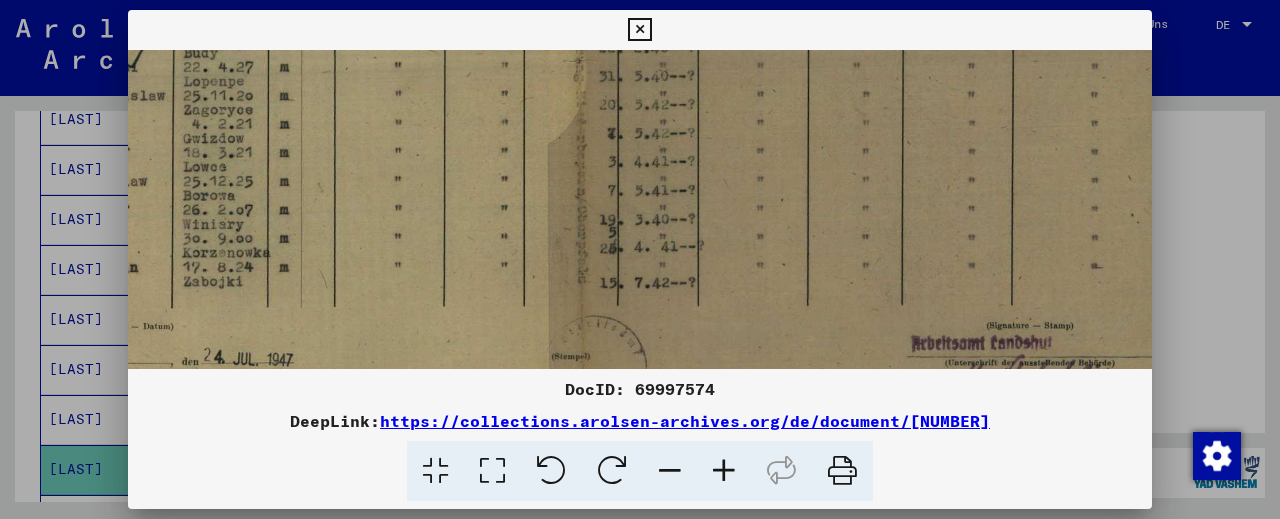 drag, startPoint x: 697, startPoint y: 219, endPoint x: 695, endPoint y: 282, distance: 63.03174 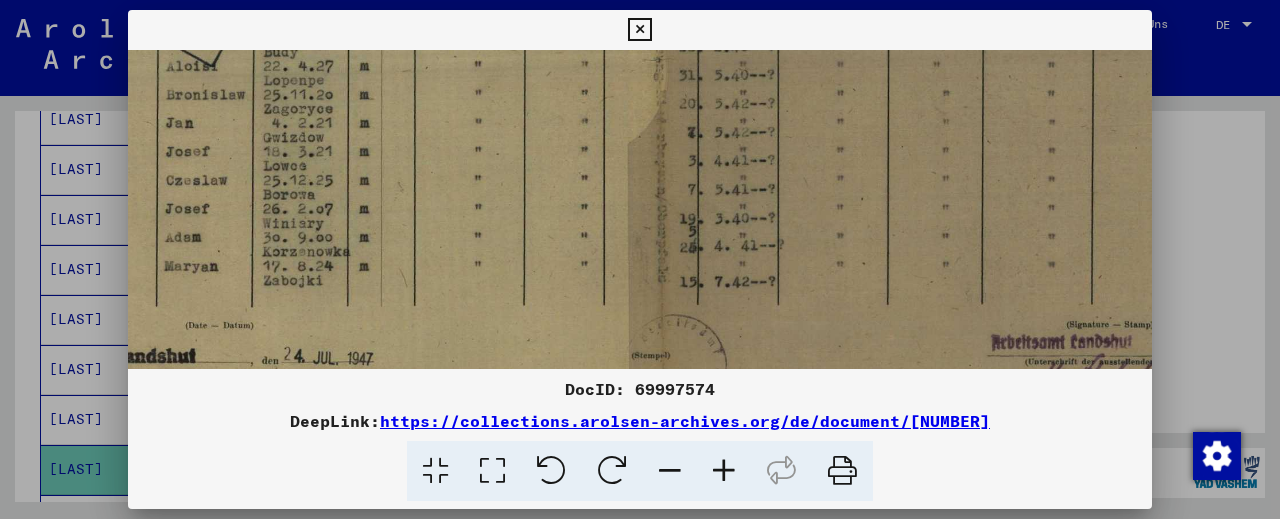 scroll, scrollTop: 634, scrollLeft: 92, axis: both 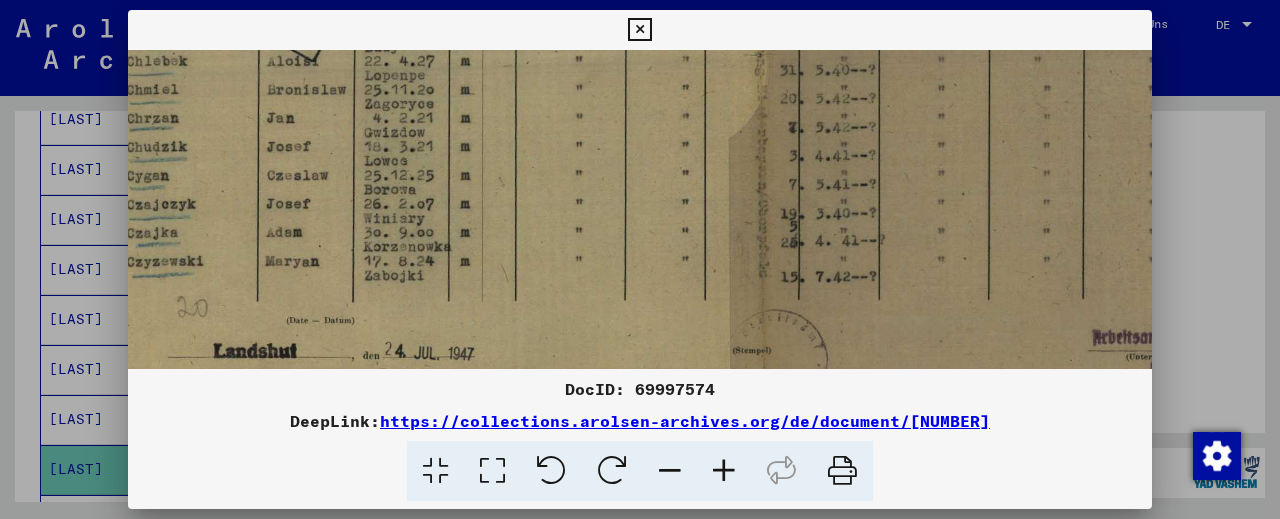 drag, startPoint x: 419, startPoint y: 202, endPoint x: 600, endPoint y: 196, distance: 181.09943 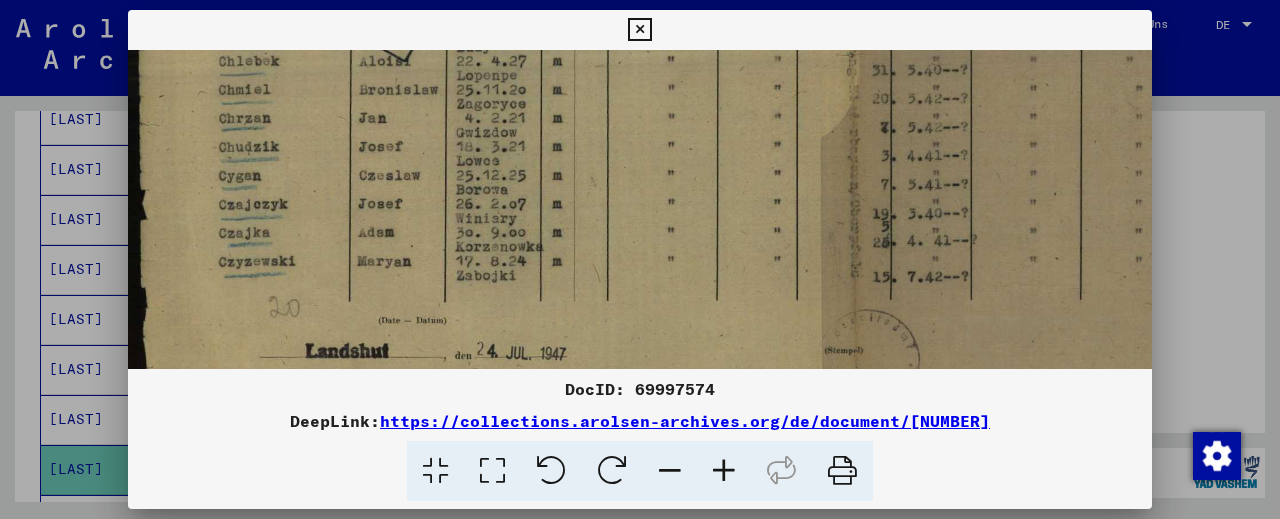 drag, startPoint x: 546, startPoint y: 214, endPoint x: 679, endPoint y: 214, distance: 133 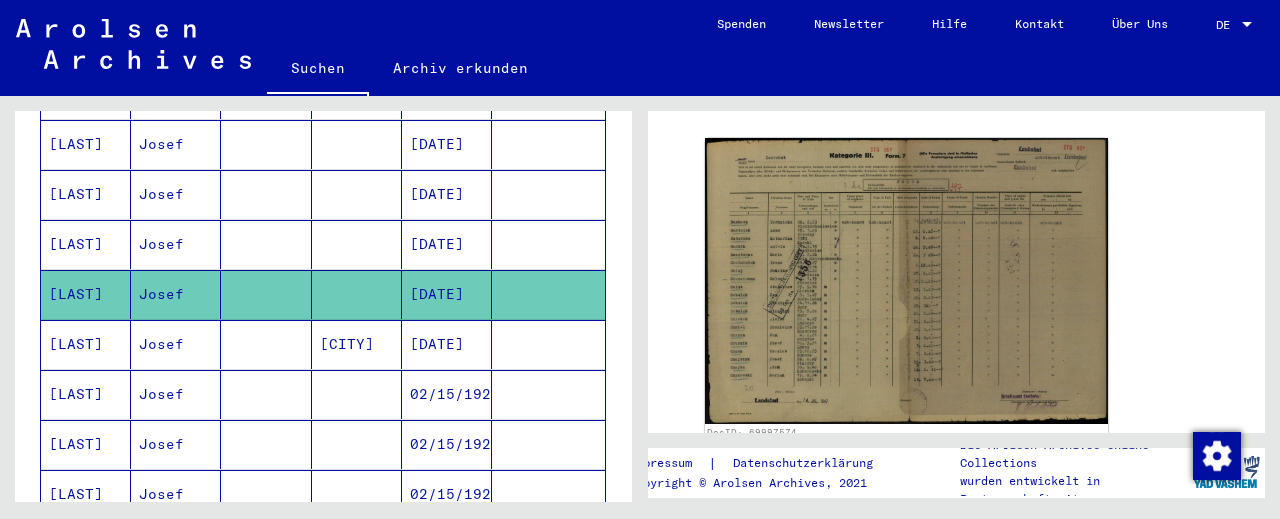 scroll, scrollTop: 552, scrollLeft: 0, axis: vertical 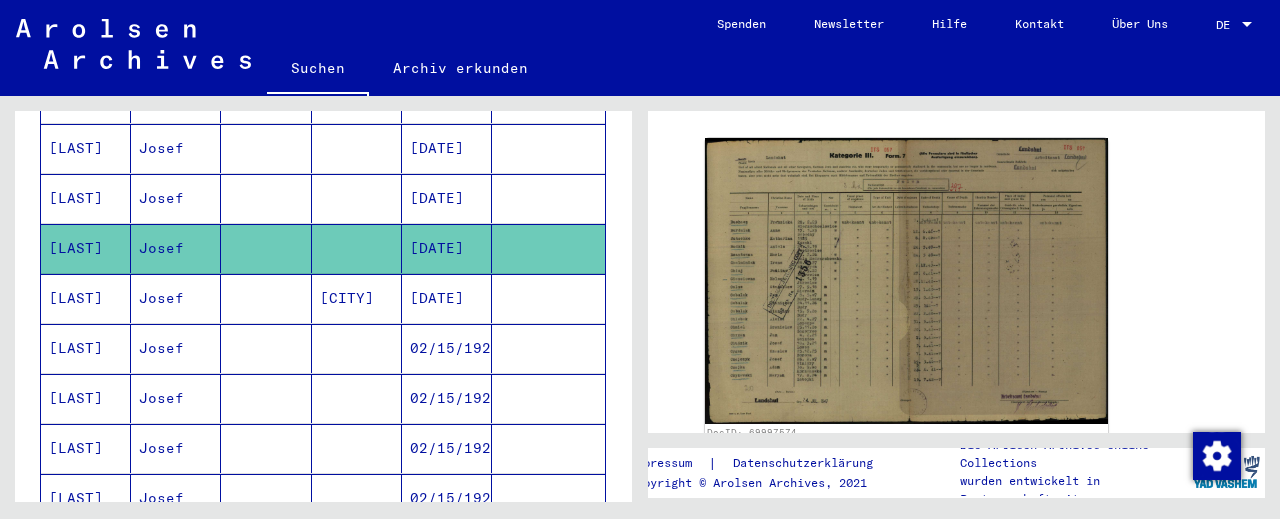 click on "[CITY]" at bounding box center (357, 348) 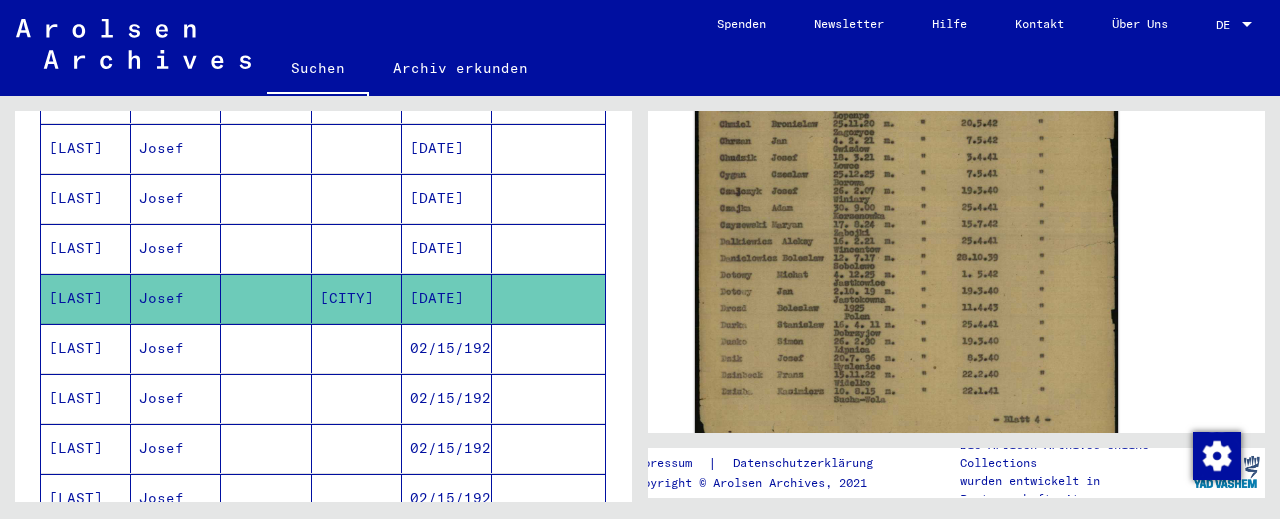 scroll, scrollTop: 552, scrollLeft: 0, axis: vertical 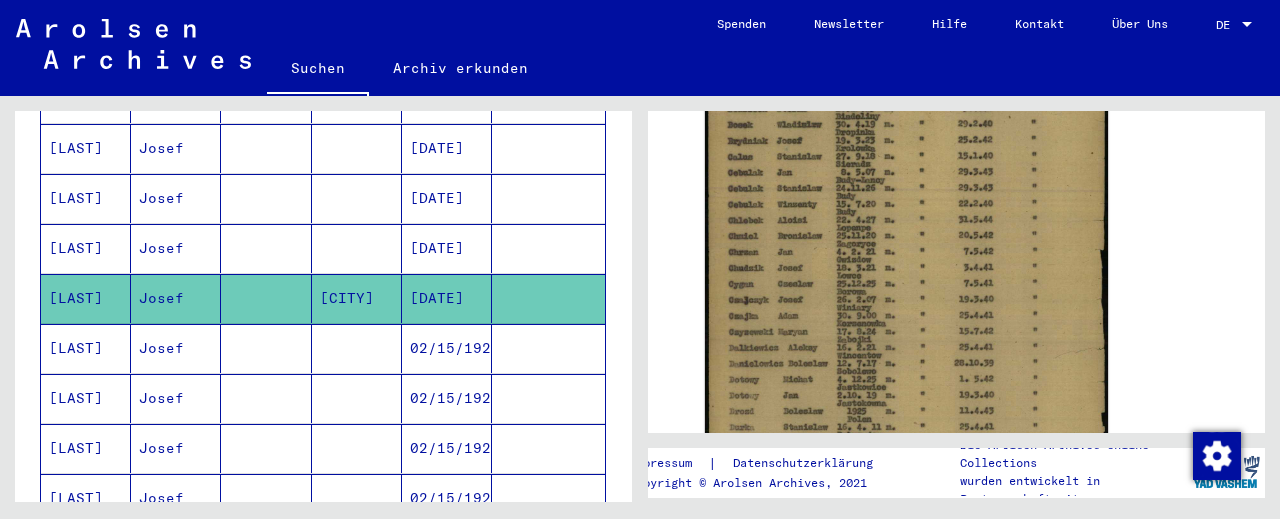 click at bounding box center [266, 398] 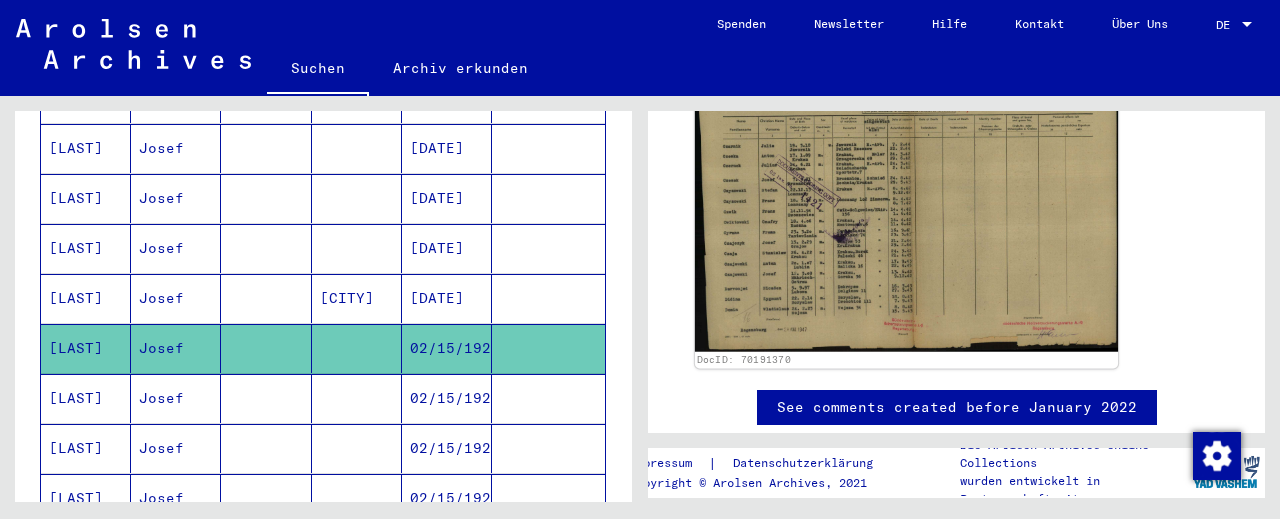 scroll, scrollTop: 331, scrollLeft: 0, axis: vertical 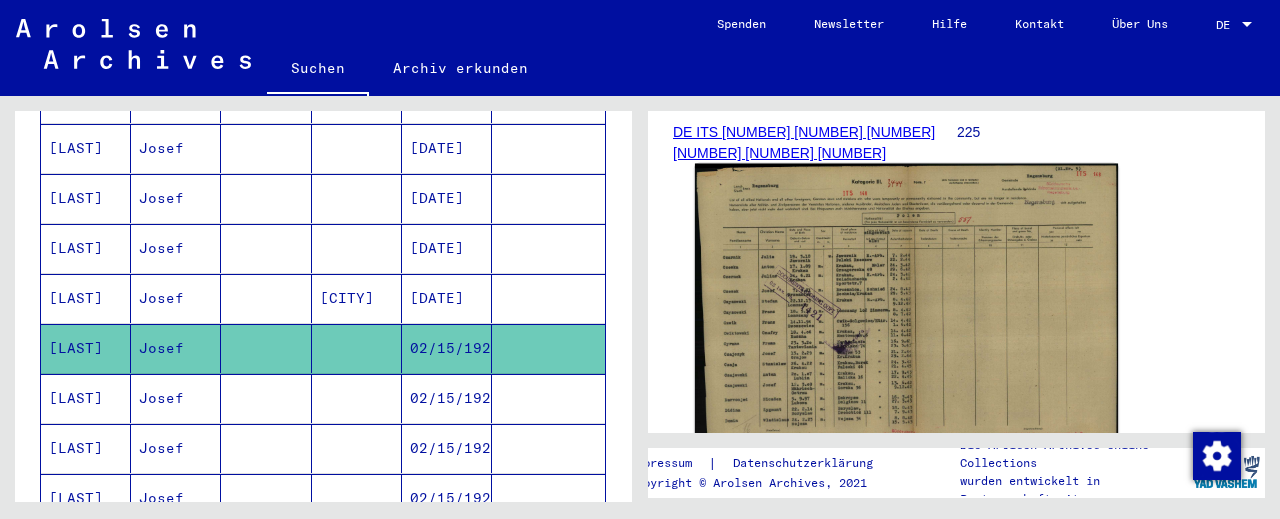 click 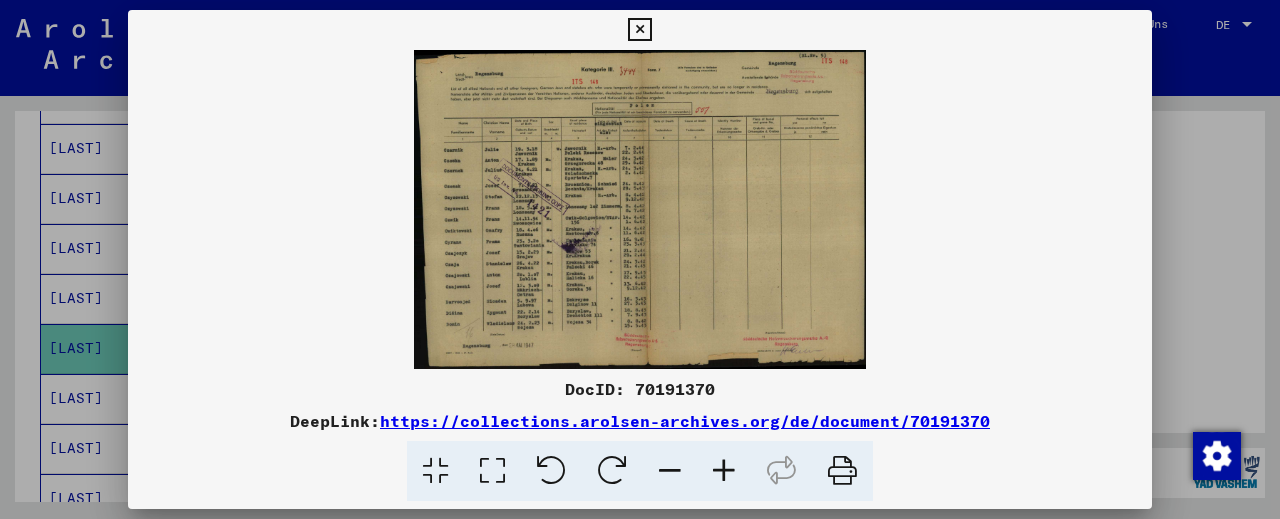 click at bounding box center (724, 471) 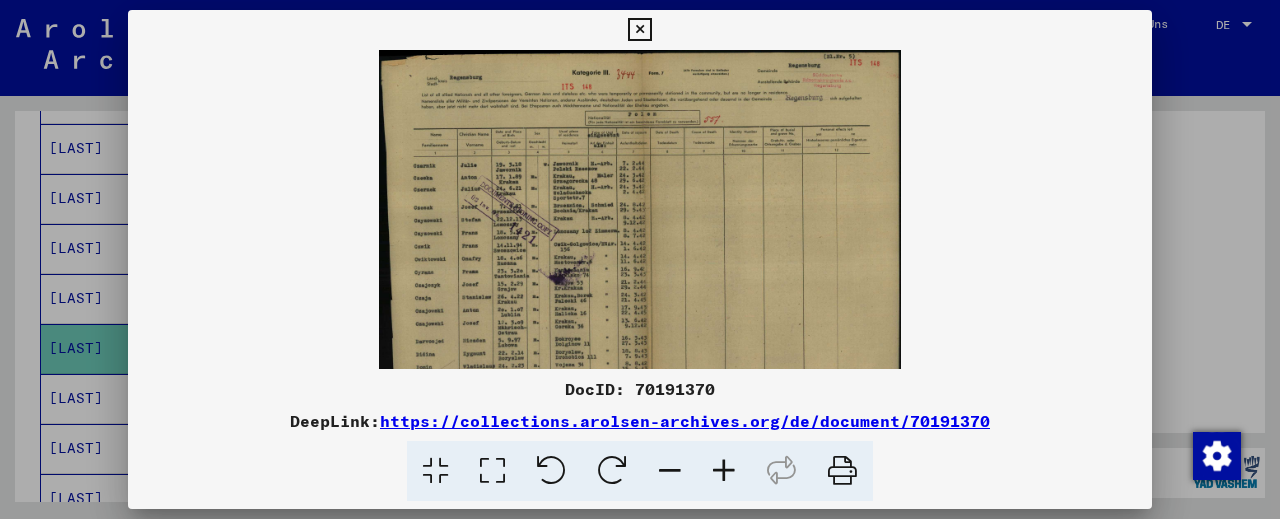 click at bounding box center [724, 471] 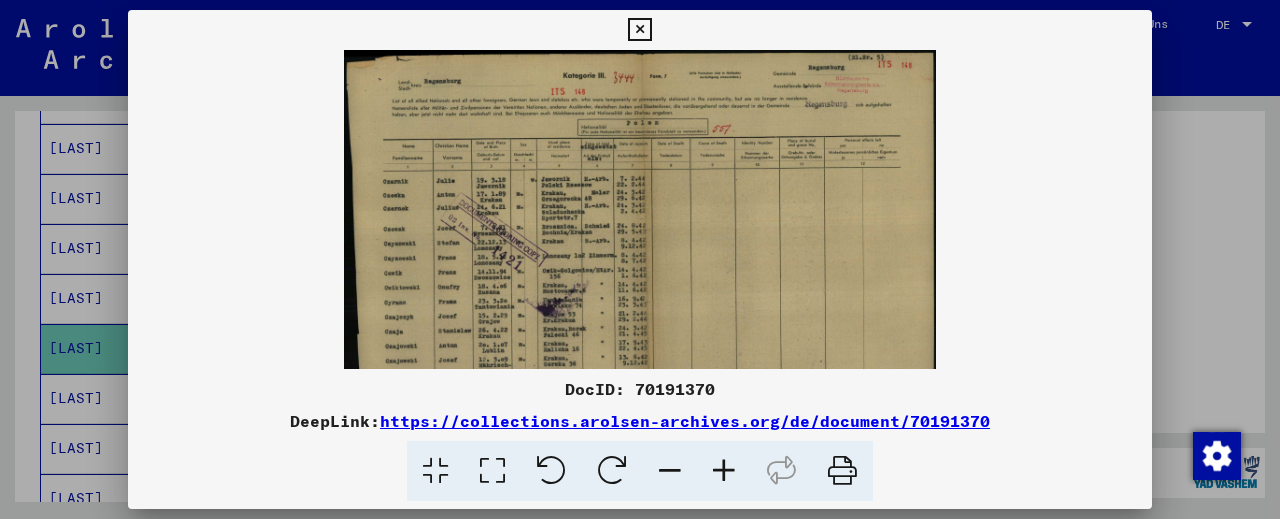 click at bounding box center (724, 471) 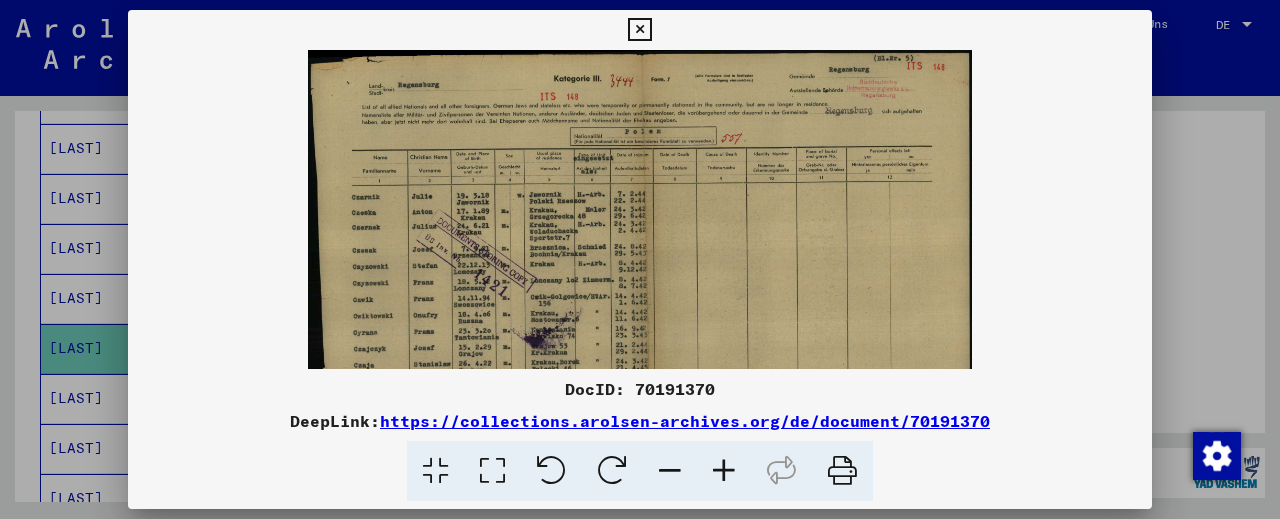 click at bounding box center (724, 471) 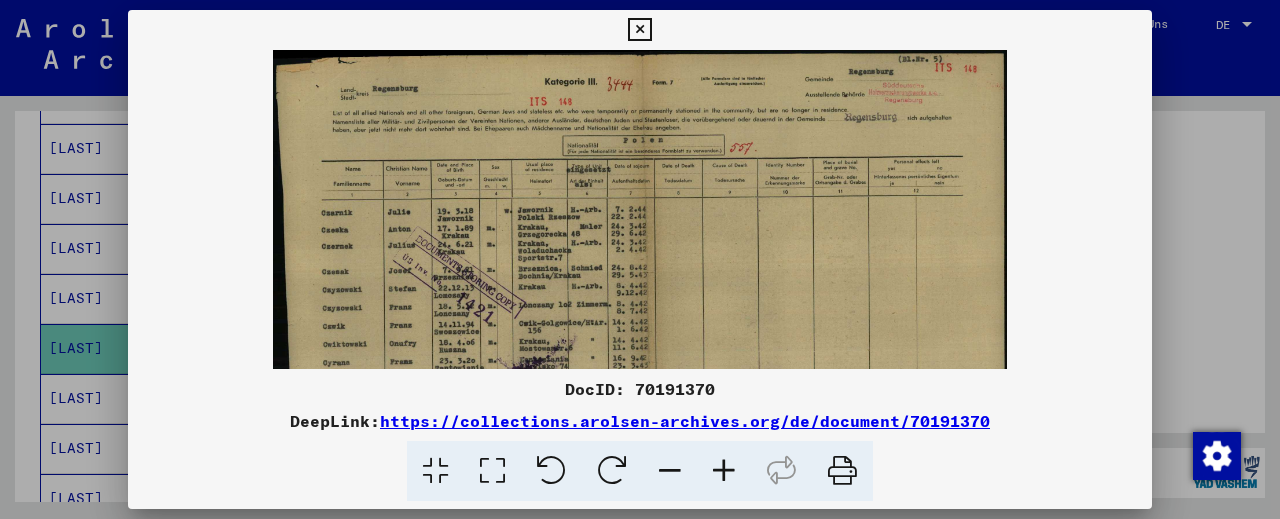click at bounding box center [724, 471] 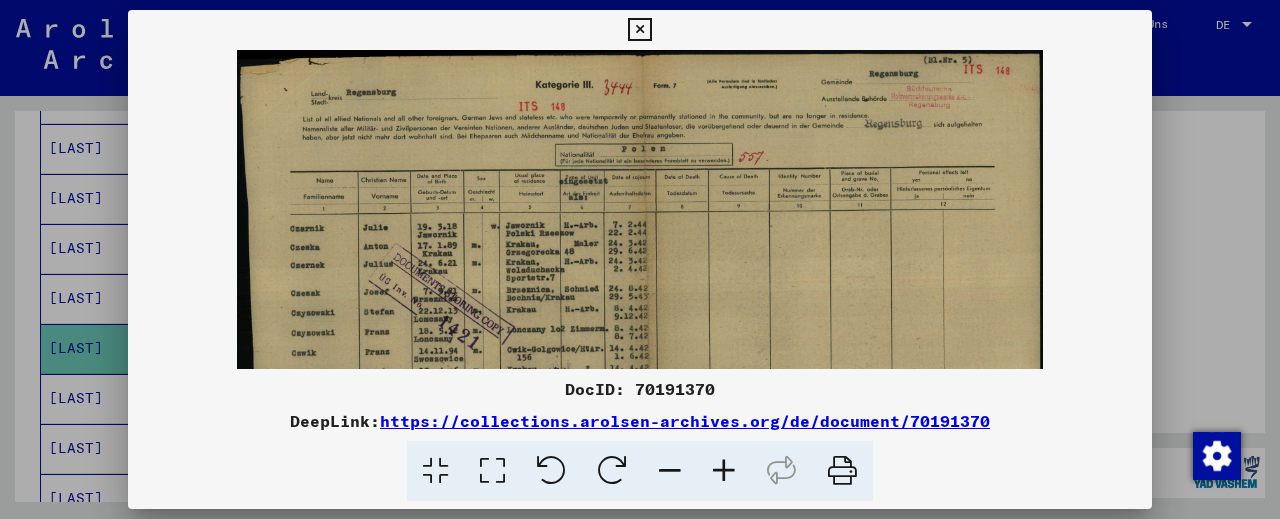click at bounding box center (724, 471) 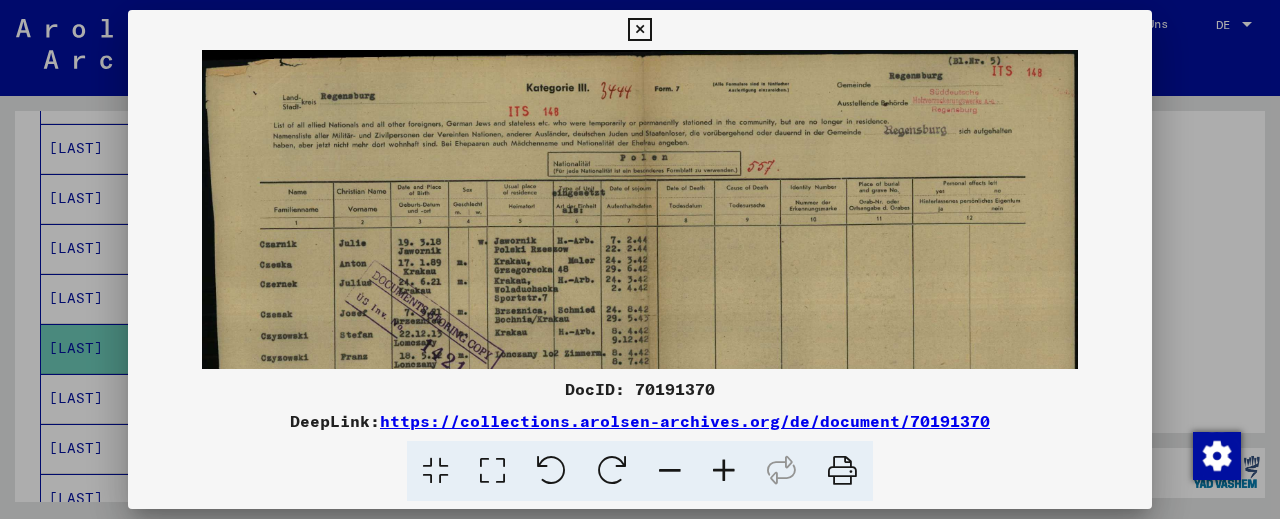 click at bounding box center (724, 471) 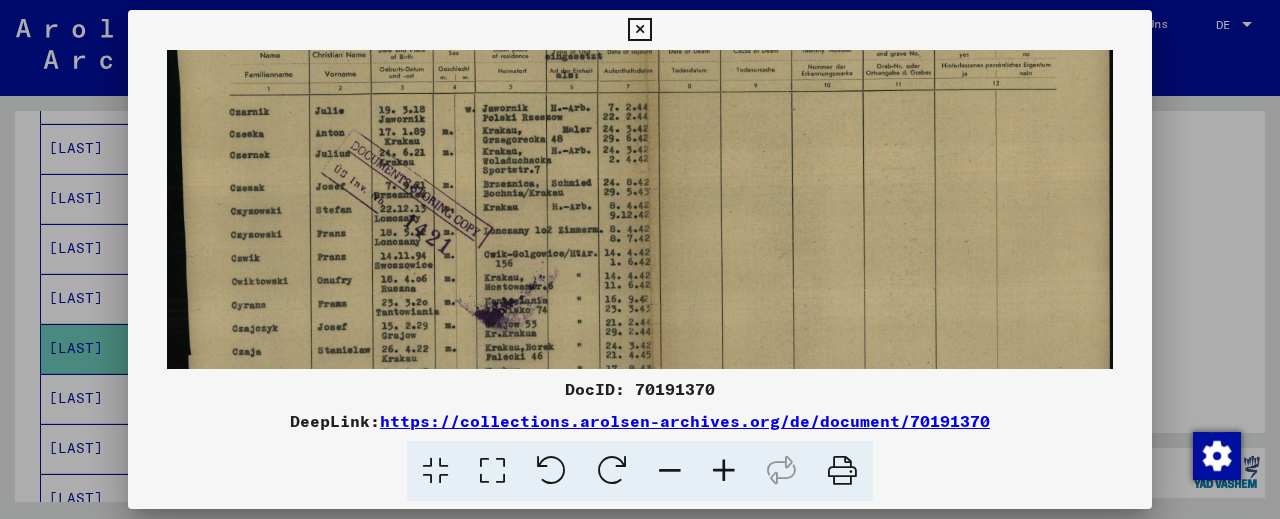 scroll, scrollTop: 173, scrollLeft: 0, axis: vertical 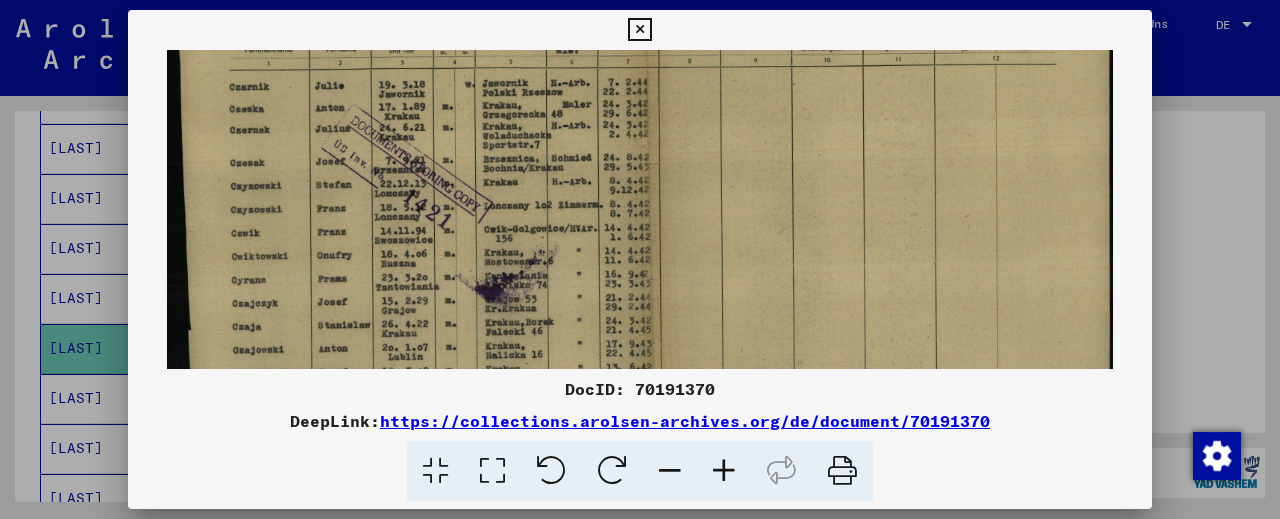drag, startPoint x: 717, startPoint y: 258, endPoint x: 844, endPoint y: 99, distance: 203.49448 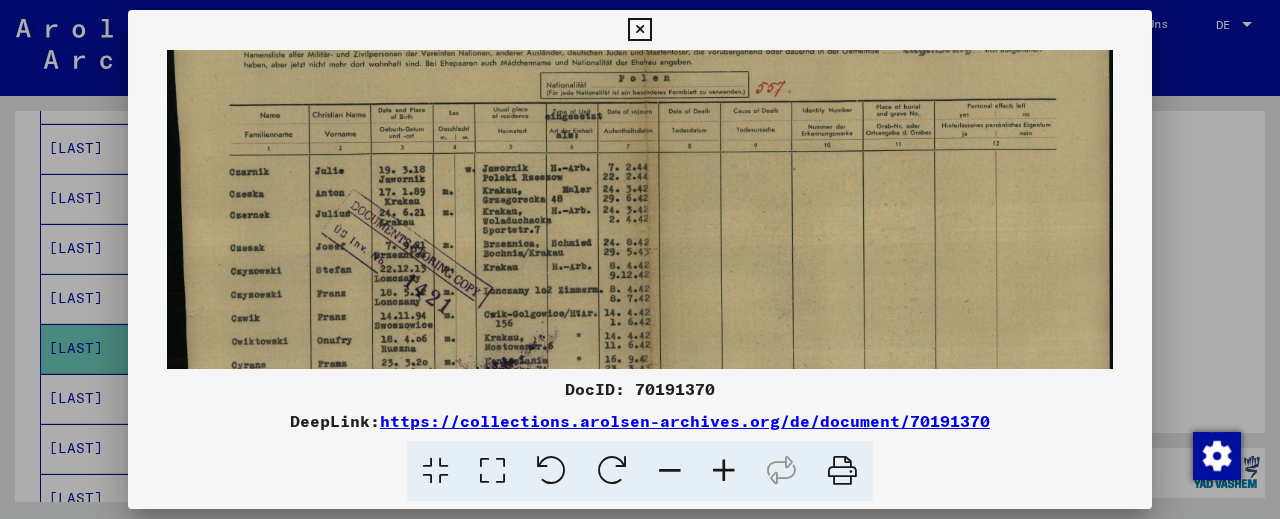 scroll, scrollTop: 65, scrollLeft: 0, axis: vertical 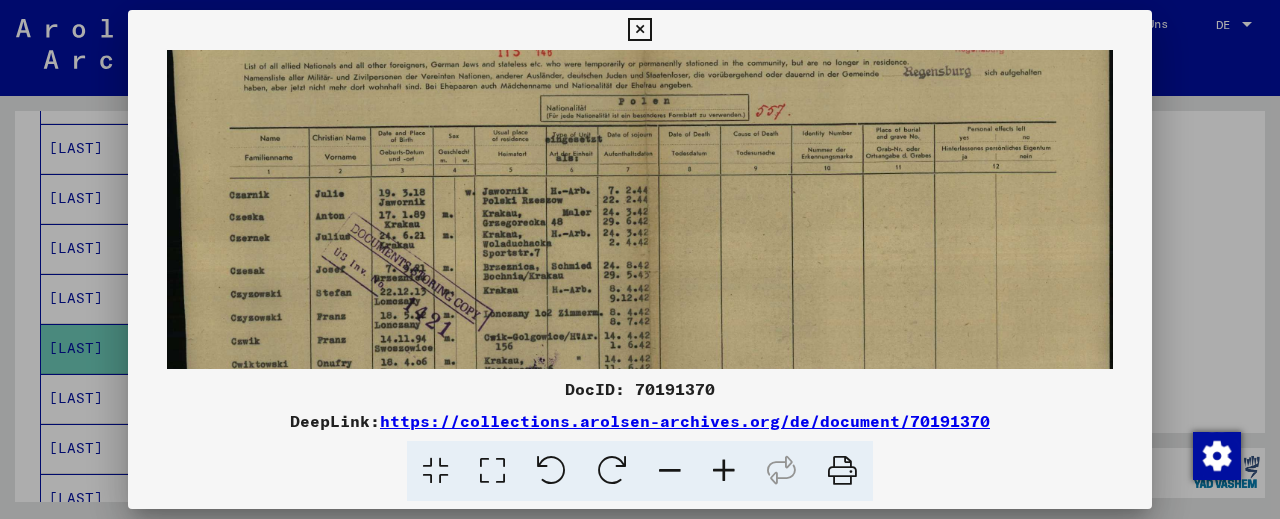 drag, startPoint x: 565, startPoint y: 225, endPoint x: 564, endPoint y: 262, distance: 37.01351 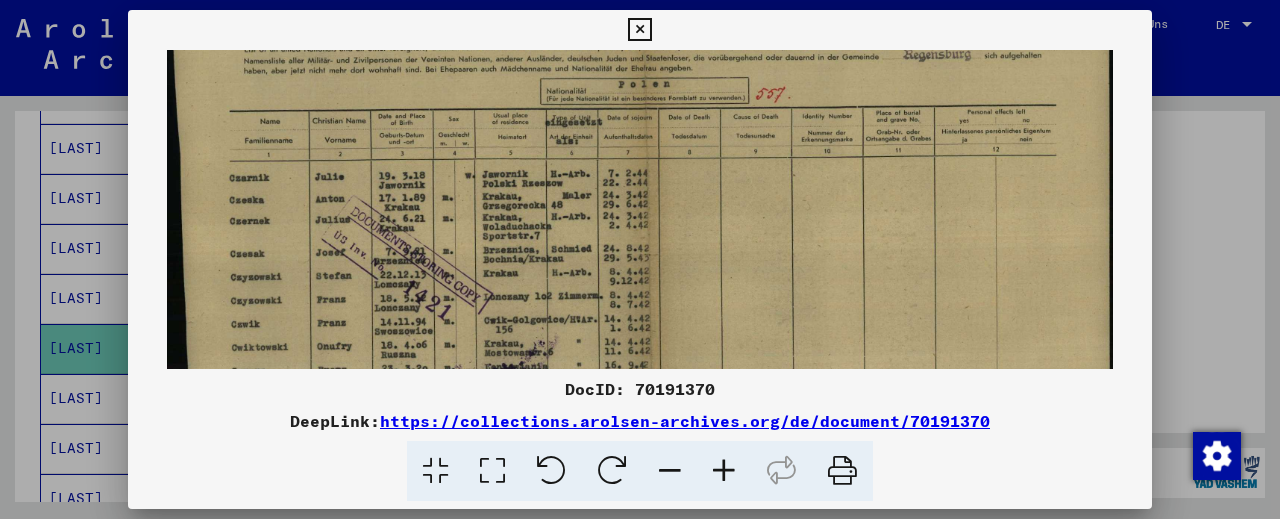 scroll, scrollTop: 123, scrollLeft: 0, axis: vertical 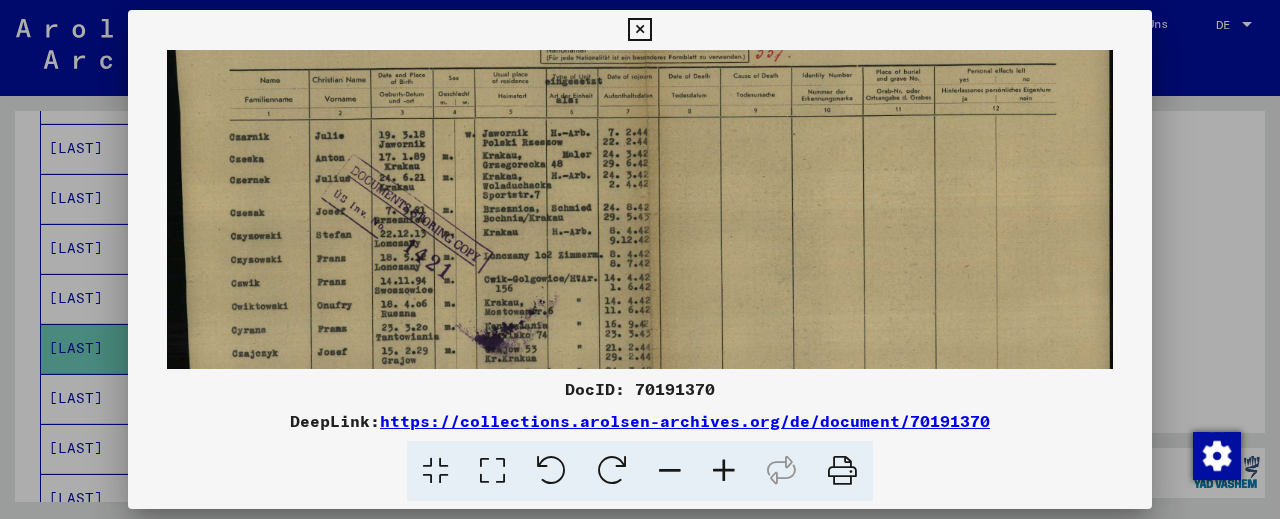 drag, startPoint x: 591, startPoint y: 211, endPoint x: 595, endPoint y: 153, distance: 58.137768 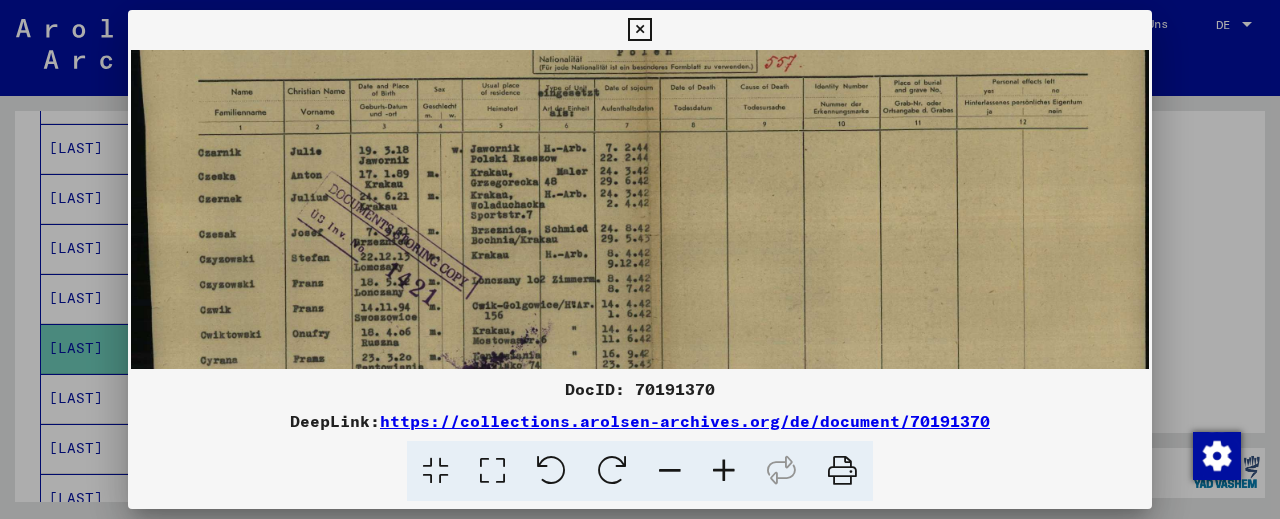 click at bounding box center (724, 471) 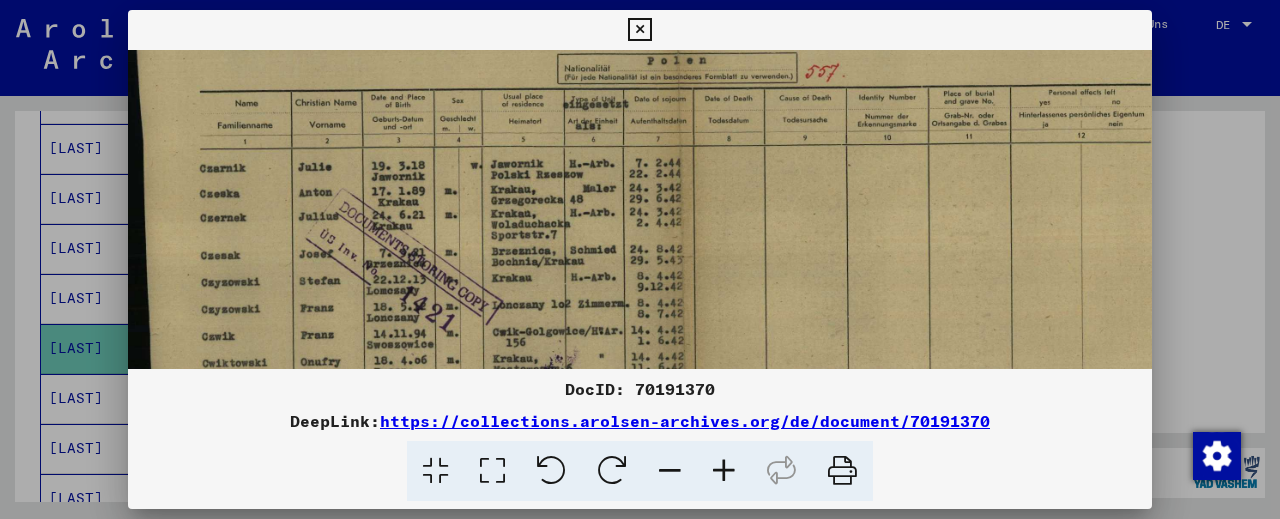 click at bounding box center (724, 471) 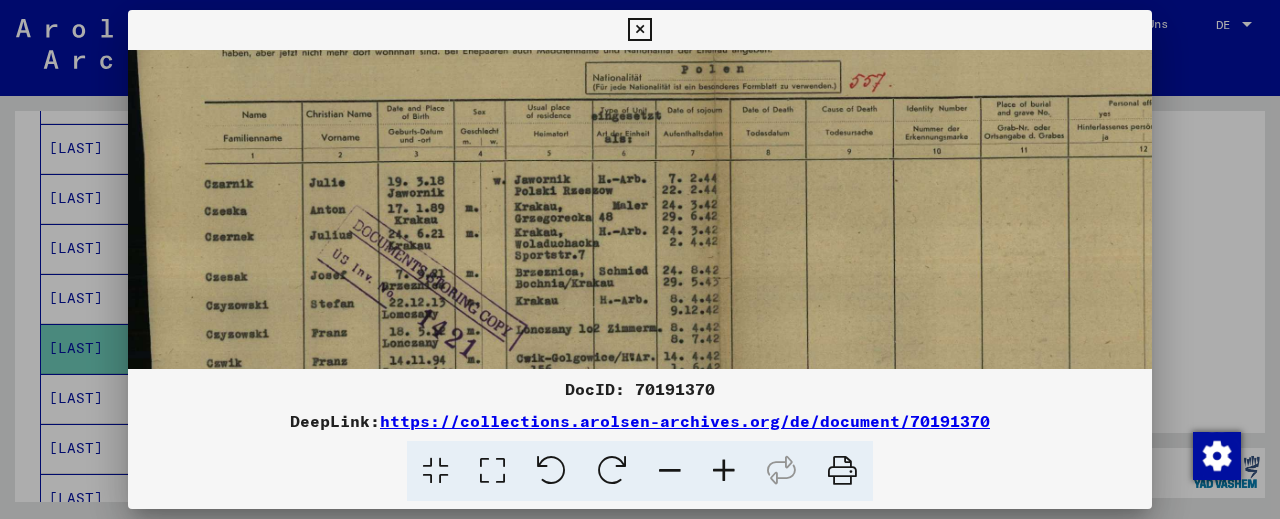 click at bounding box center (724, 471) 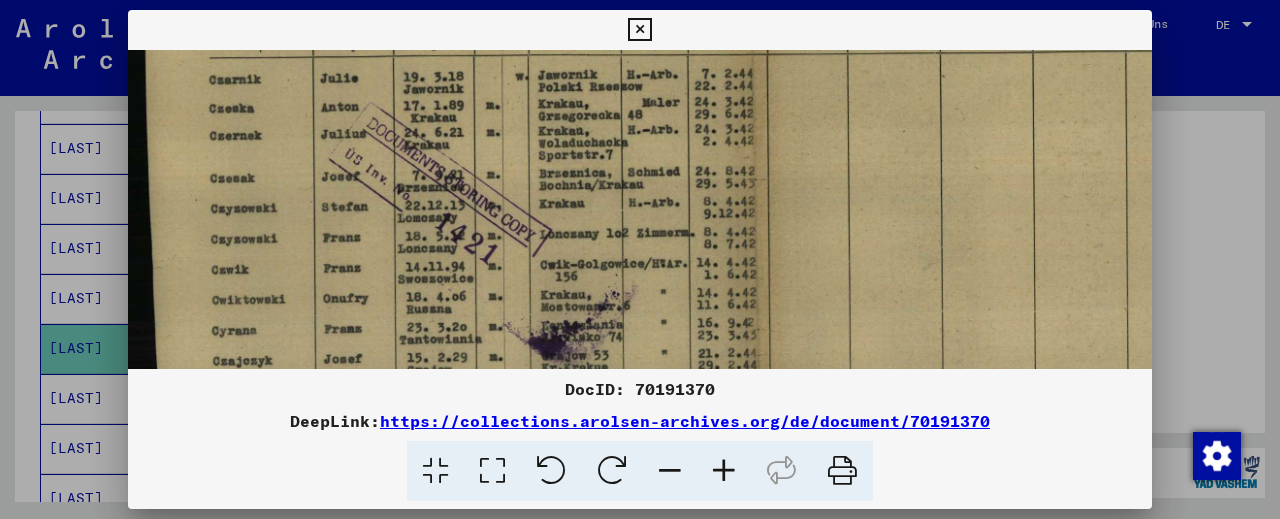drag, startPoint x: 609, startPoint y: 286, endPoint x: 633, endPoint y: 136, distance: 151.90787 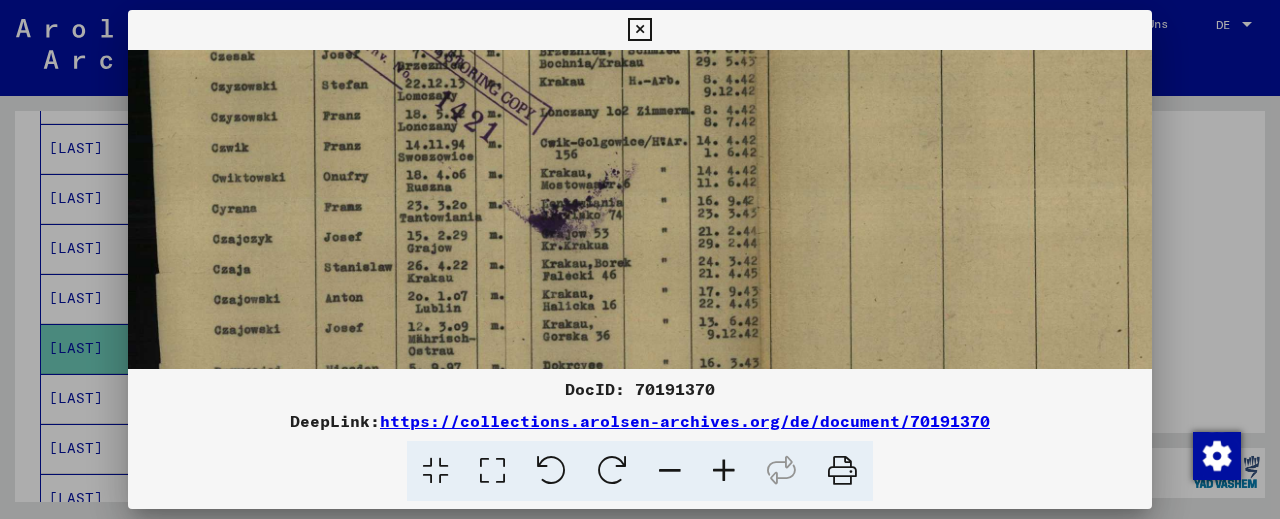 scroll, scrollTop: 383, scrollLeft: 0, axis: vertical 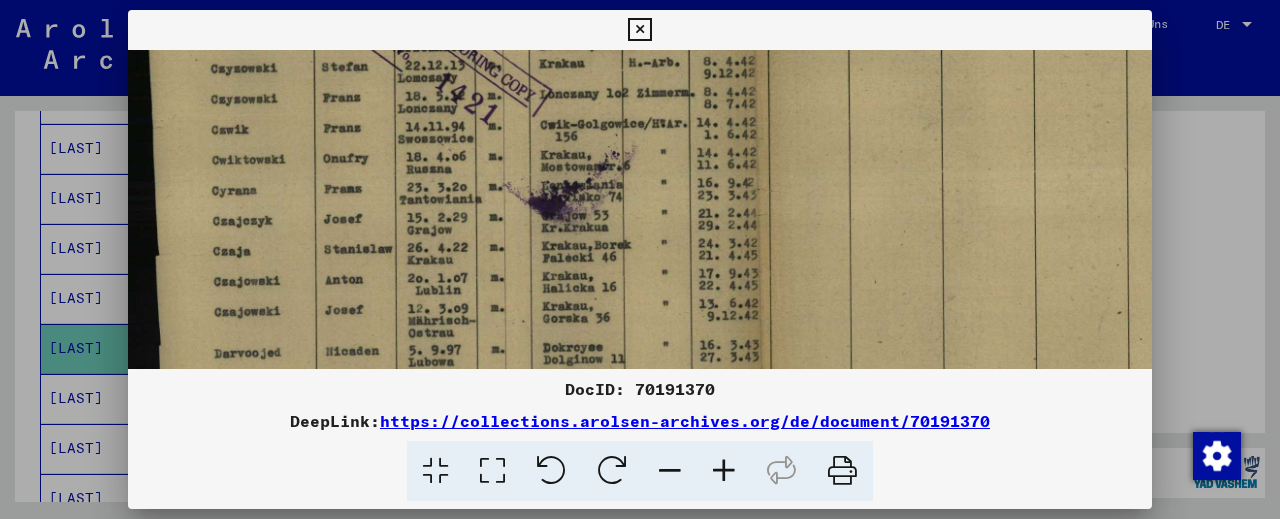 drag, startPoint x: 393, startPoint y: 290, endPoint x: 393, endPoint y: 180, distance: 110 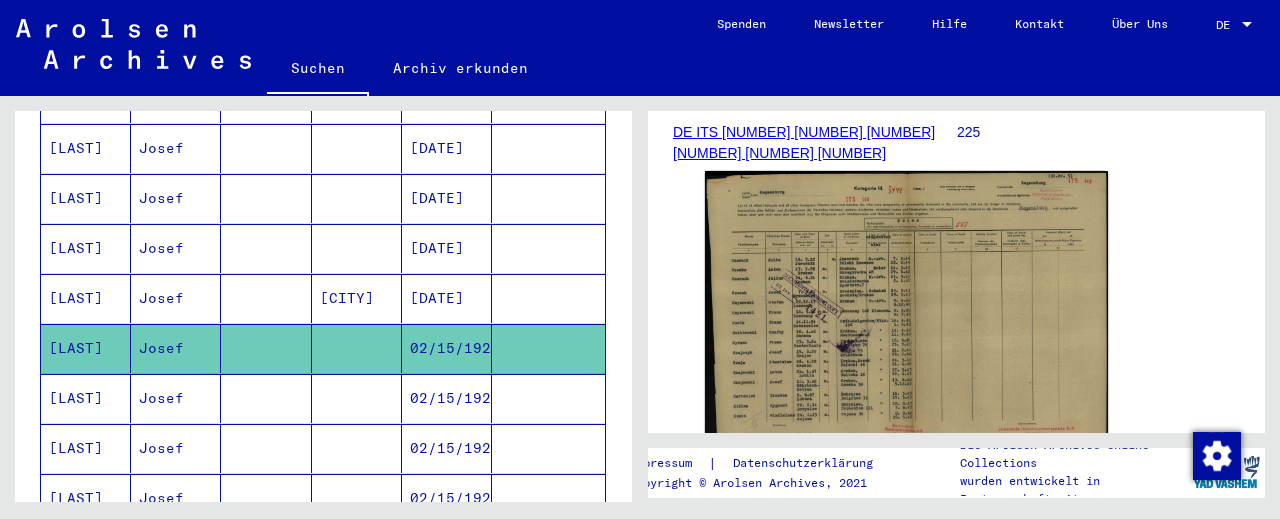 click at bounding box center (266, 448) 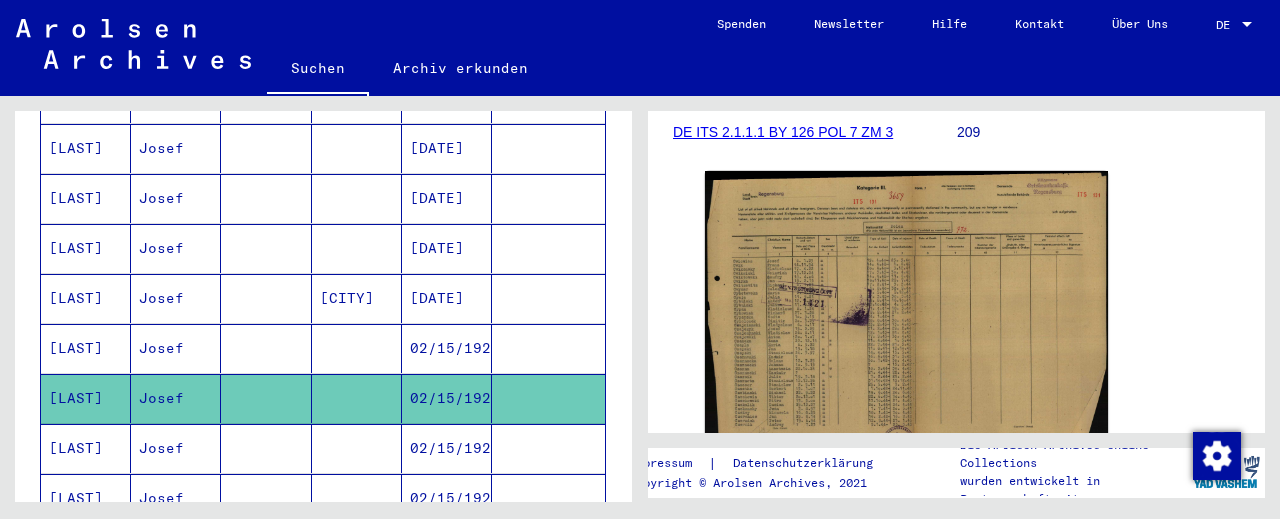 scroll, scrollTop: 442, scrollLeft: 0, axis: vertical 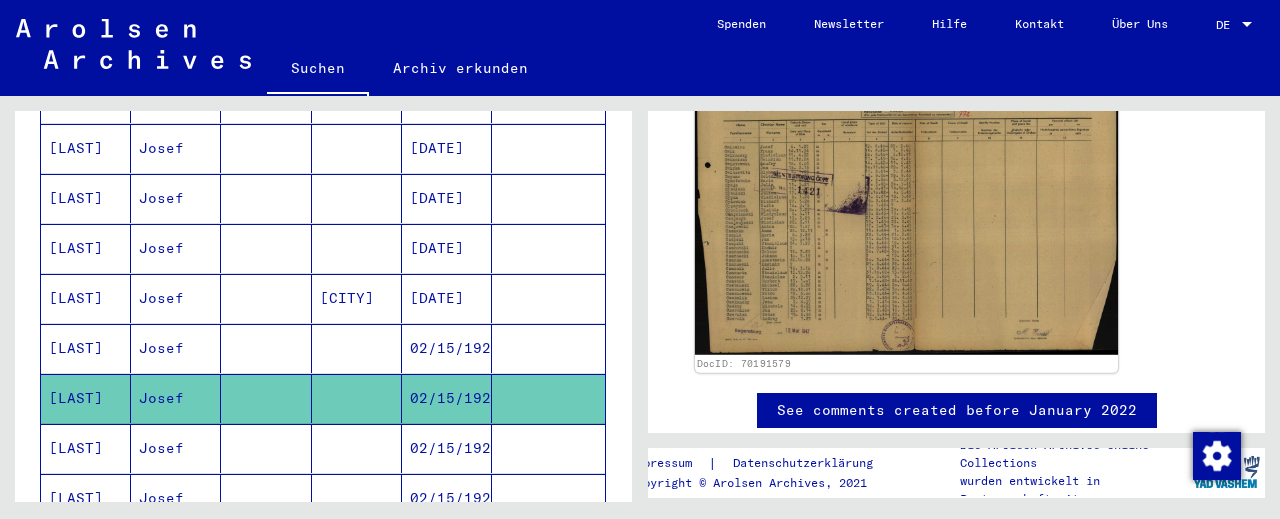 click 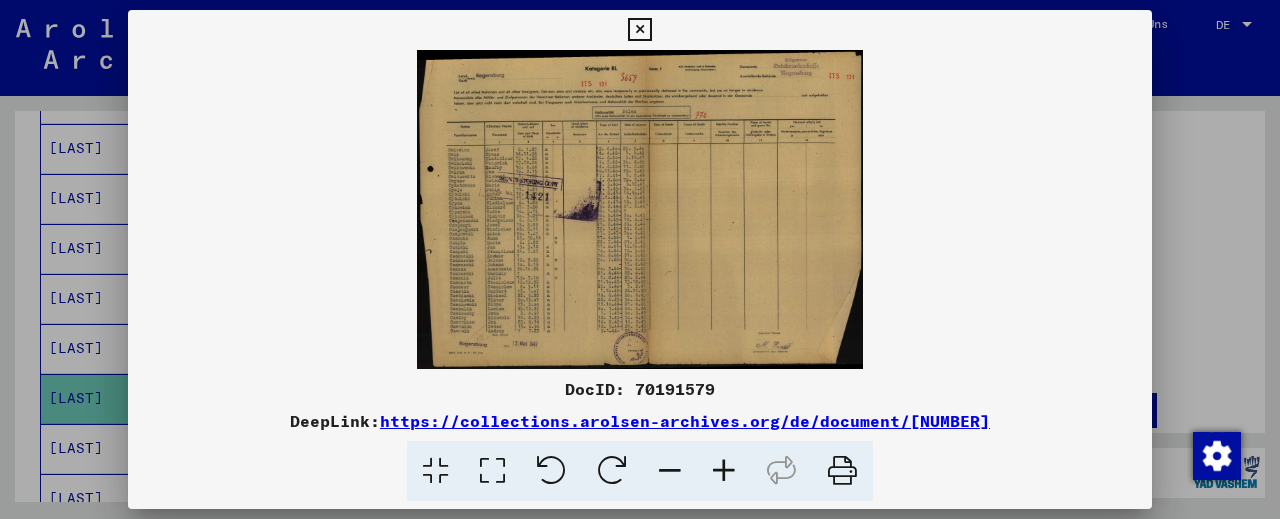 click at bounding box center (724, 471) 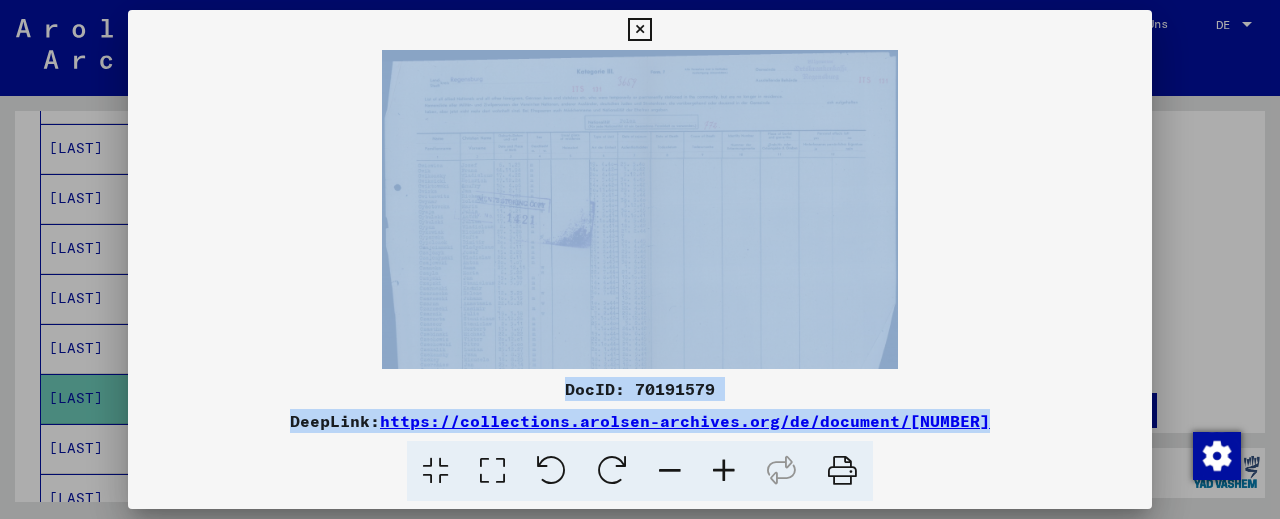 click at bounding box center (724, 471) 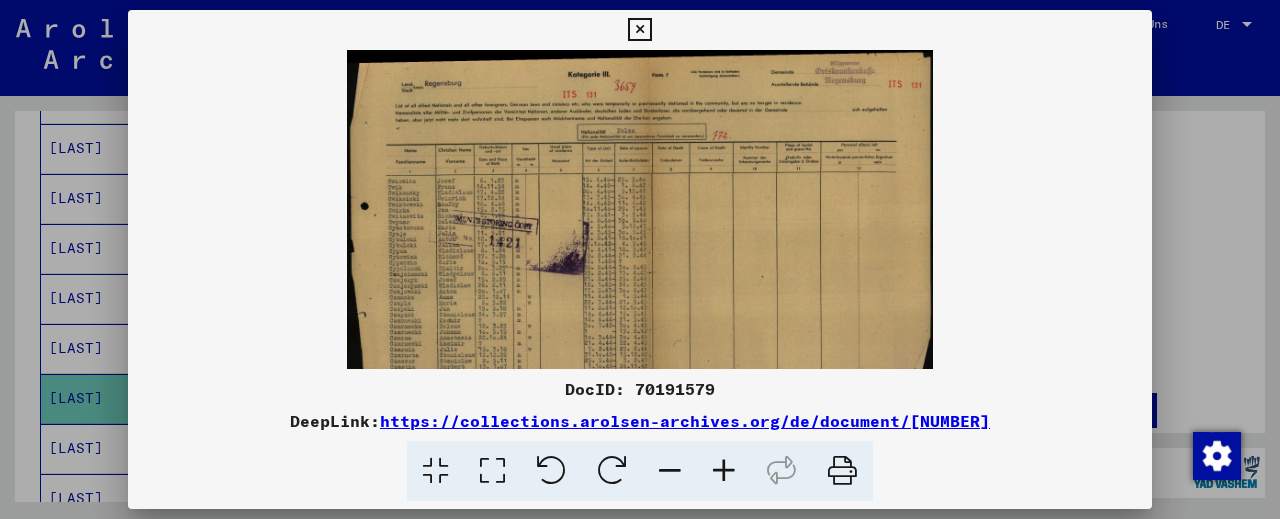 click at bounding box center (724, 471) 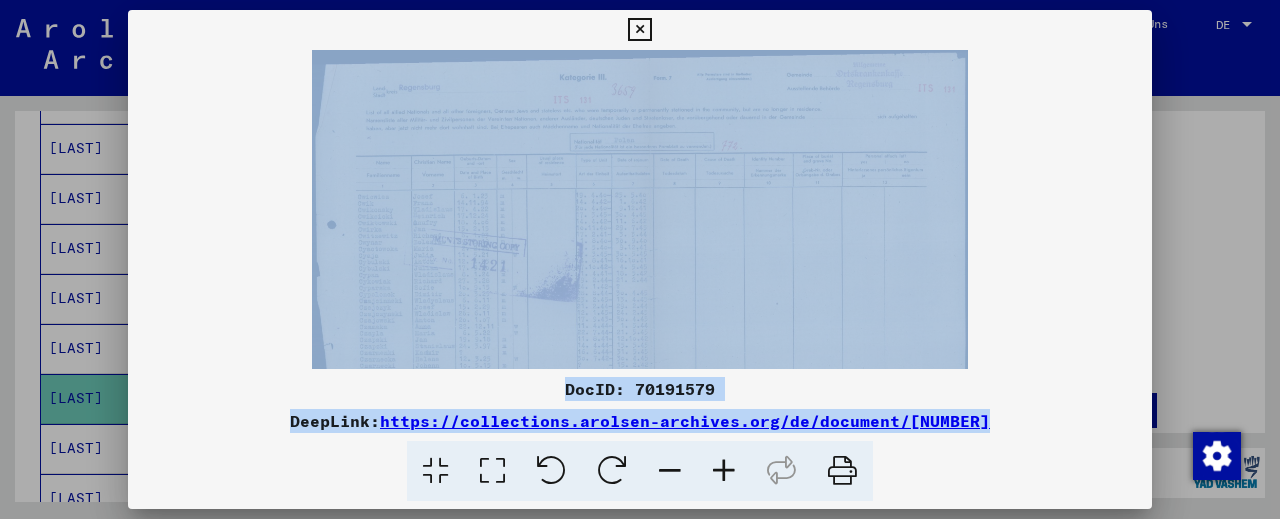 click at bounding box center [724, 471] 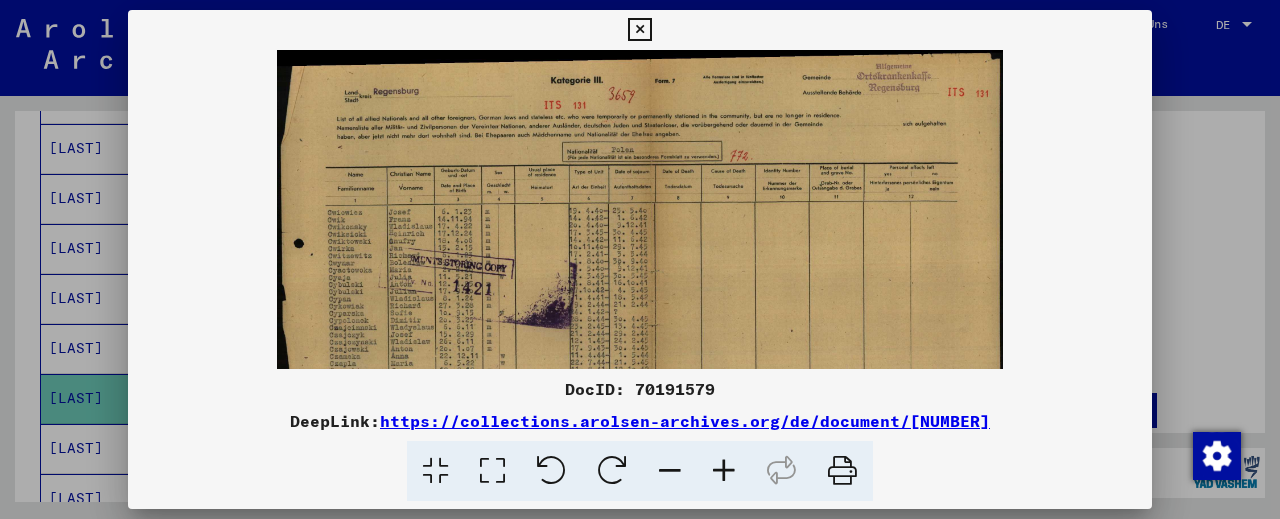 click at bounding box center (724, 471) 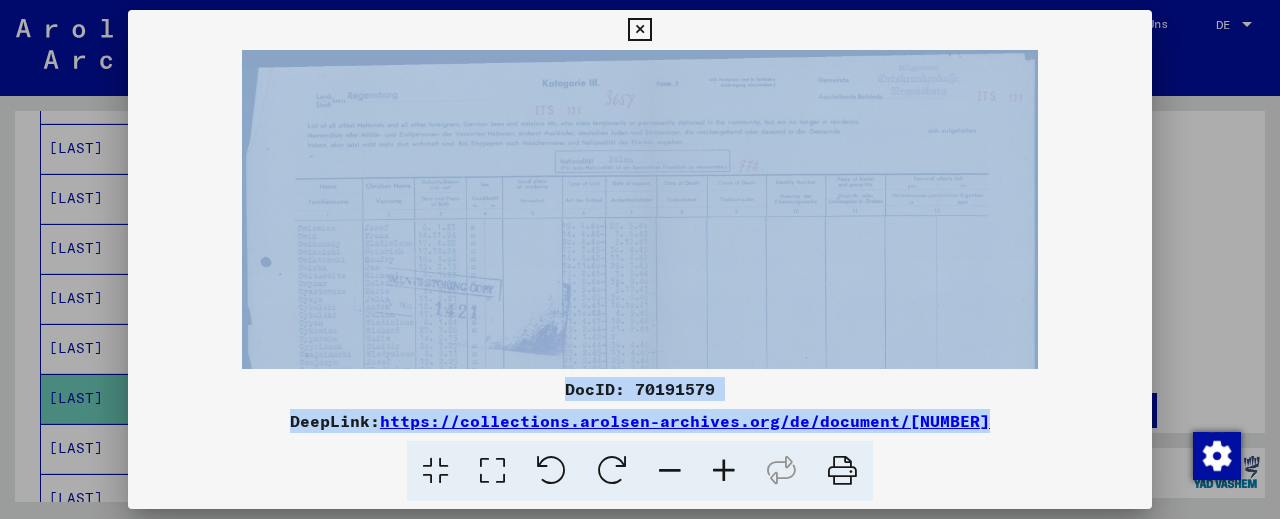 click at bounding box center (724, 471) 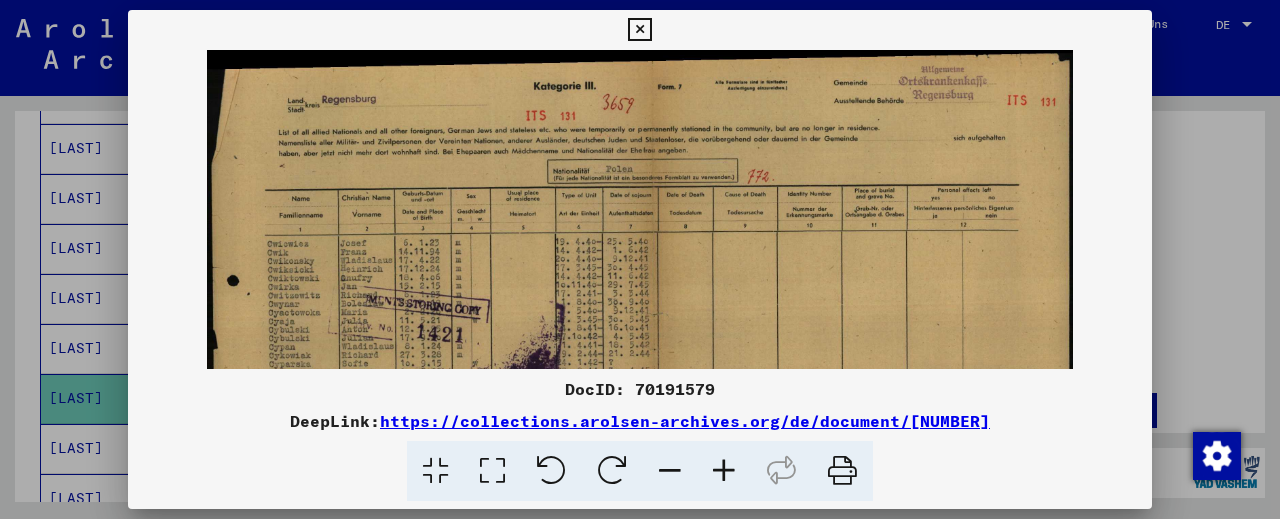 click at bounding box center [724, 471] 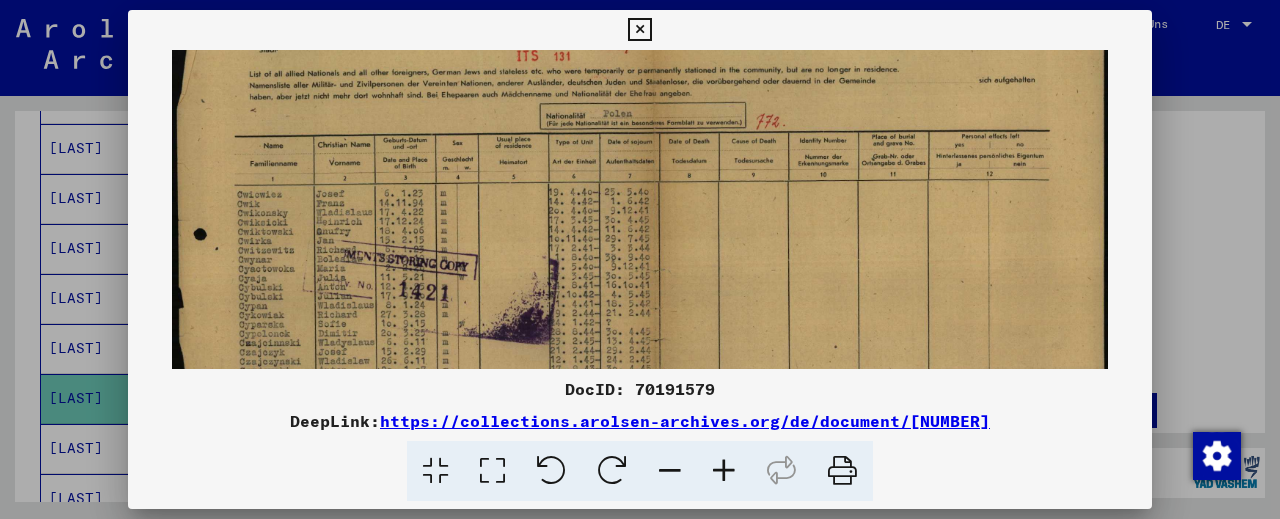 scroll, scrollTop: 200, scrollLeft: 0, axis: vertical 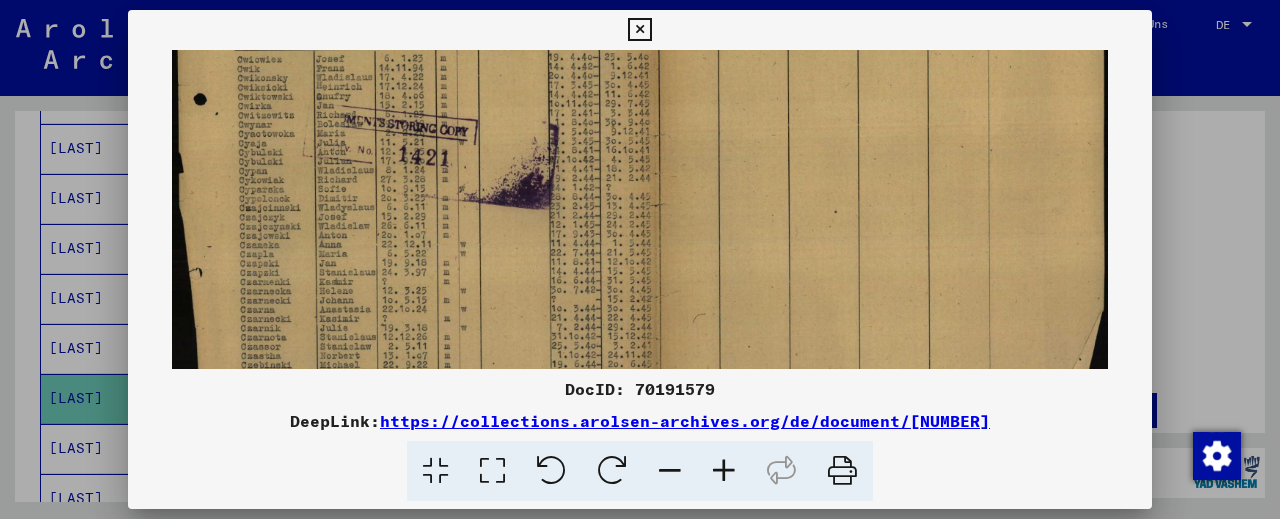 drag, startPoint x: 438, startPoint y: 250, endPoint x: 503, endPoint y: 50, distance: 210.29741 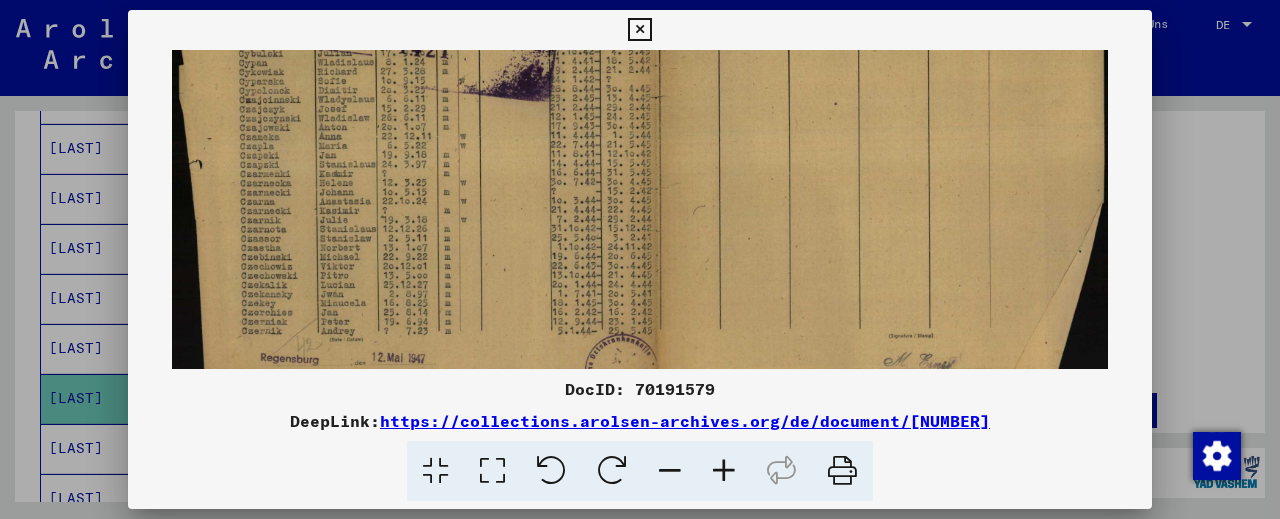 scroll, scrollTop: 318, scrollLeft: 0, axis: vertical 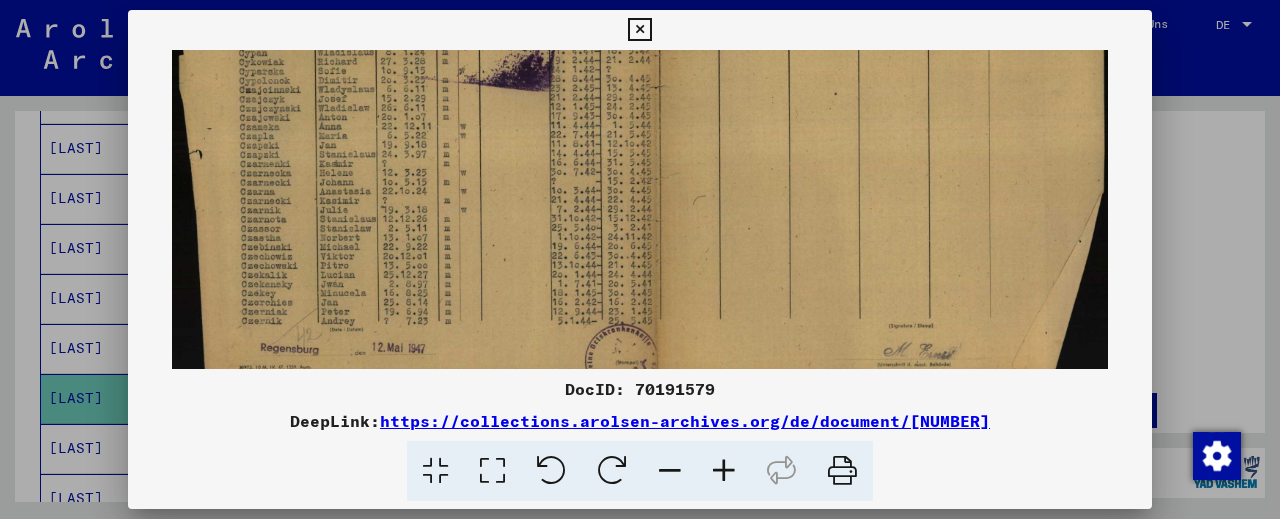 drag, startPoint x: 303, startPoint y: 303, endPoint x: 329, endPoint y: 185, distance: 120.83046 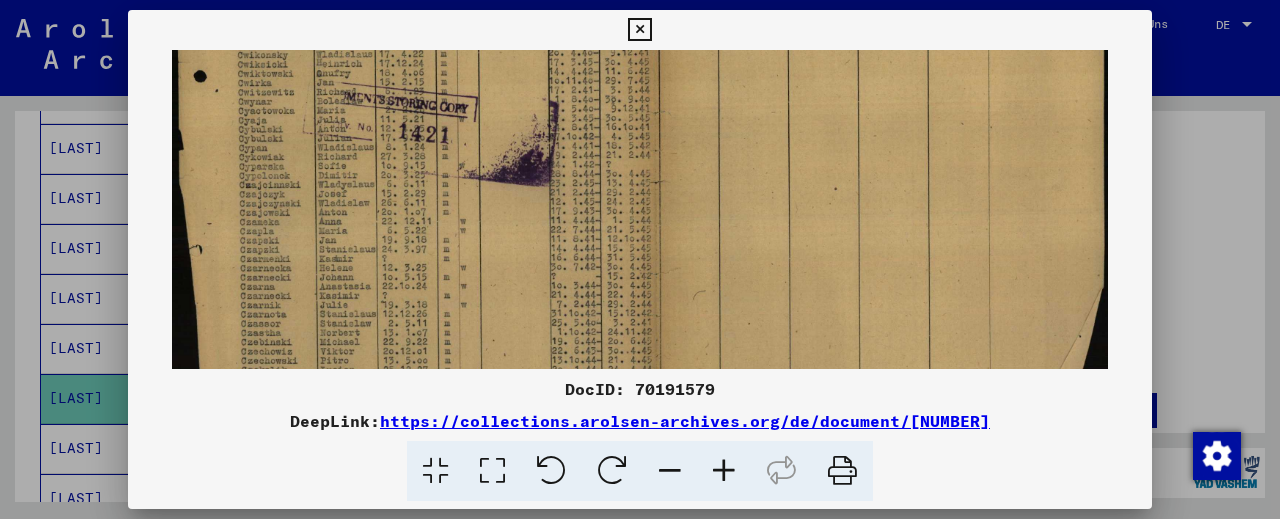 drag, startPoint x: 329, startPoint y: 186, endPoint x: 329, endPoint y: 281, distance: 95 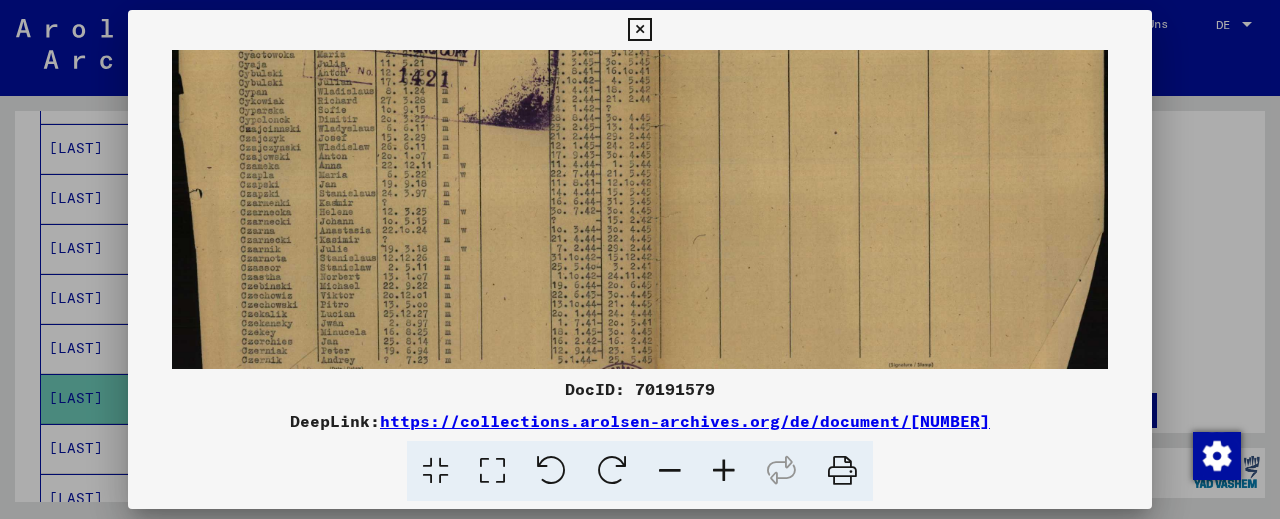 scroll, scrollTop: 290, scrollLeft: 0, axis: vertical 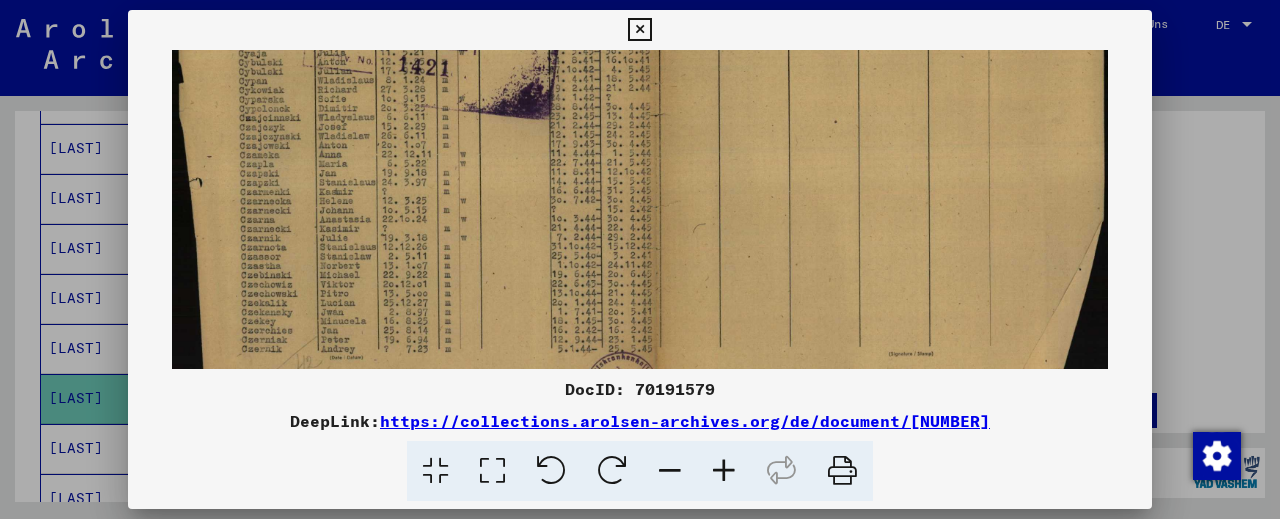 drag, startPoint x: 290, startPoint y: 298, endPoint x: 298, endPoint y: 231, distance: 67.47592 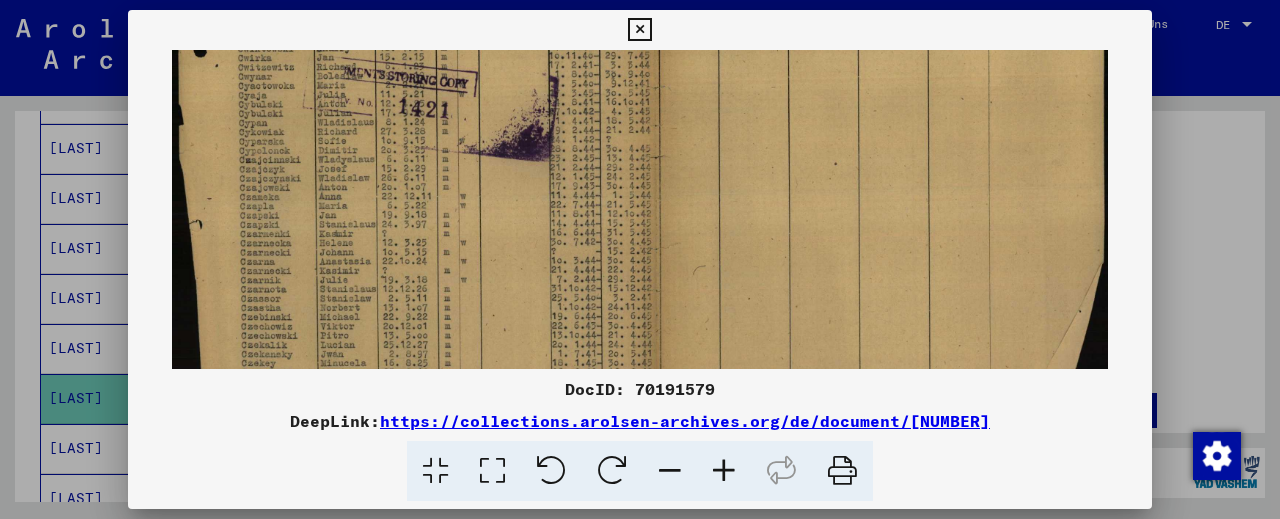 scroll, scrollTop: 204, scrollLeft: 0, axis: vertical 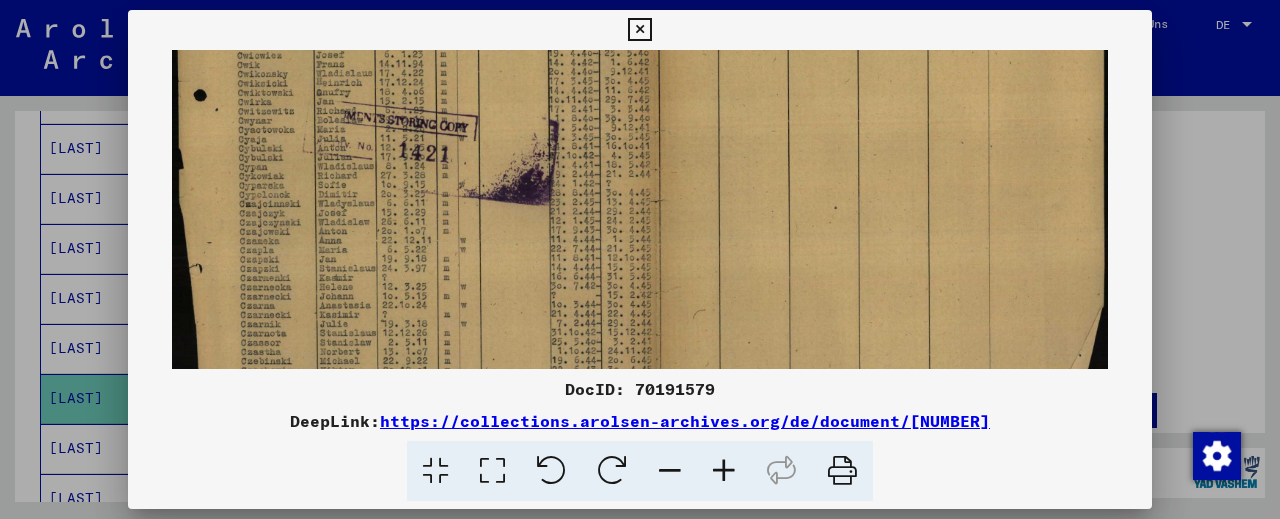 drag, startPoint x: 343, startPoint y: 179, endPoint x: 335, endPoint y: 265, distance: 86.37129 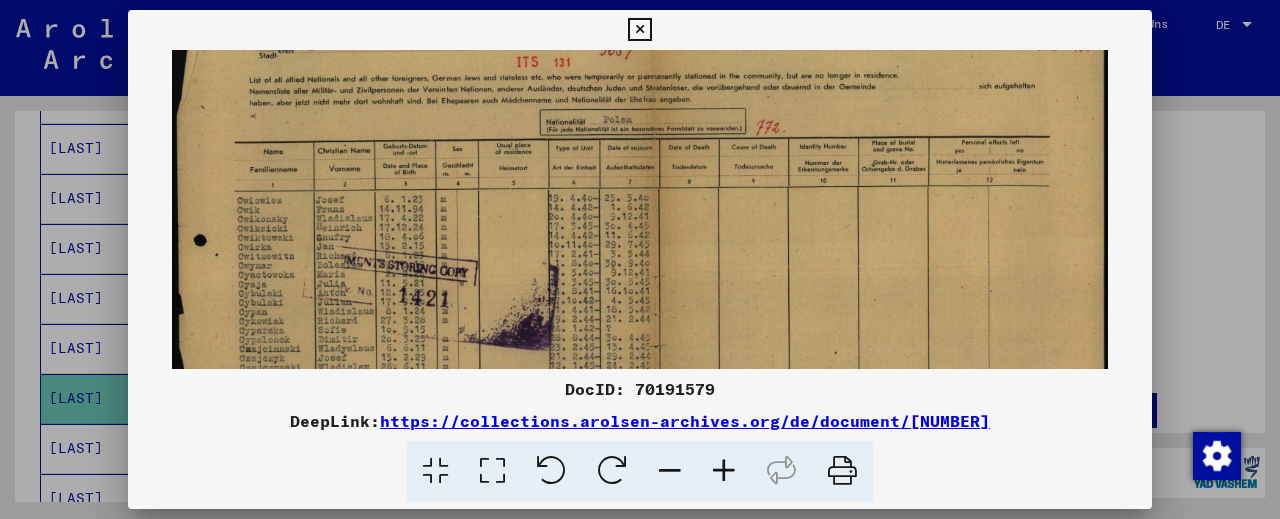 drag, startPoint x: 758, startPoint y: 161, endPoint x: 761, endPoint y: 345, distance: 184.02446 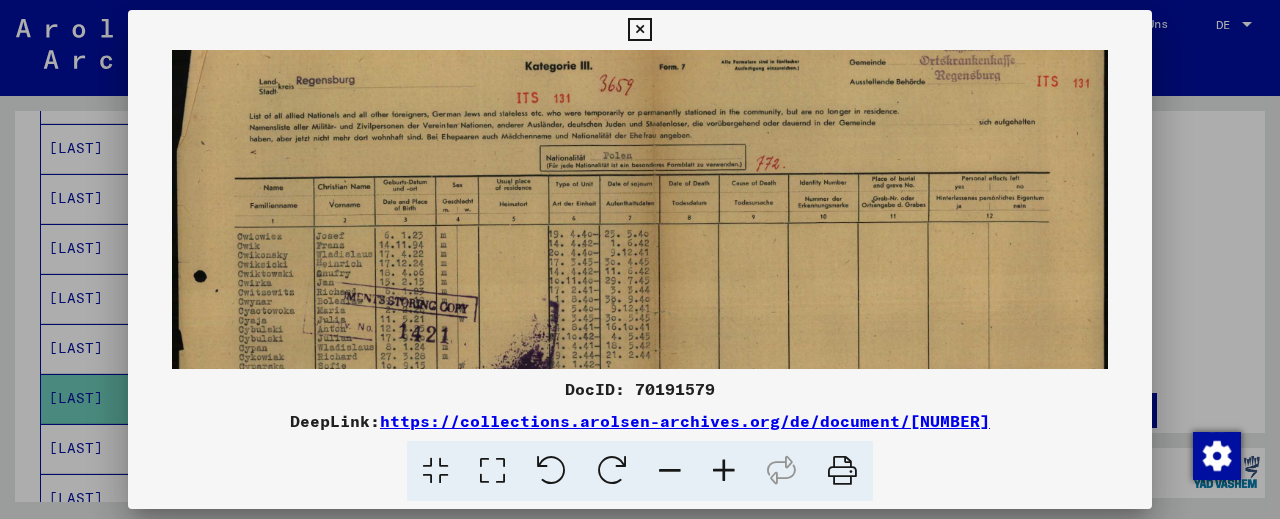 scroll, scrollTop: 0, scrollLeft: 0, axis: both 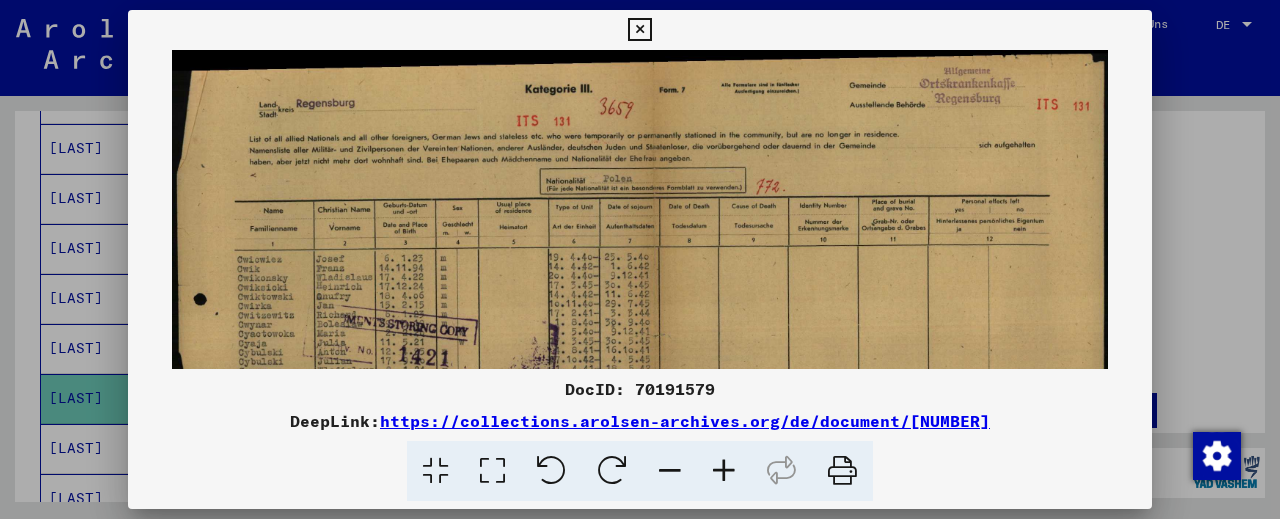 drag, startPoint x: 766, startPoint y: 211, endPoint x: 765, endPoint y: 288, distance: 77.00649 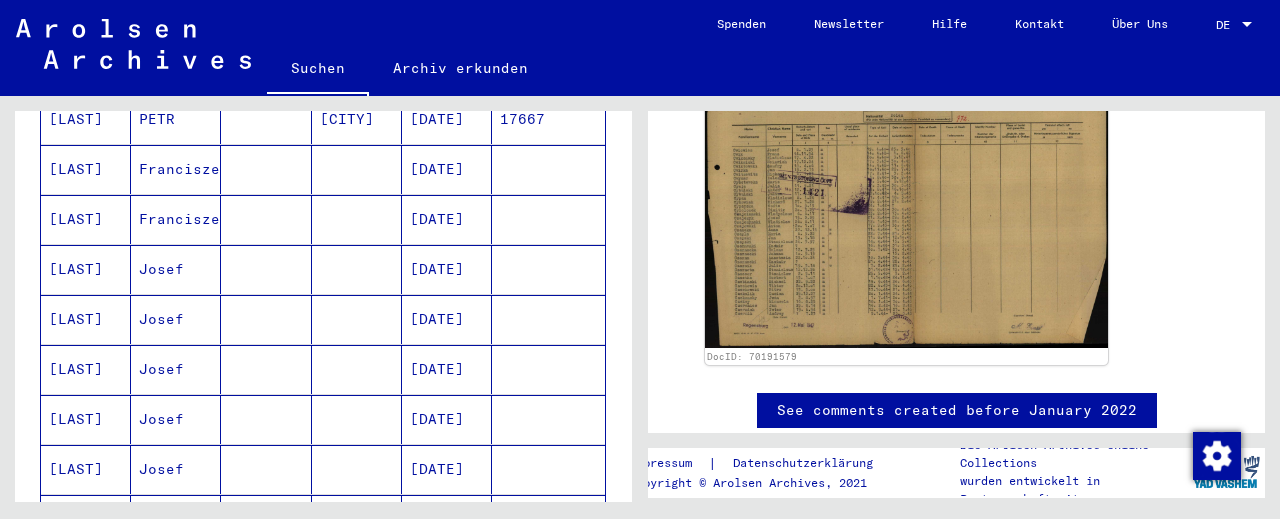 scroll, scrollTop: 442, scrollLeft: 0, axis: vertical 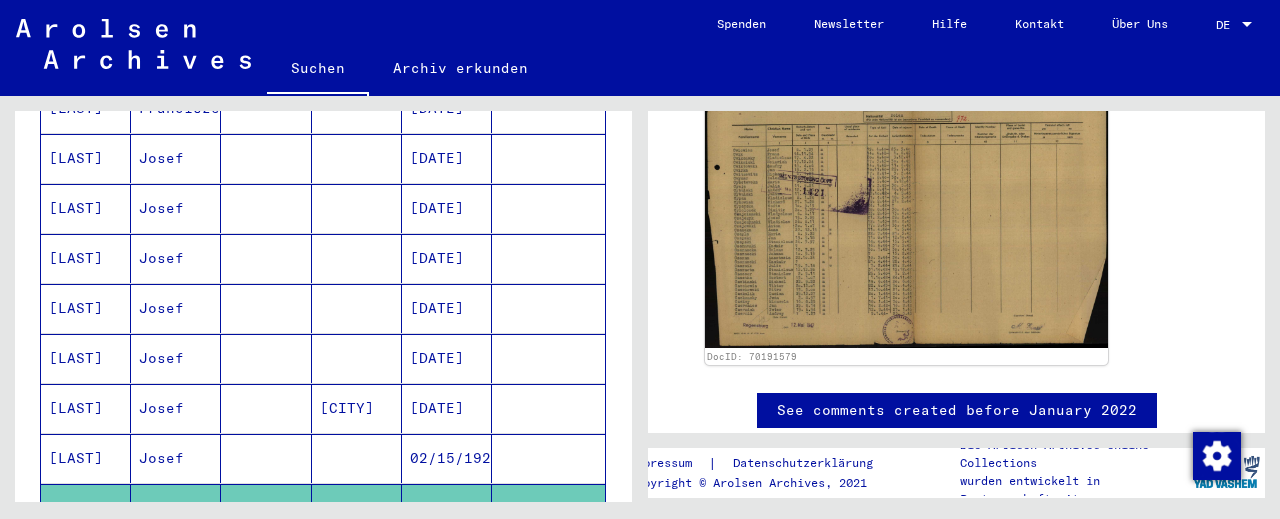 click at bounding box center [266, 508] 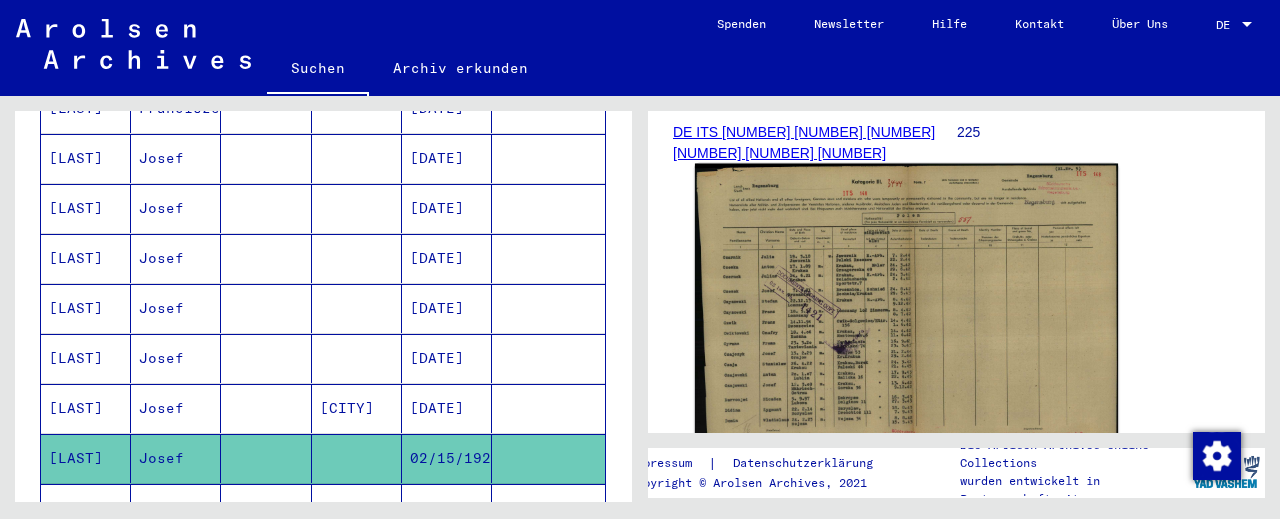 scroll, scrollTop: 442, scrollLeft: 0, axis: vertical 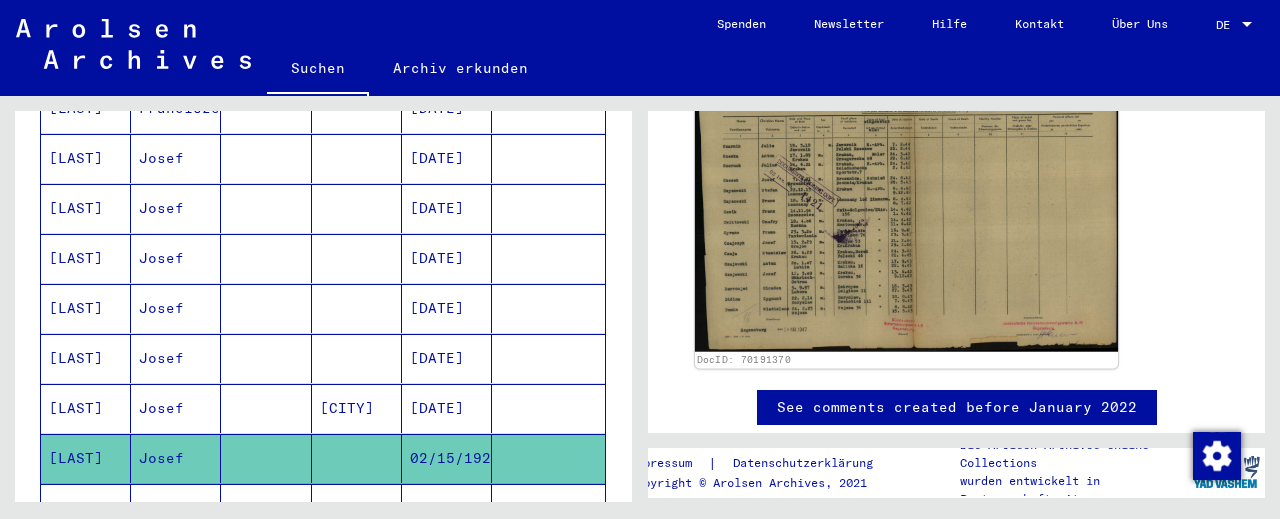click 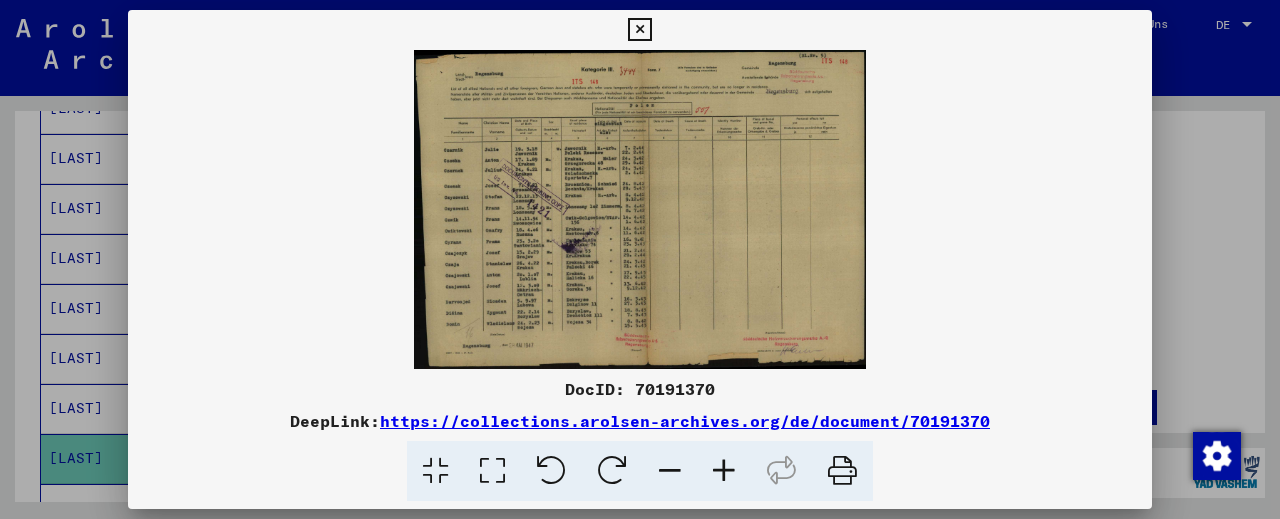 click at bounding box center (724, 471) 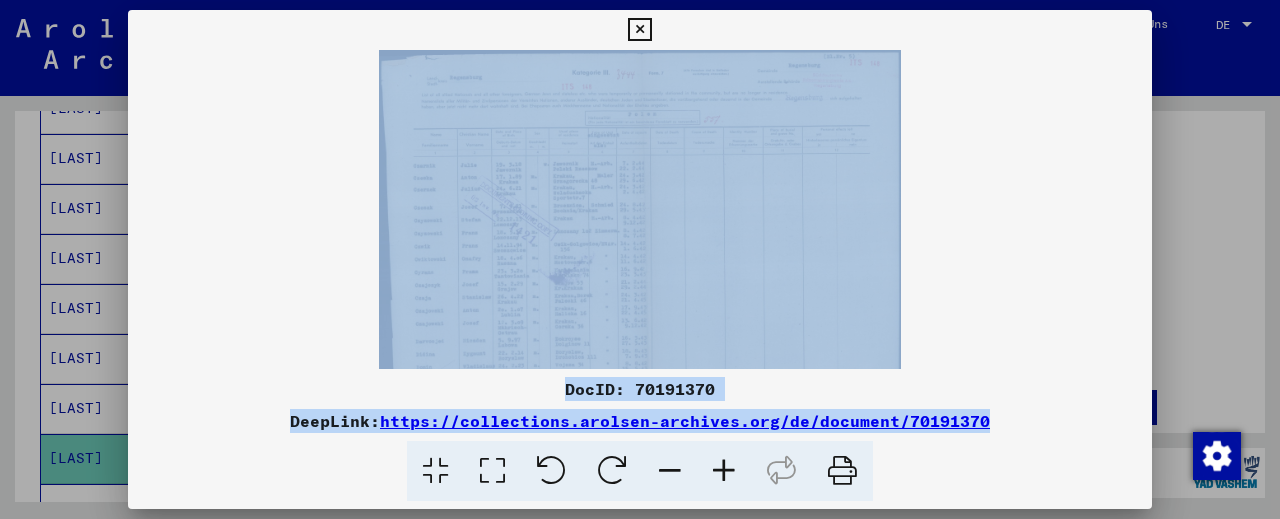 click at bounding box center [724, 471] 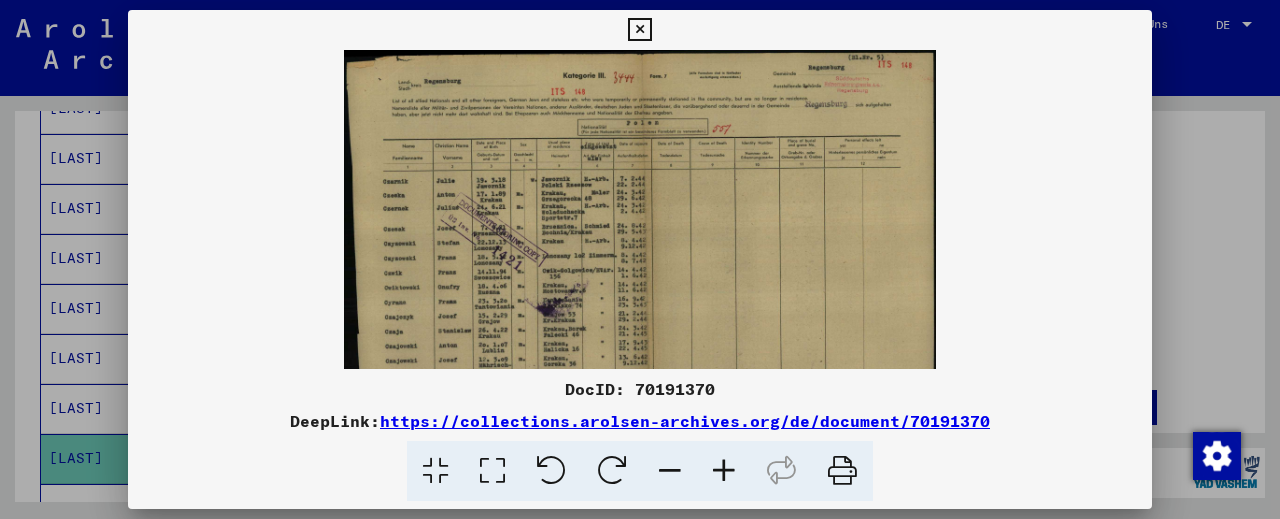 click at bounding box center [724, 471] 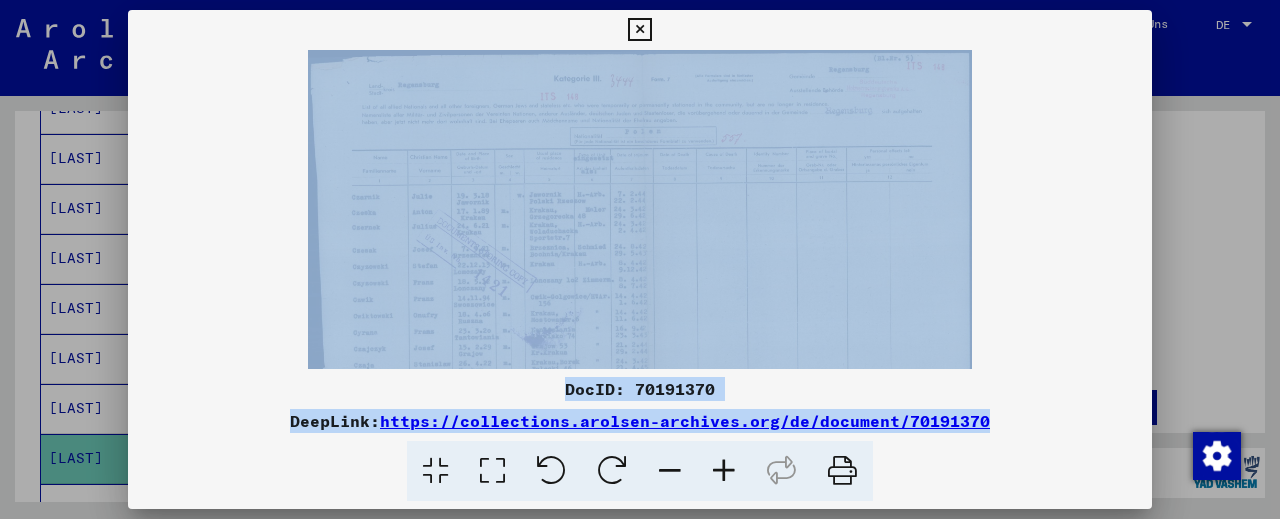 click at bounding box center [724, 471] 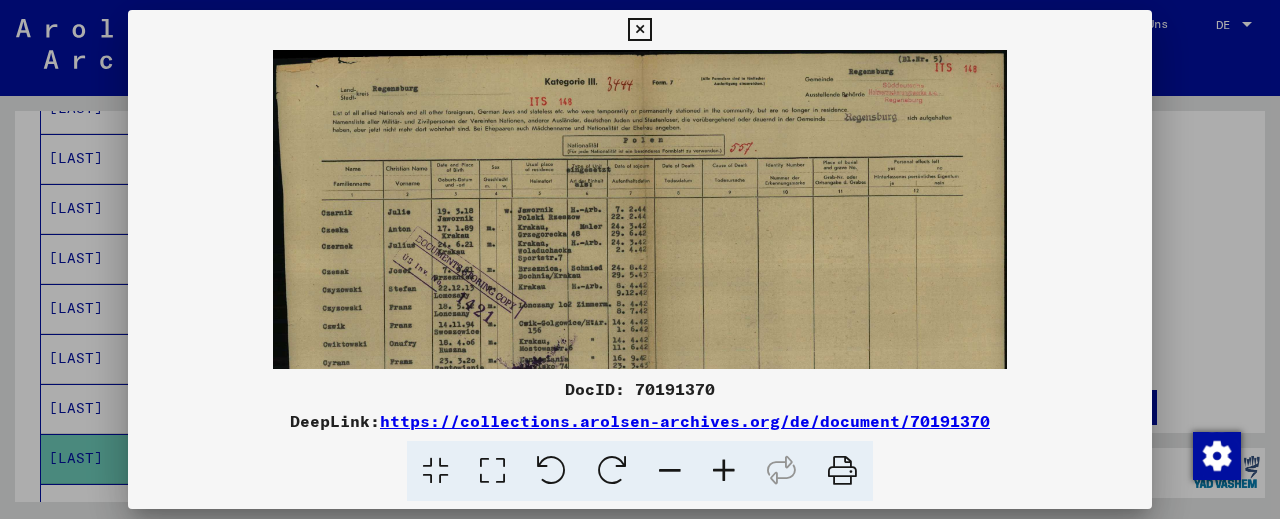 click at bounding box center (724, 471) 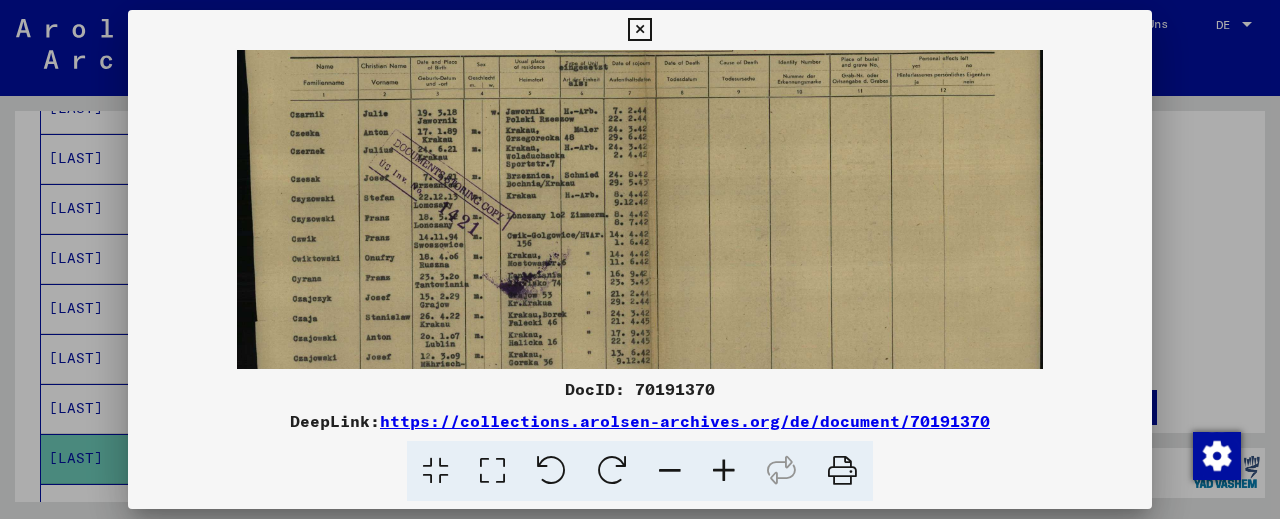 scroll, scrollTop: 115, scrollLeft: 0, axis: vertical 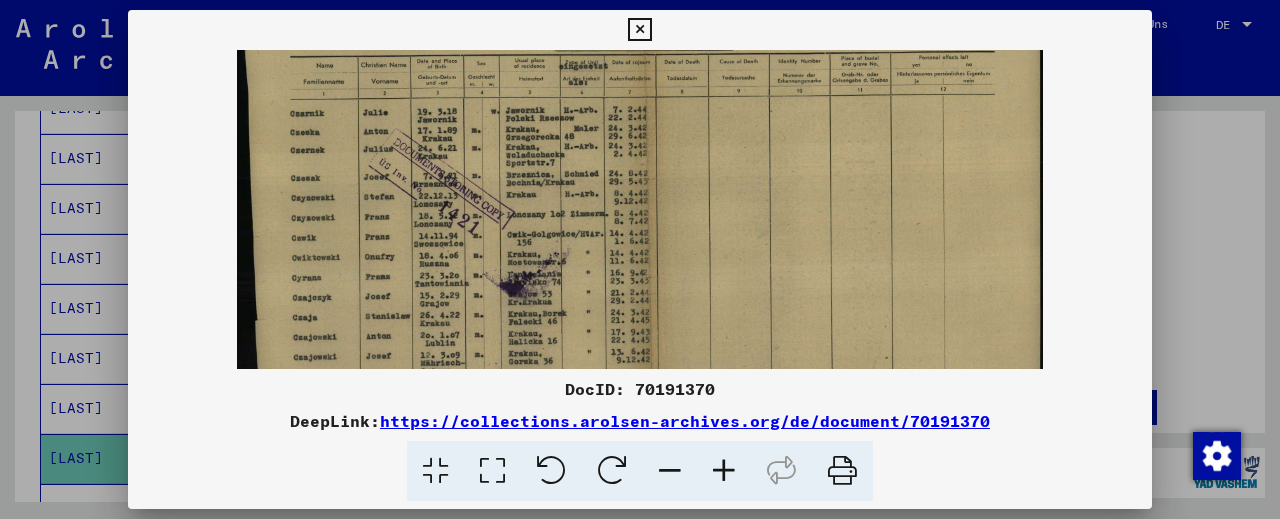 drag, startPoint x: 650, startPoint y: 292, endPoint x: 680, endPoint y: 177, distance: 118.84864 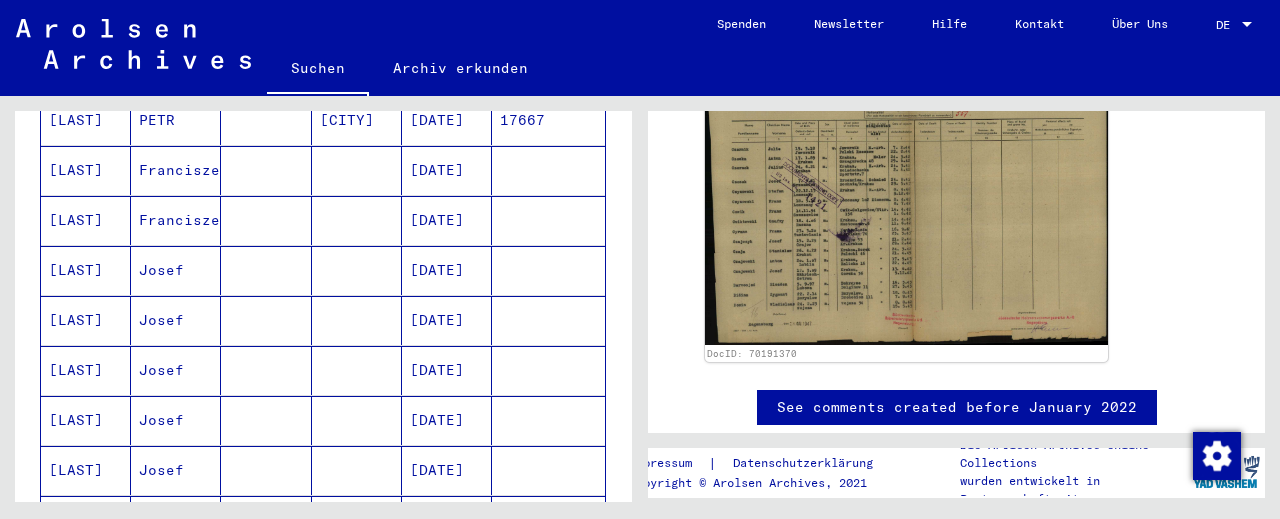 scroll, scrollTop: 331, scrollLeft: 0, axis: vertical 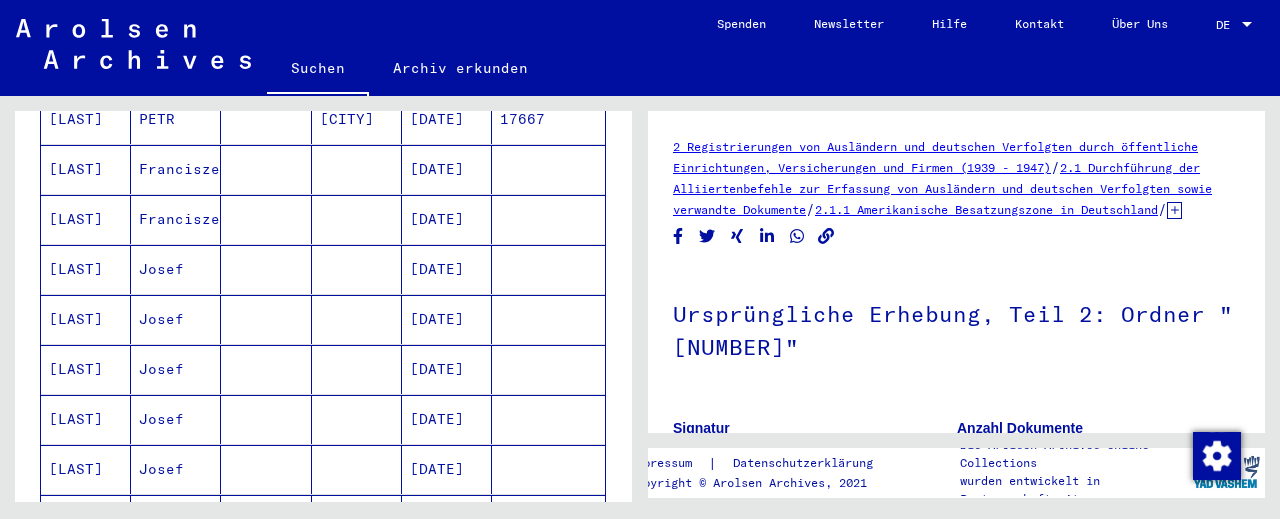 click at bounding box center (357, 319) 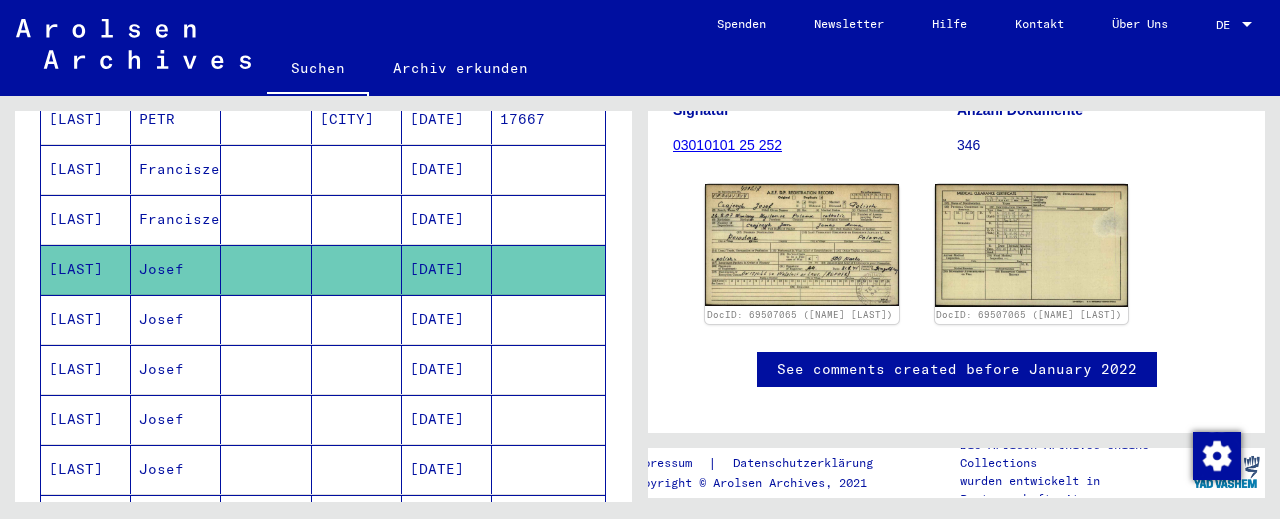 scroll, scrollTop: 331, scrollLeft: 0, axis: vertical 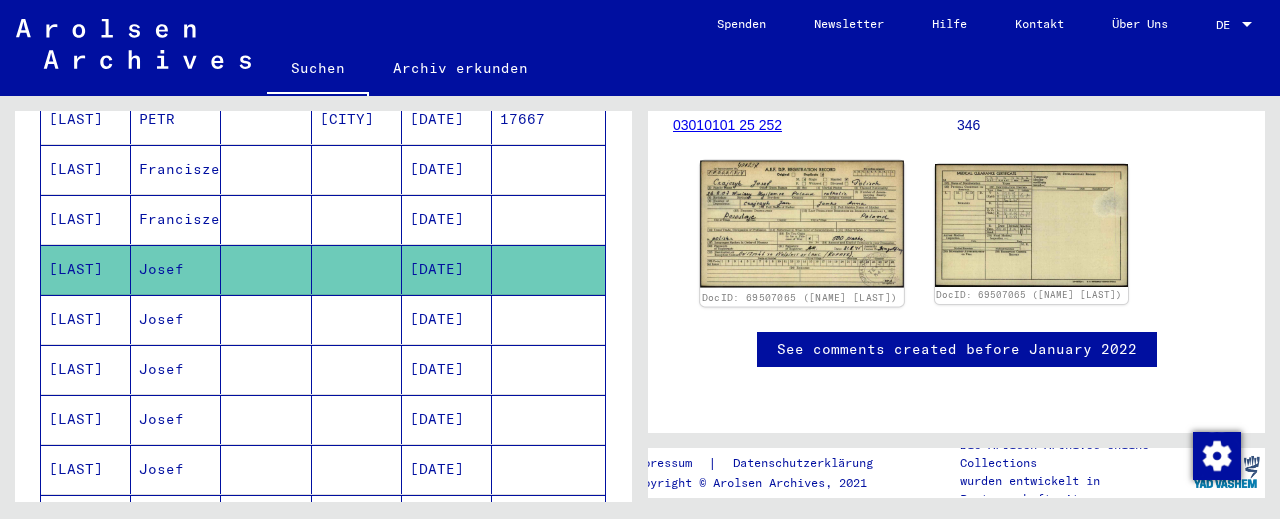 click 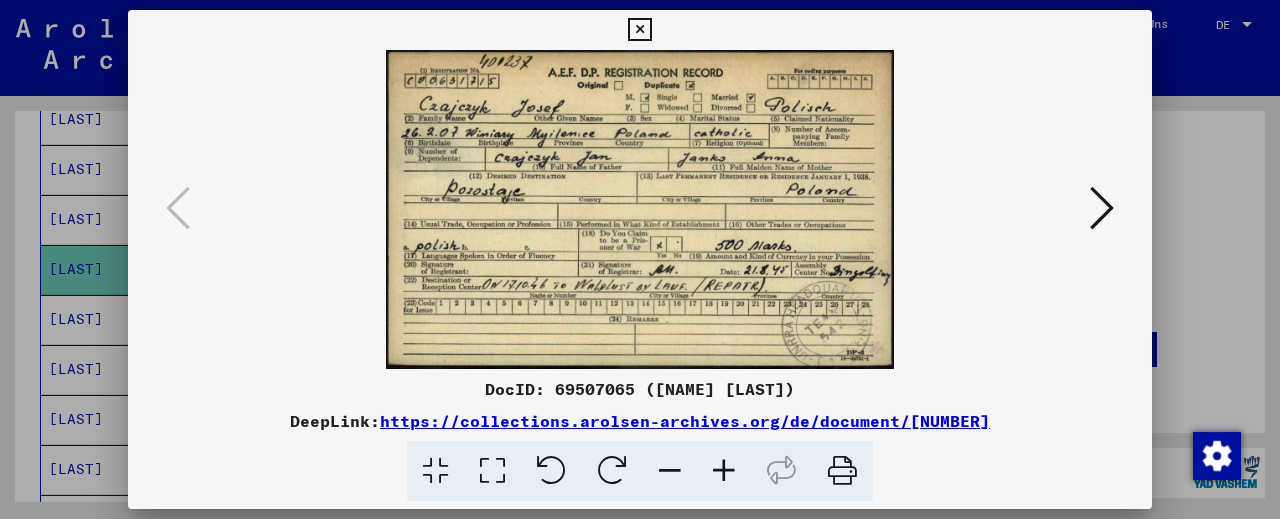 click at bounding box center [639, 30] 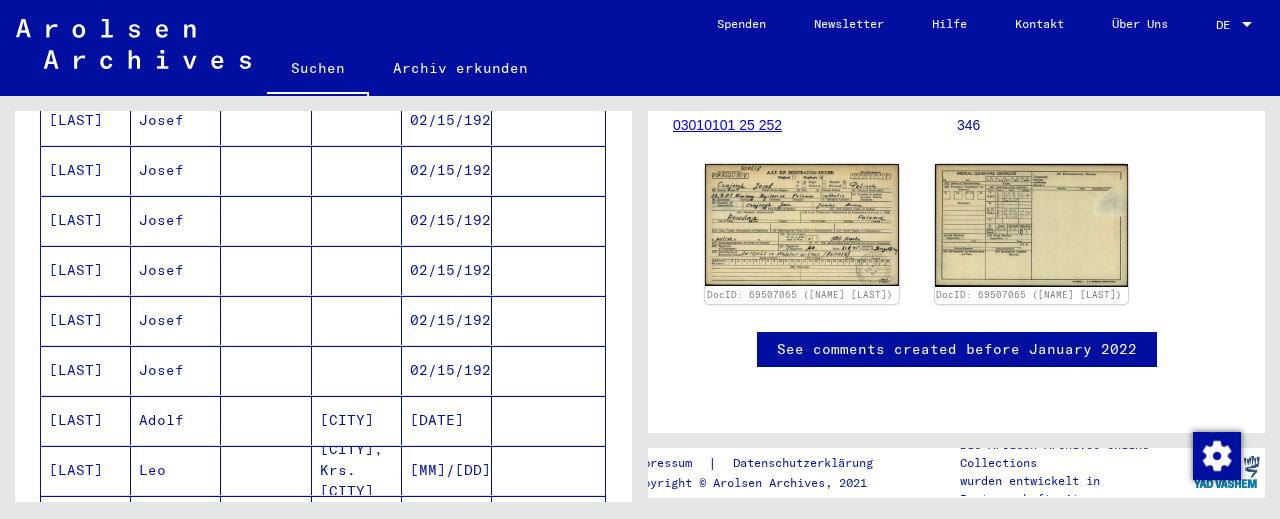 scroll, scrollTop: 1104, scrollLeft: 0, axis: vertical 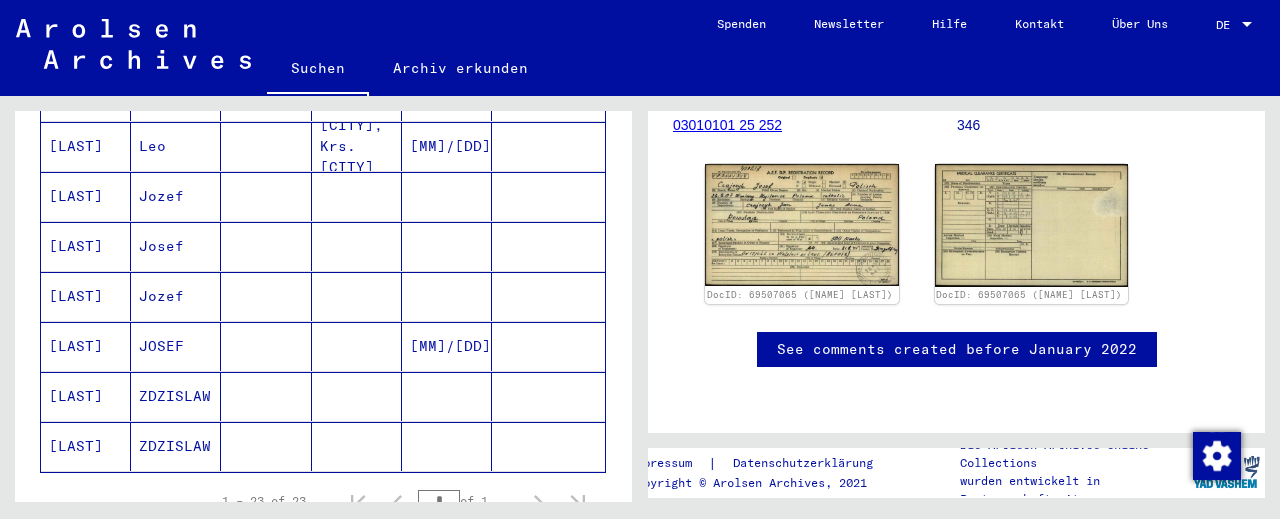 click at bounding box center [266, 396] 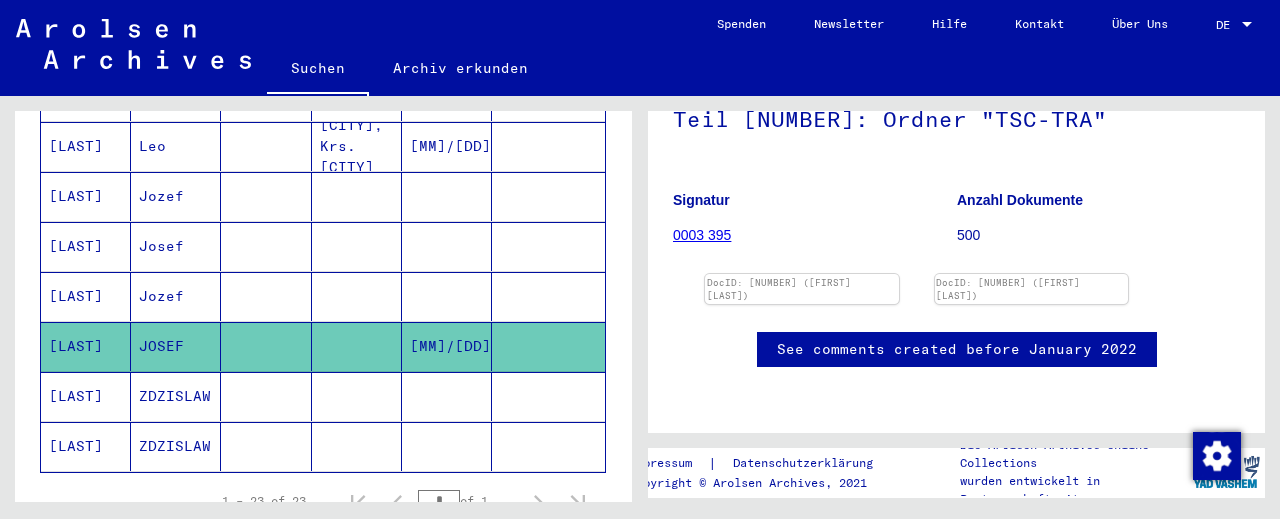 scroll, scrollTop: 221, scrollLeft: 0, axis: vertical 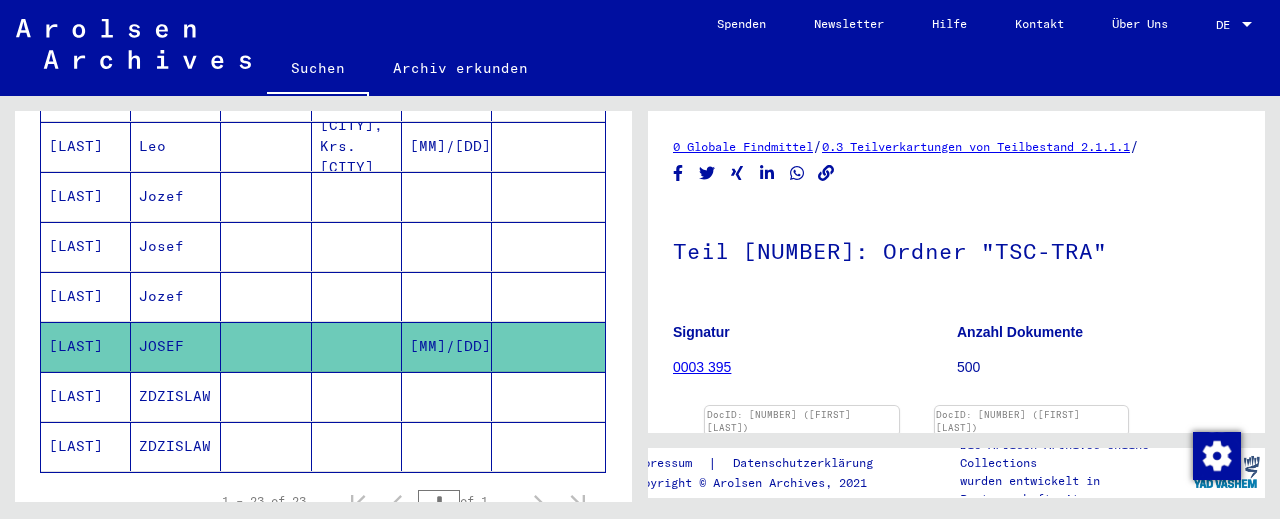 click on "0.3 Teilverkartungen von Teilbestand 2.1.1.1" 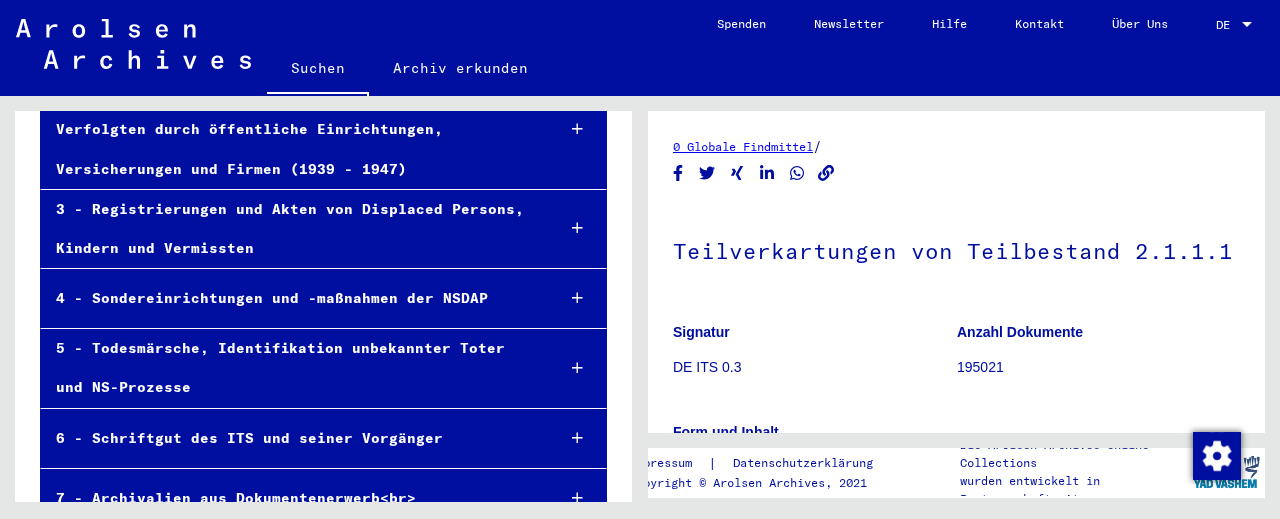 scroll, scrollTop: 646, scrollLeft: 0, axis: vertical 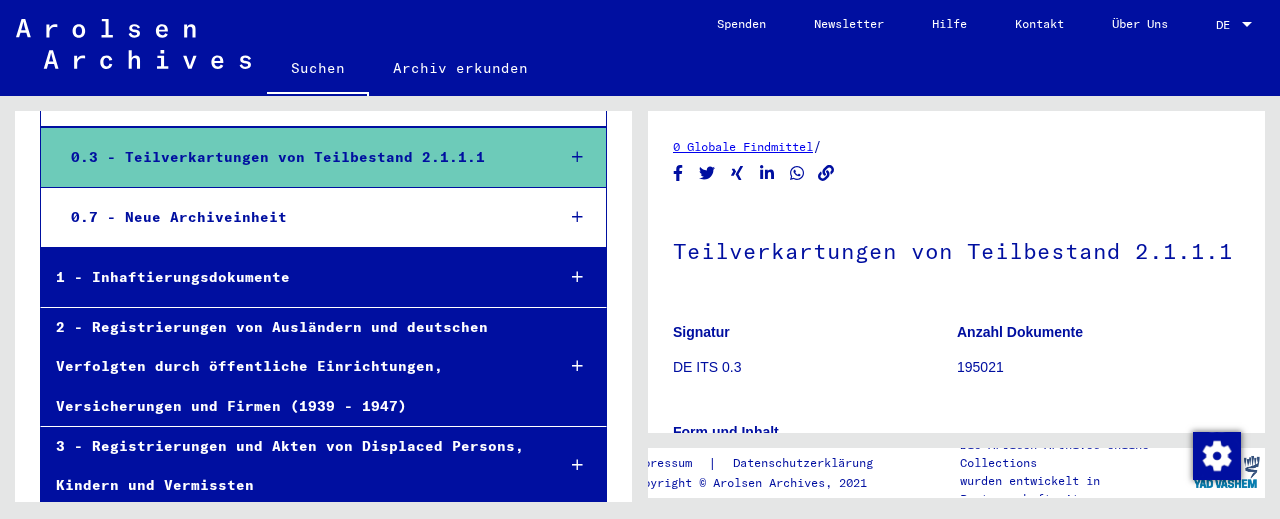 click at bounding box center [577, 366] 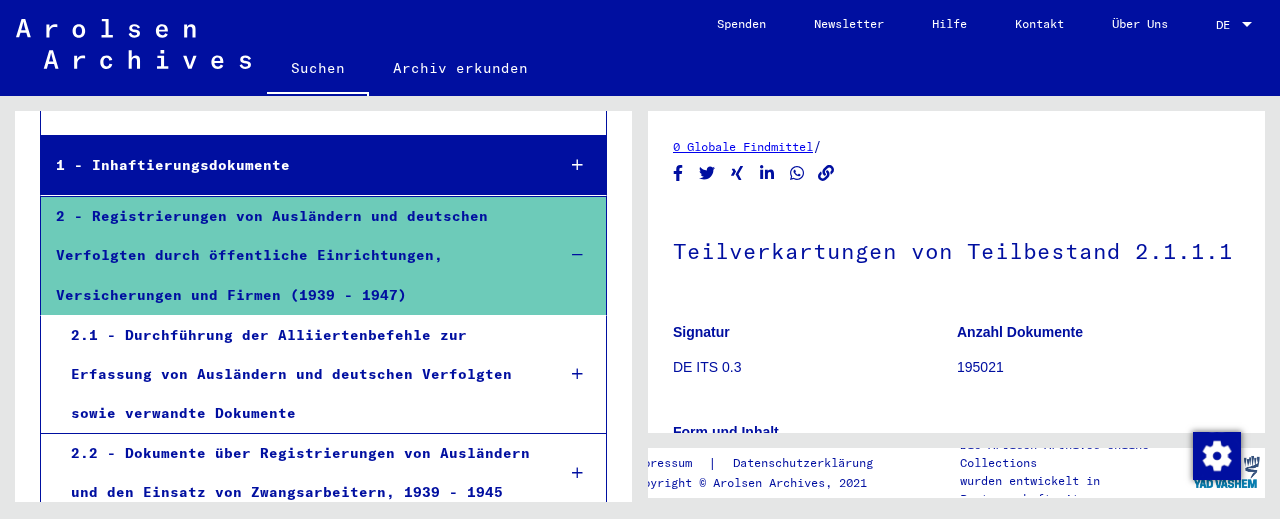 scroll, scrollTop: 536, scrollLeft: 0, axis: vertical 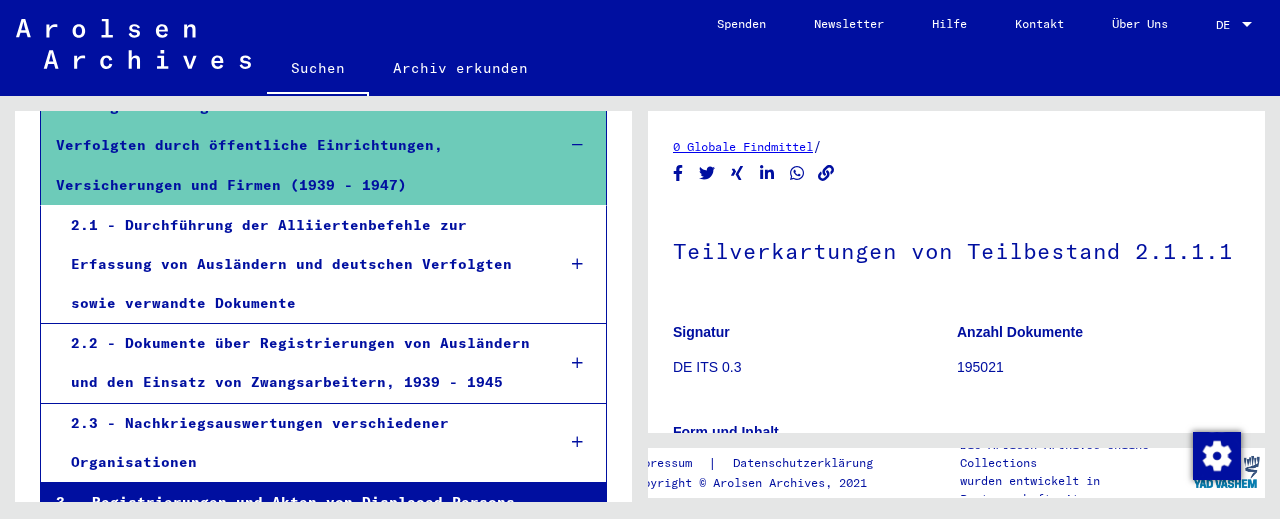 click at bounding box center [577, 264] 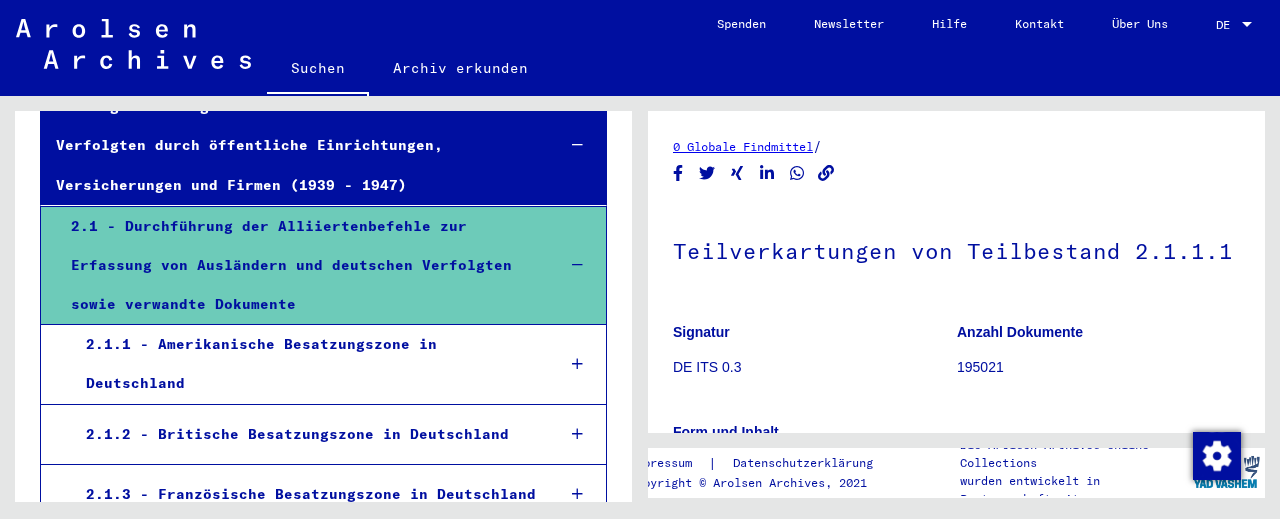 scroll, scrollTop: 646, scrollLeft: 0, axis: vertical 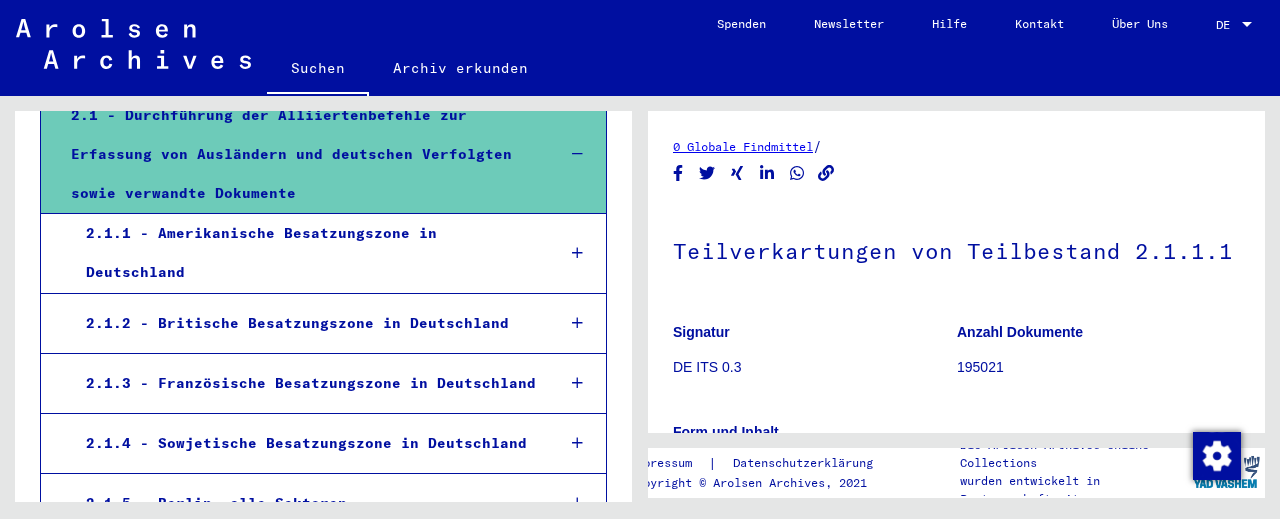 click at bounding box center (577, 253) 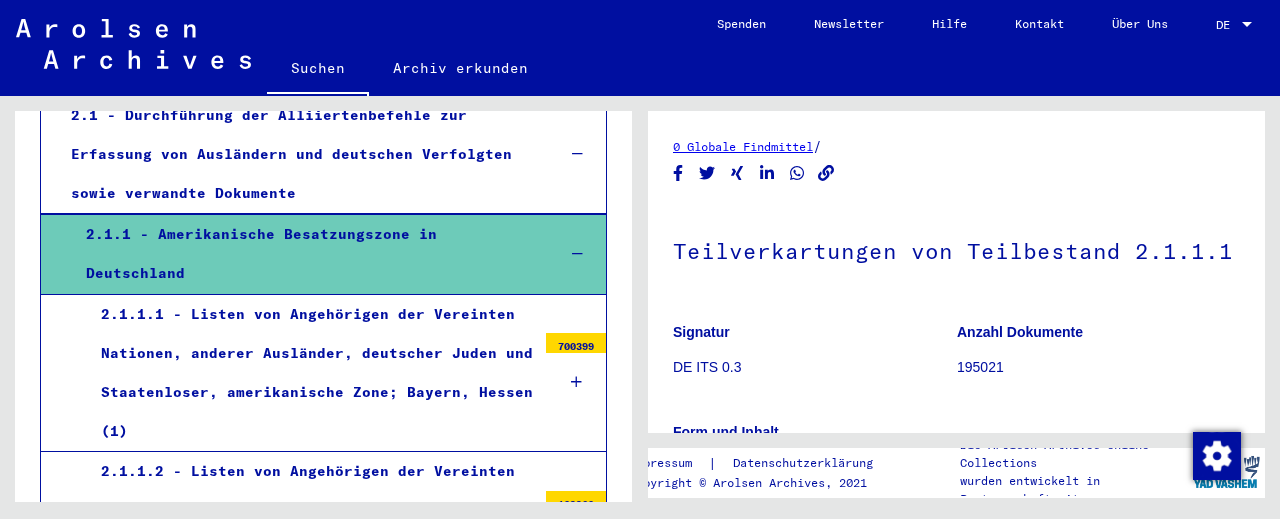 scroll, scrollTop: 755, scrollLeft: 0, axis: vertical 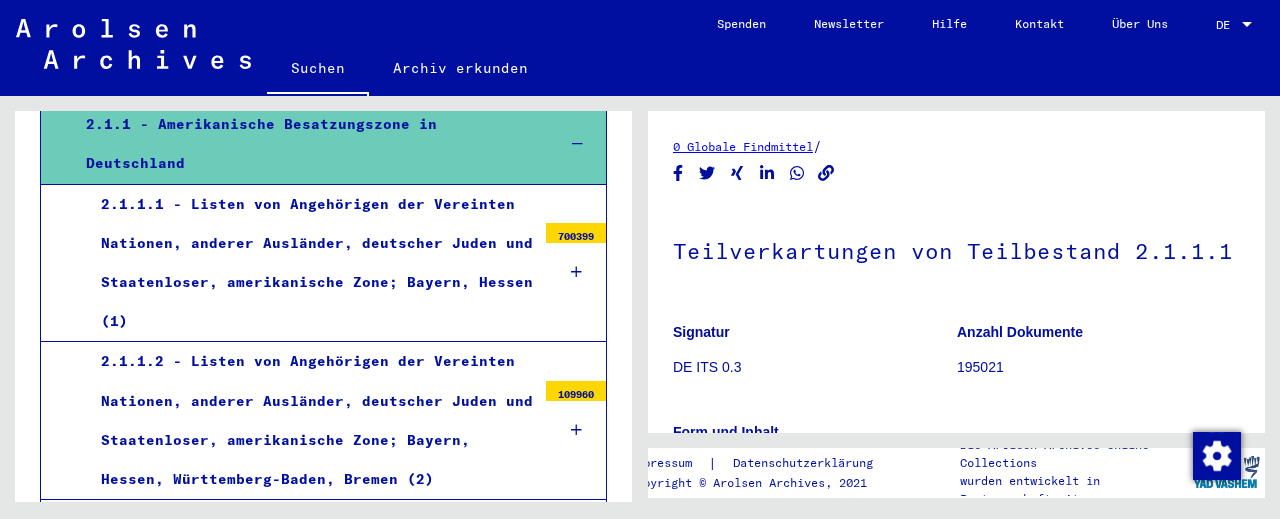 click on "2.1.1.1 - Listen von Angehörigen der Vereinten Nationen, anderer Ausländer, deutscher Juden und Staatenloser, amerikanische Zone; Bayern, Hessen (1)" at bounding box center [311, 263] 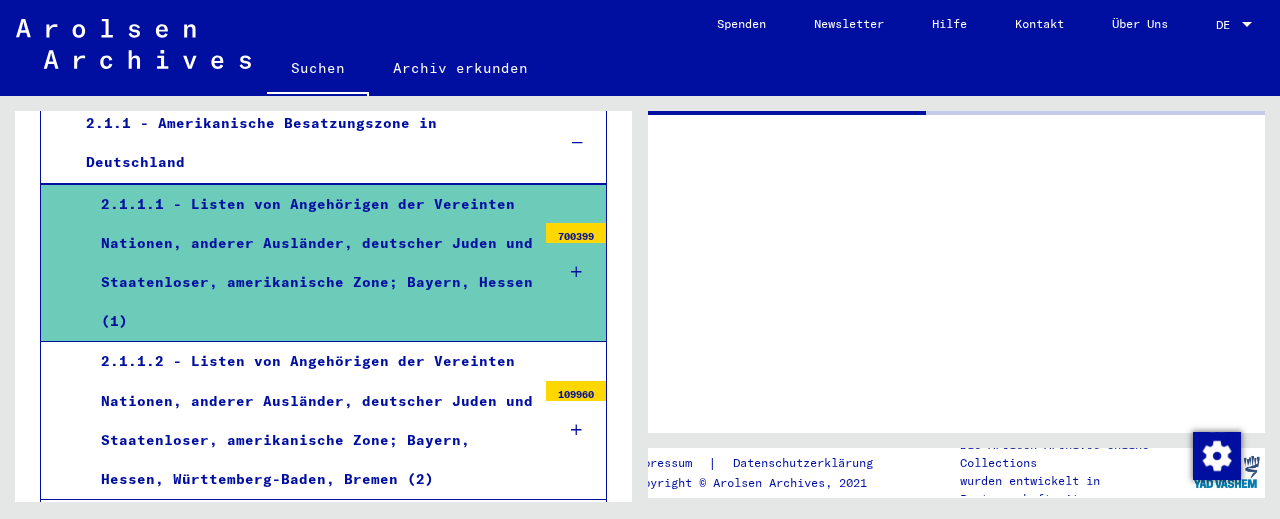 scroll, scrollTop: 754, scrollLeft: 0, axis: vertical 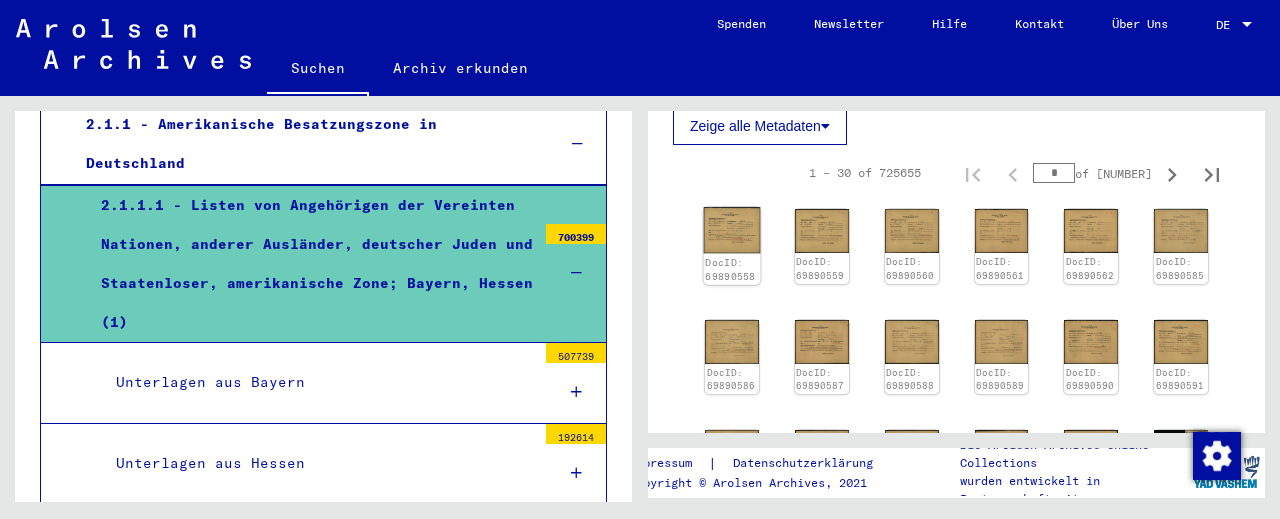 click 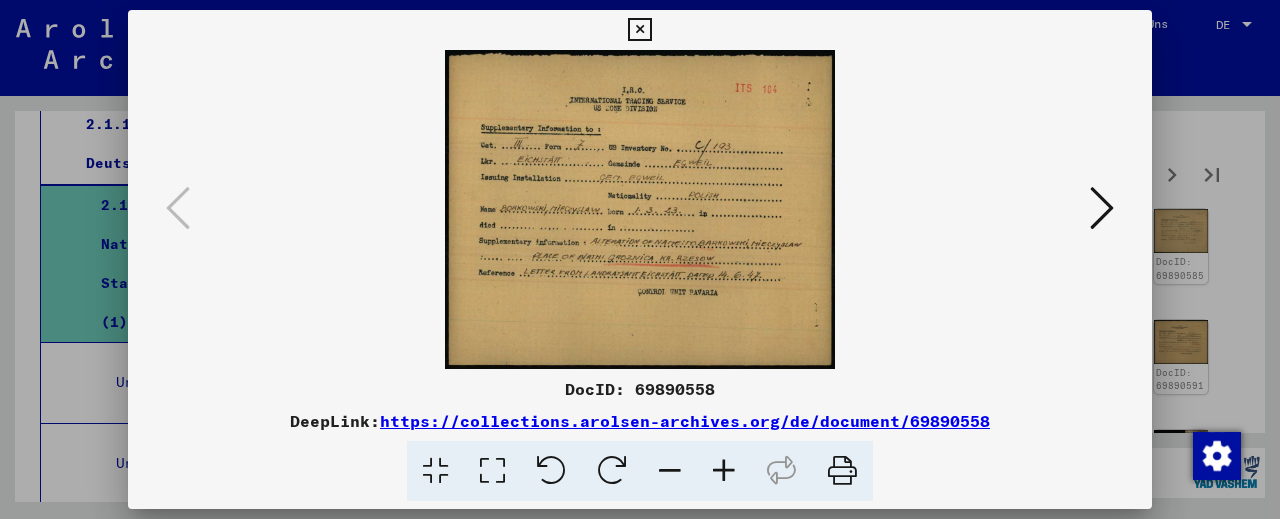 click at bounding box center (724, 471) 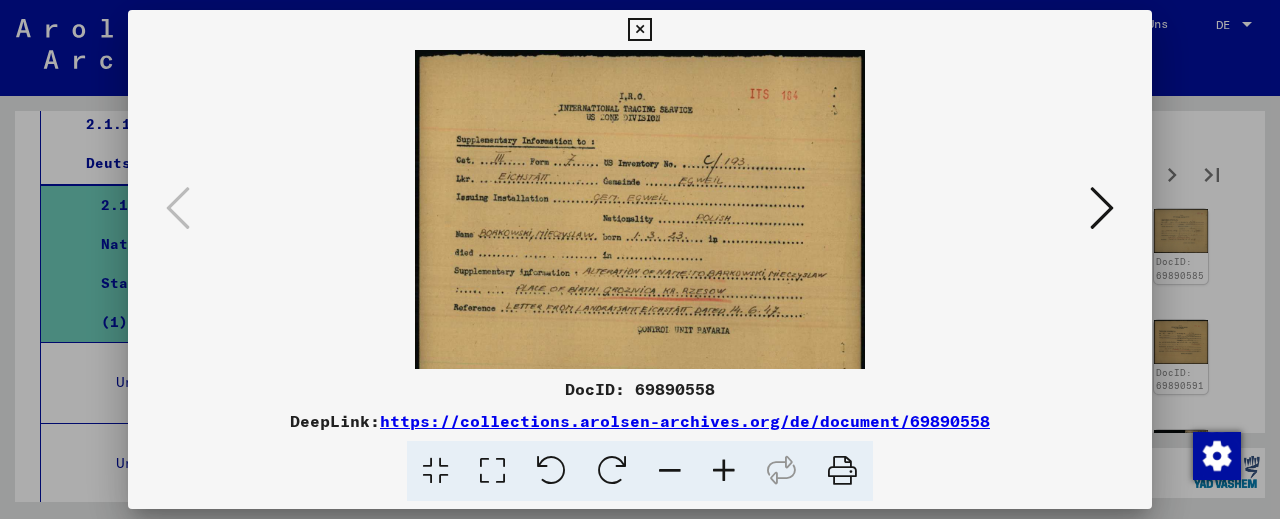 click at bounding box center (724, 471) 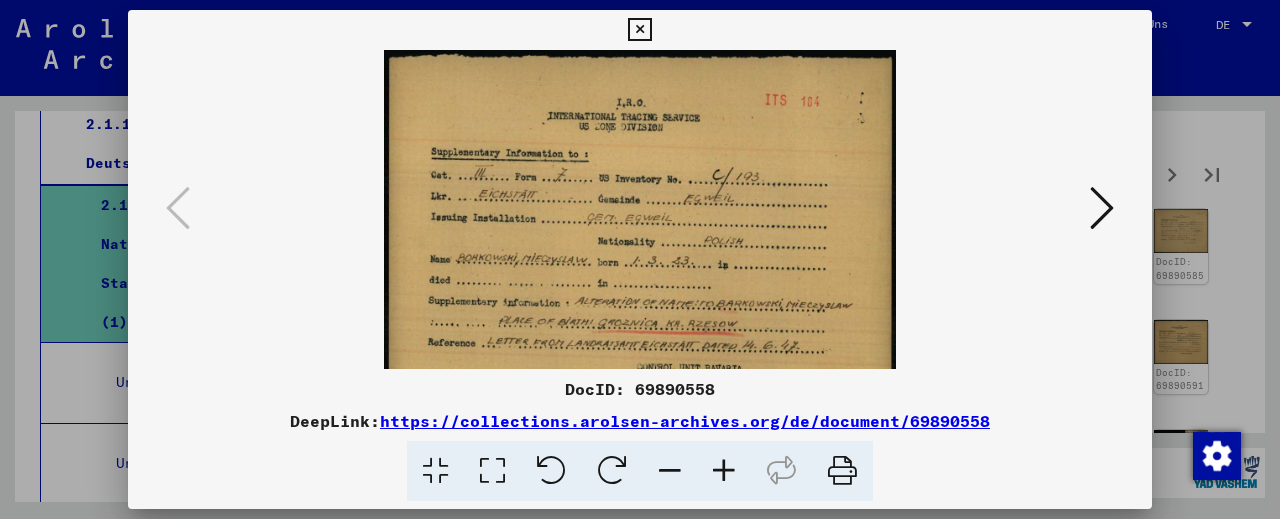 click at bounding box center [724, 471] 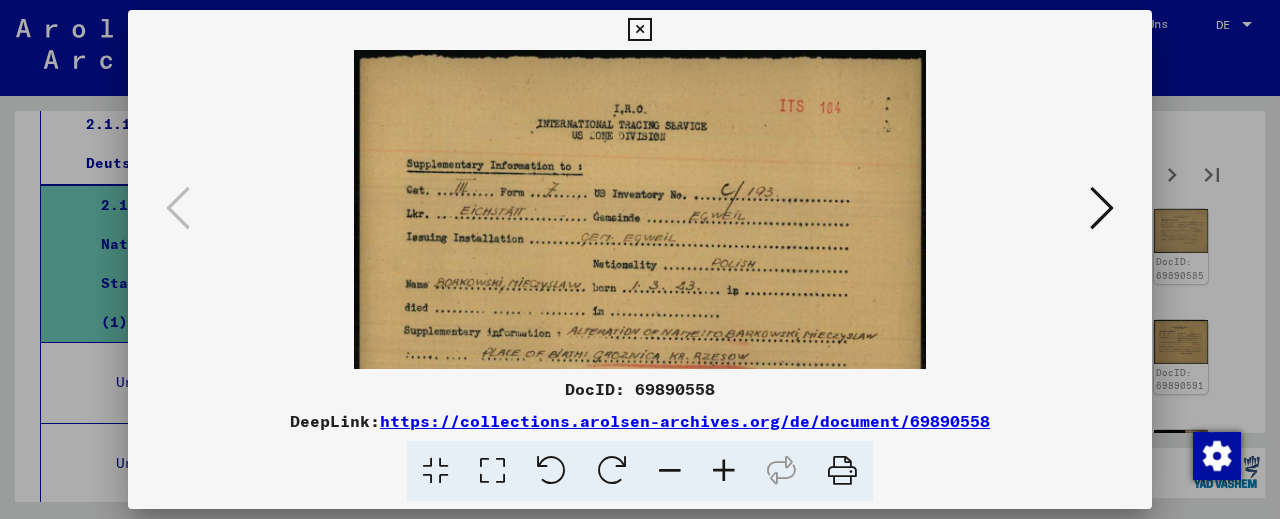click at bounding box center [724, 471] 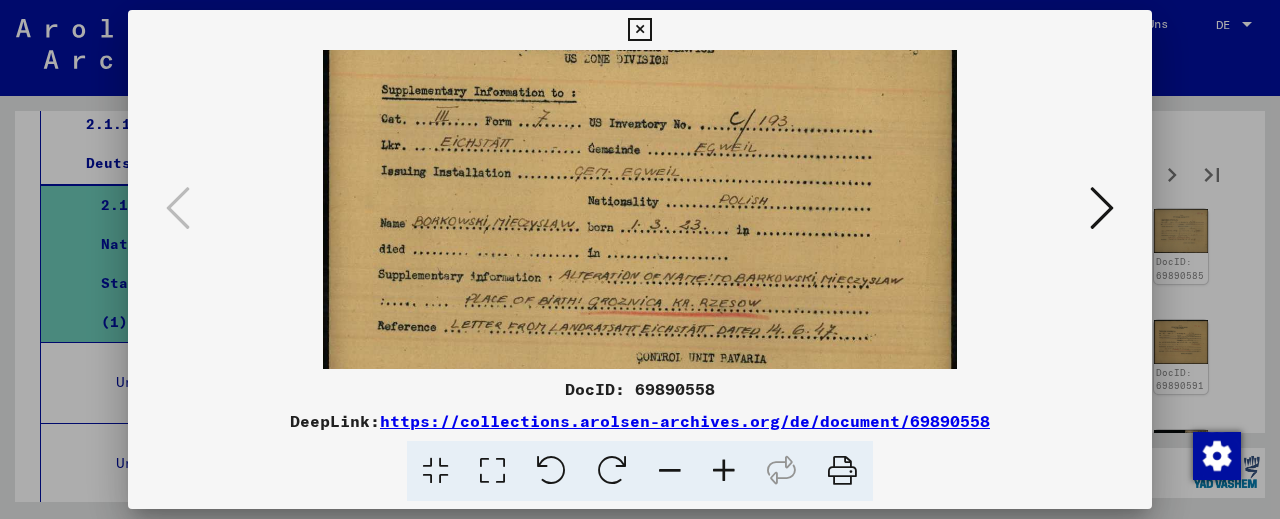scroll, scrollTop: 117, scrollLeft: 0, axis: vertical 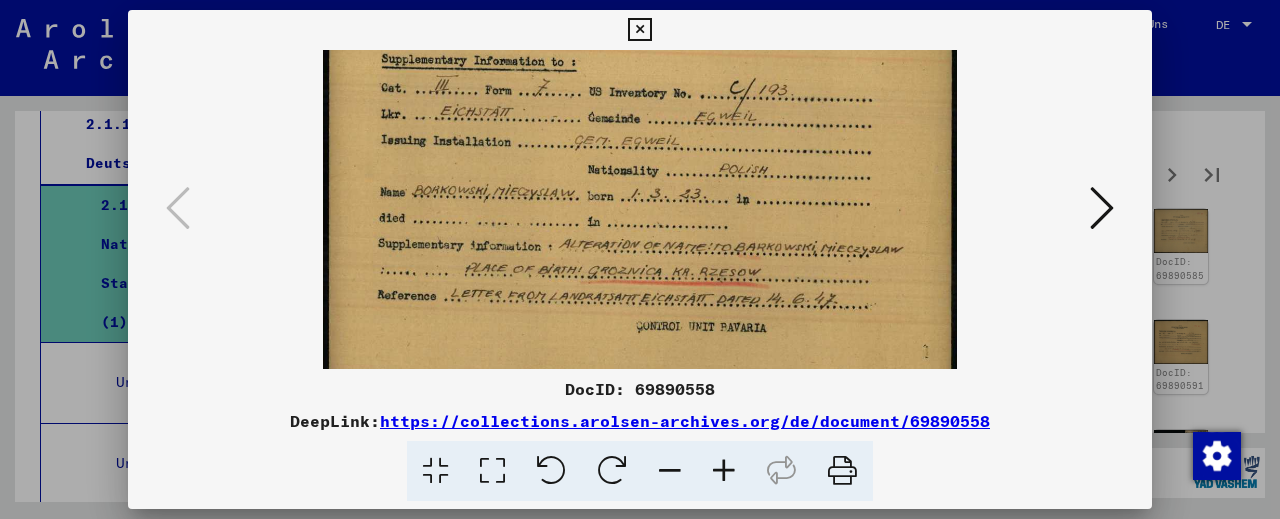 drag, startPoint x: 681, startPoint y: 251, endPoint x: 690, endPoint y: 134, distance: 117.34564 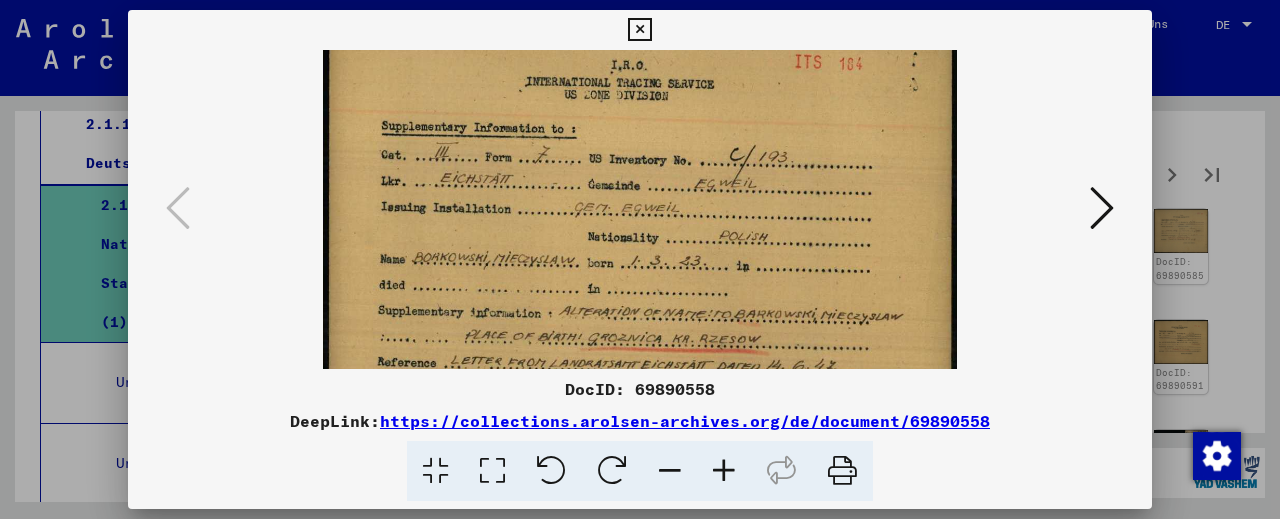 drag, startPoint x: 699, startPoint y: 194, endPoint x: 690, endPoint y: 262, distance: 68.593 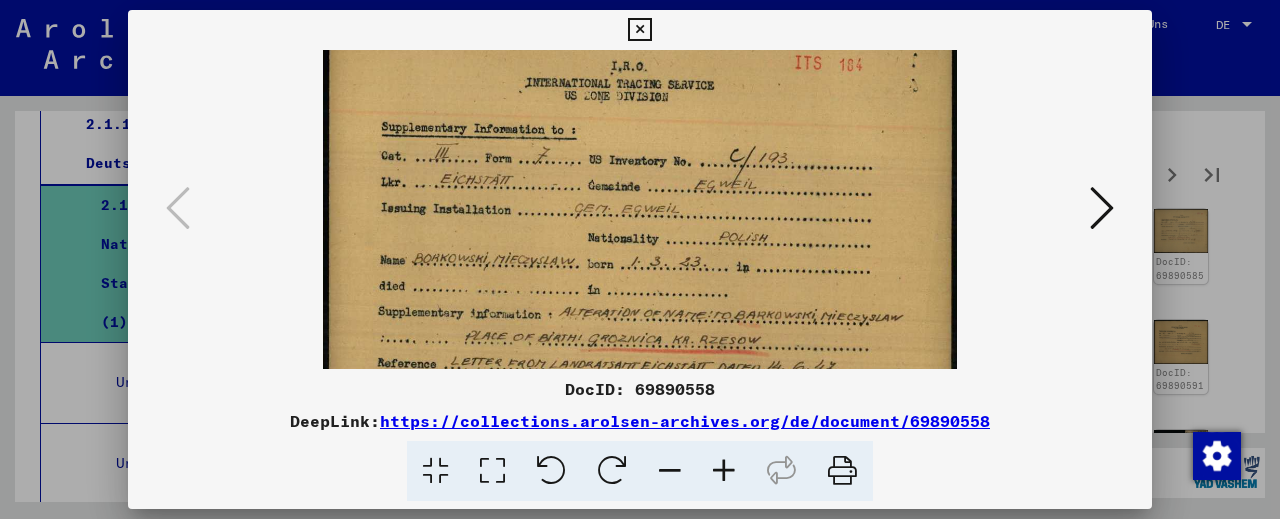 scroll, scrollTop: 114, scrollLeft: 0, axis: vertical 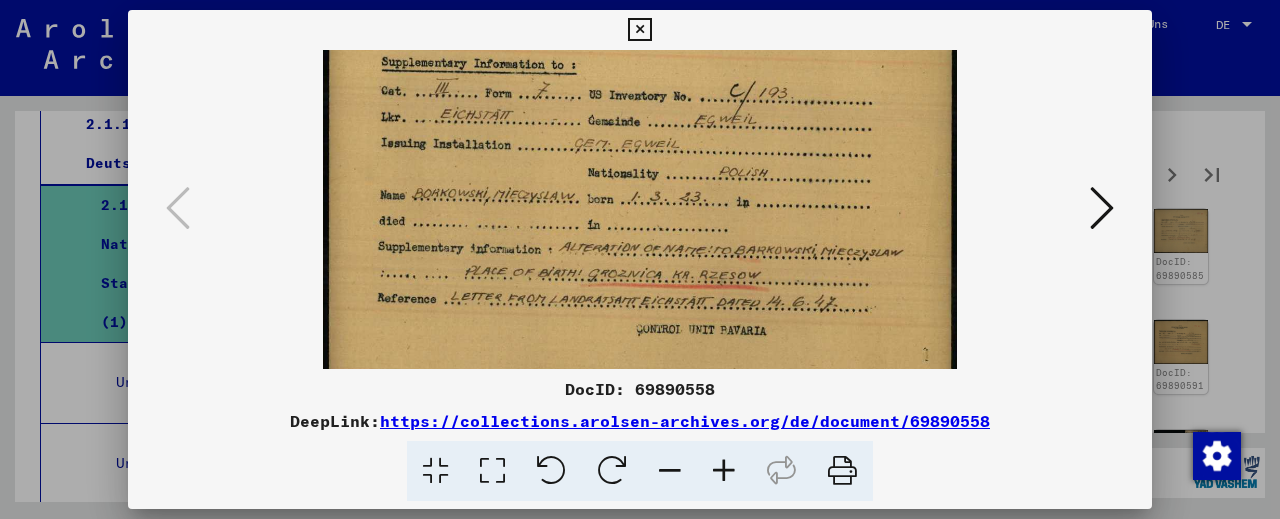 drag, startPoint x: 538, startPoint y: 243, endPoint x: 544, endPoint y: 218, distance: 25.70992 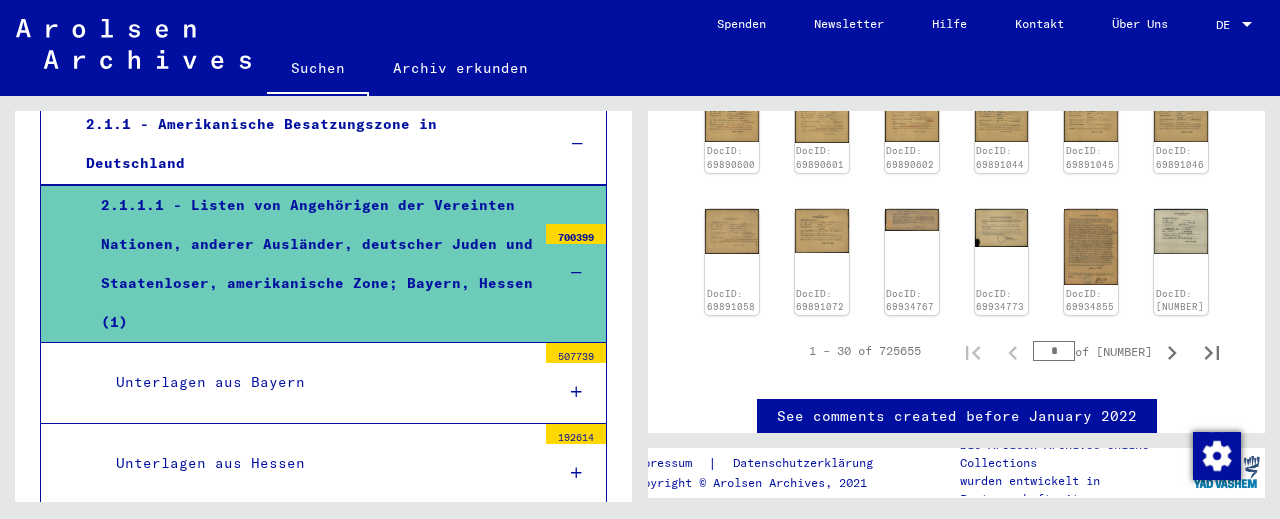 scroll, scrollTop: 1104, scrollLeft: 0, axis: vertical 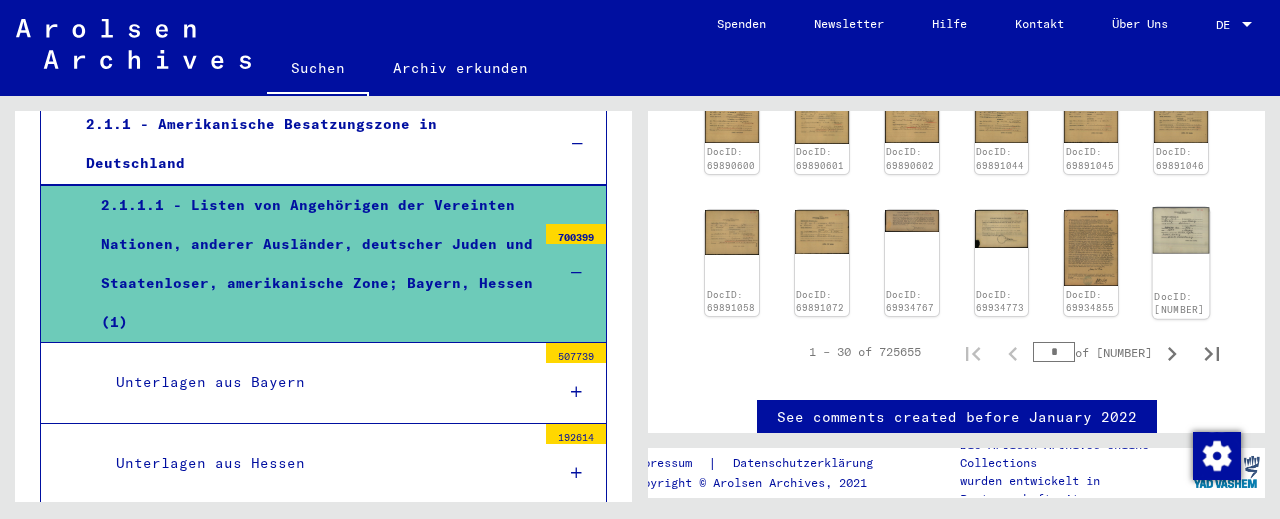click 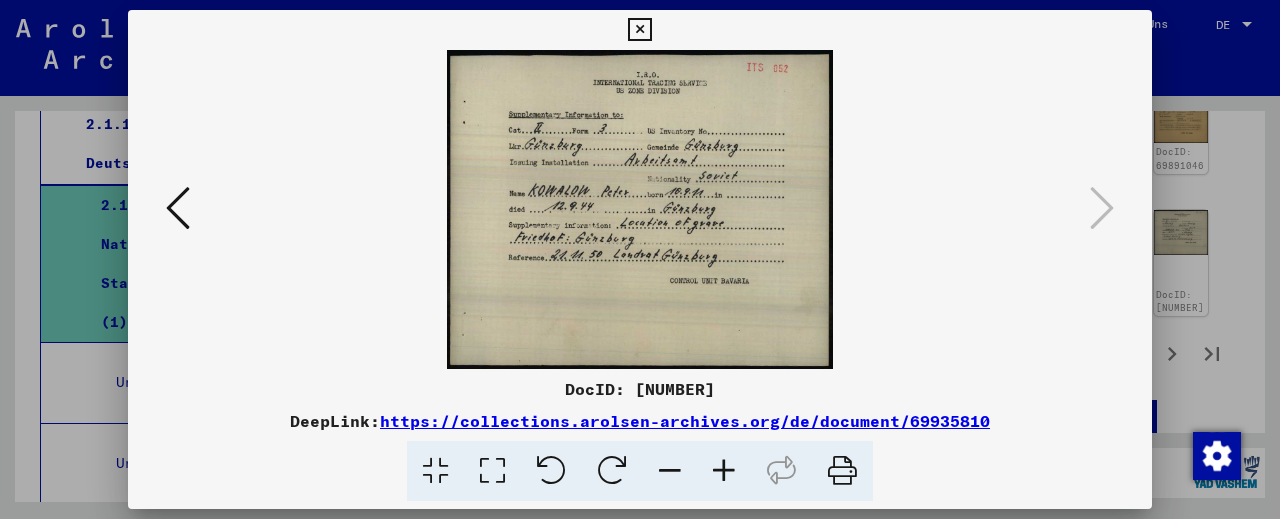 click at bounding box center [724, 471] 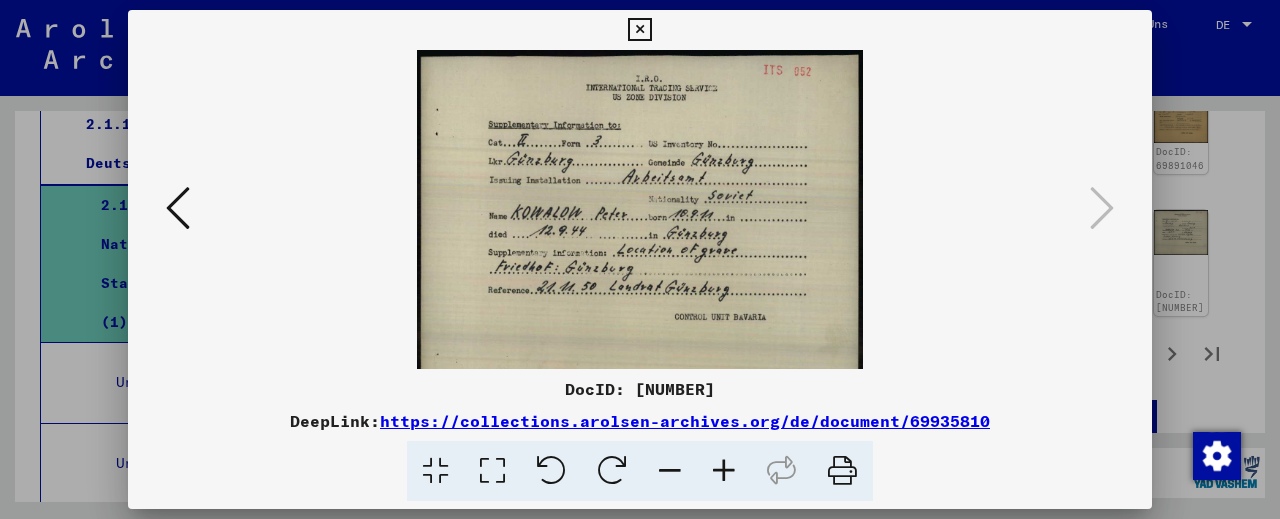 click at bounding box center (724, 471) 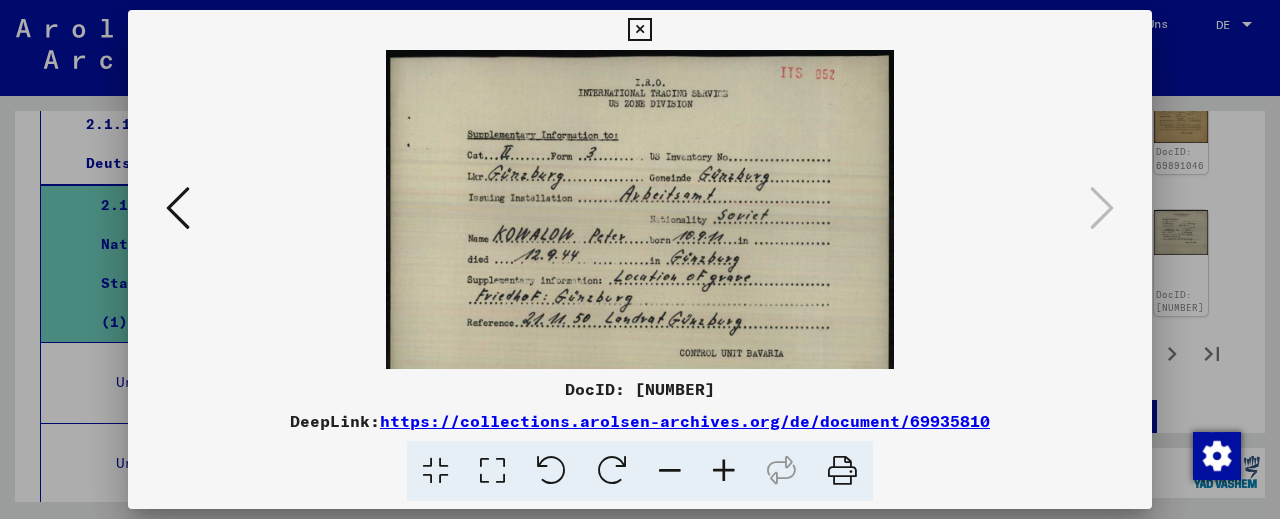 click at bounding box center (724, 471) 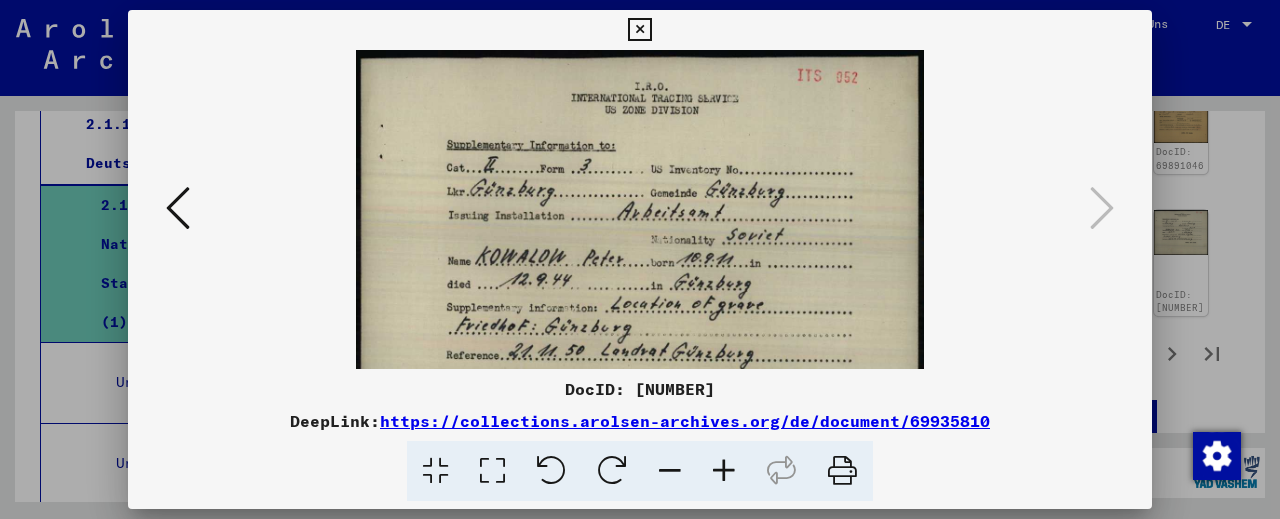 click at bounding box center [724, 471] 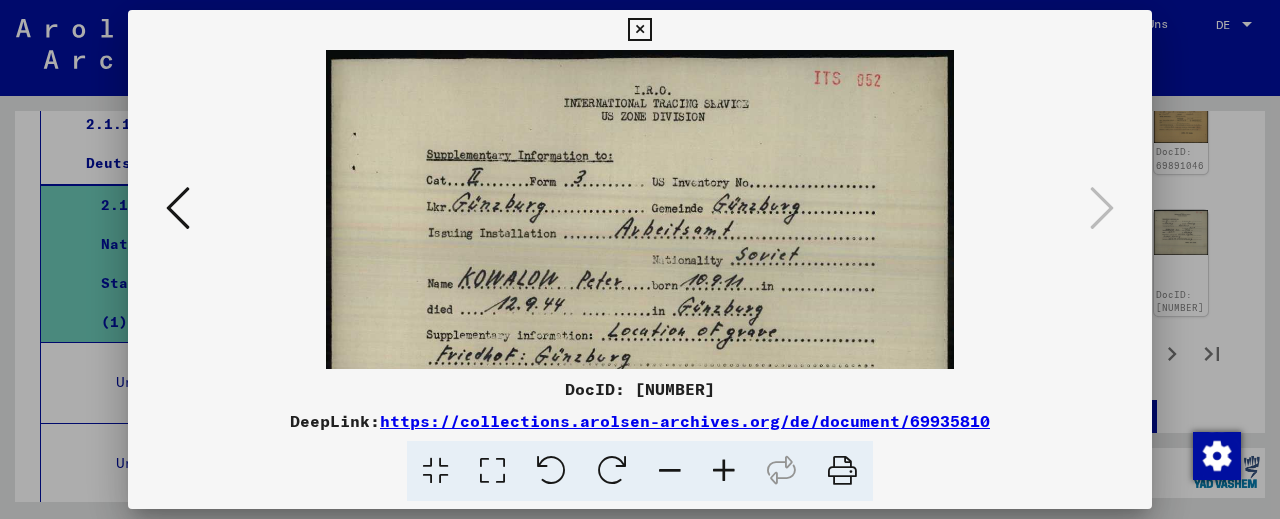 click at bounding box center [639, 30] 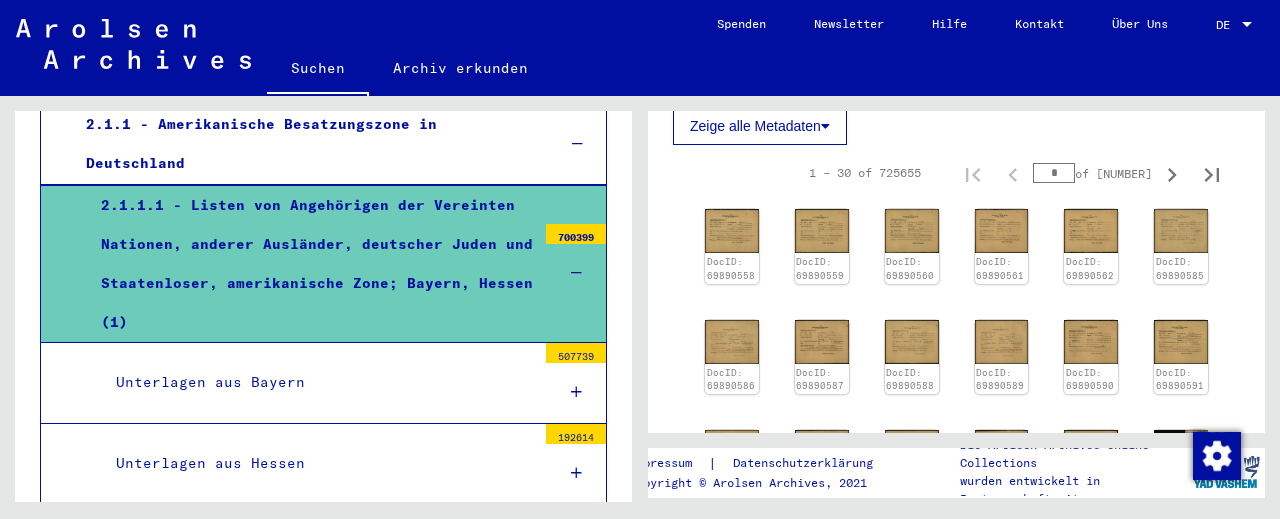 scroll, scrollTop: 773, scrollLeft: 0, axis: vertical 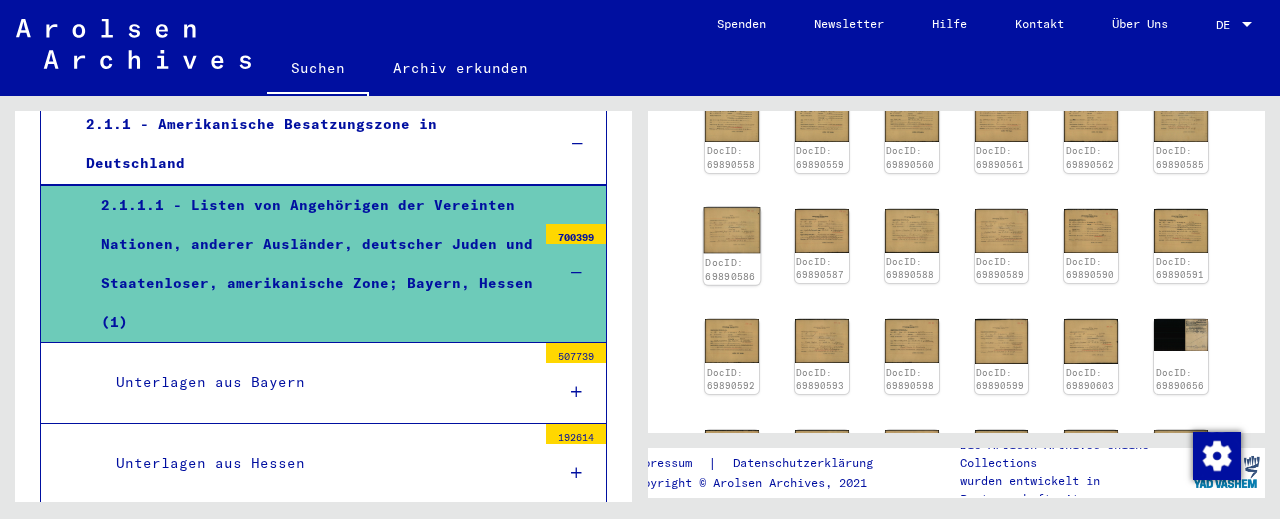 click 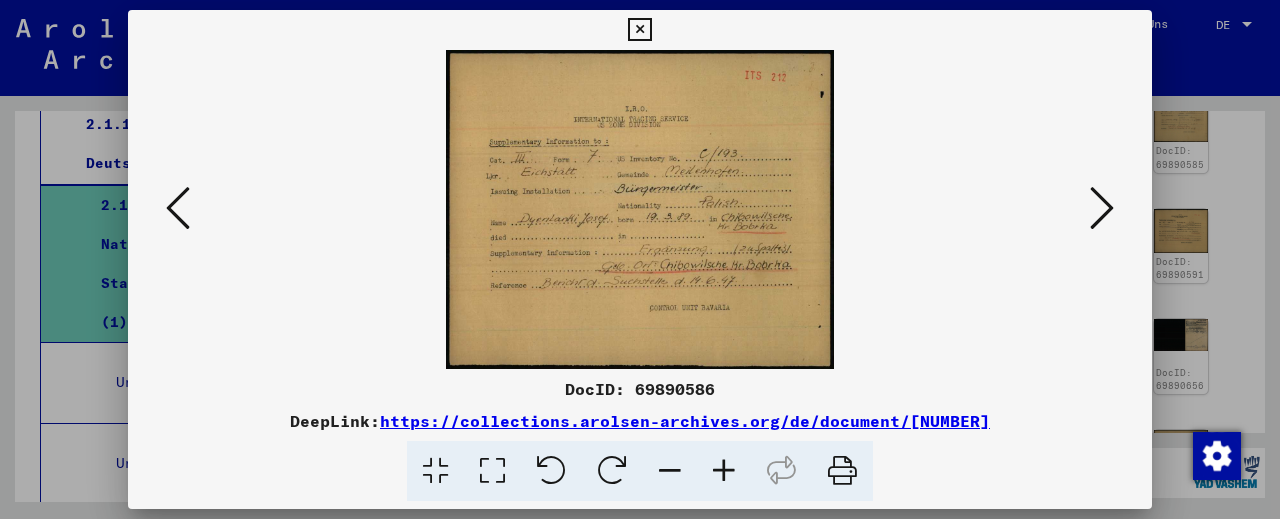 click at bounding box center (724, 471) 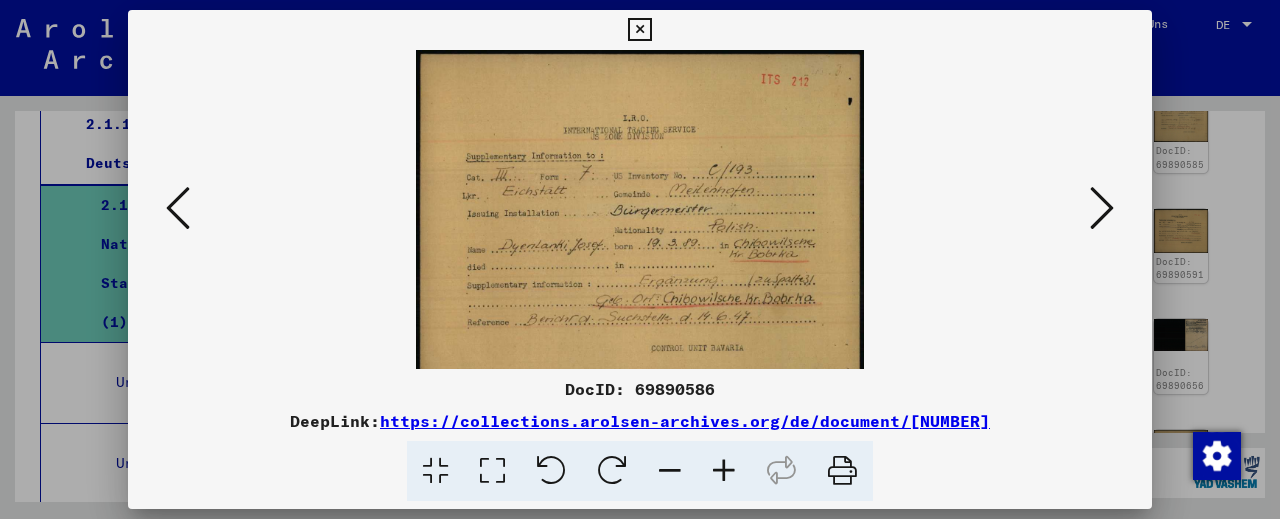 click at bounding box center [724, 471] 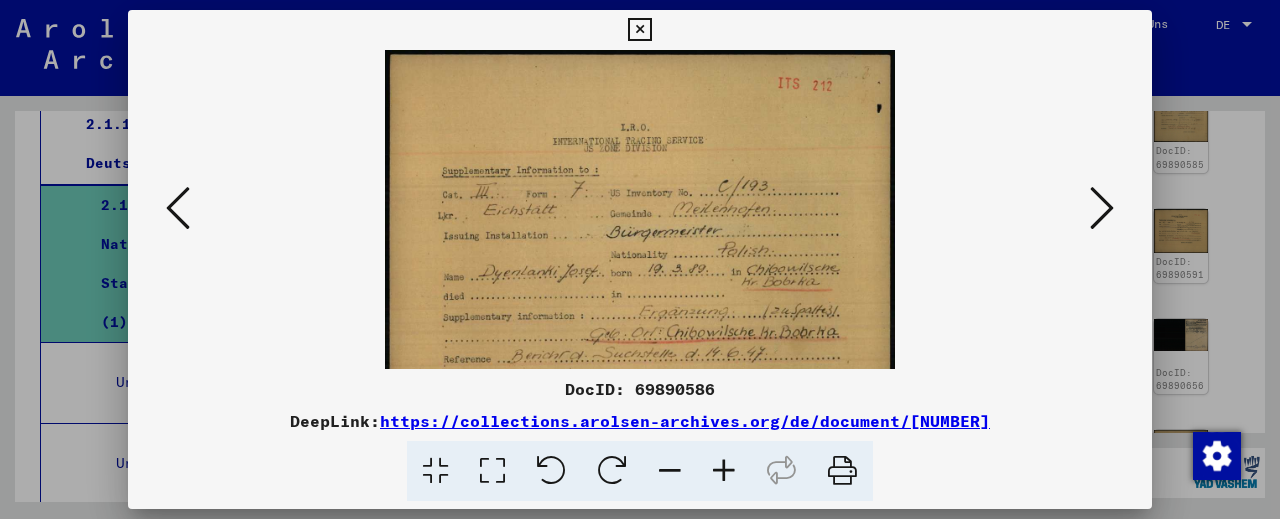 click at bounding box center [724, 471] 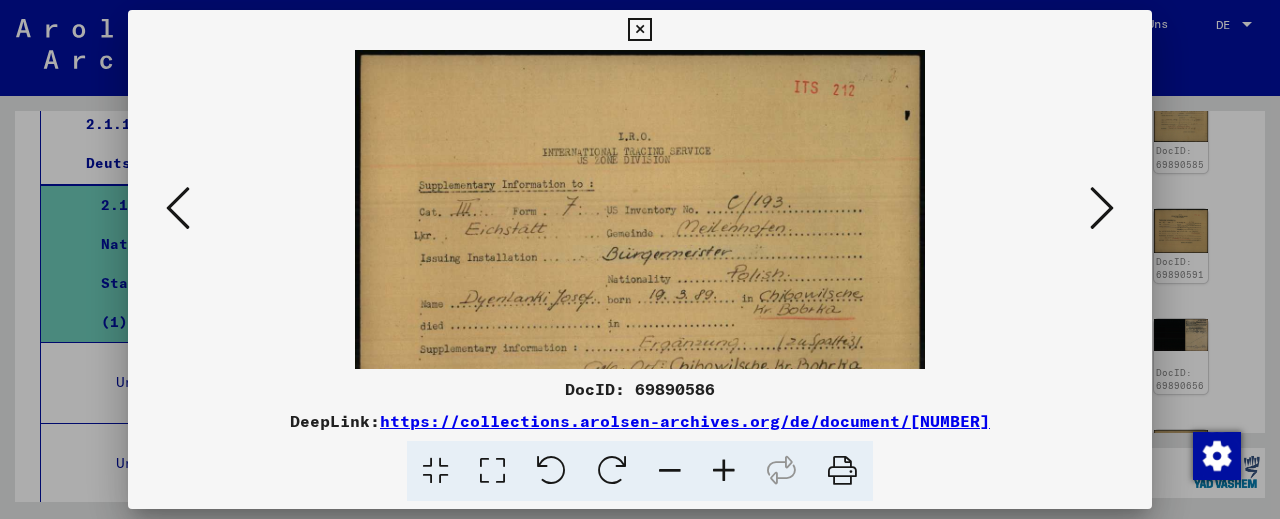 click at bounding box center [724, 471] 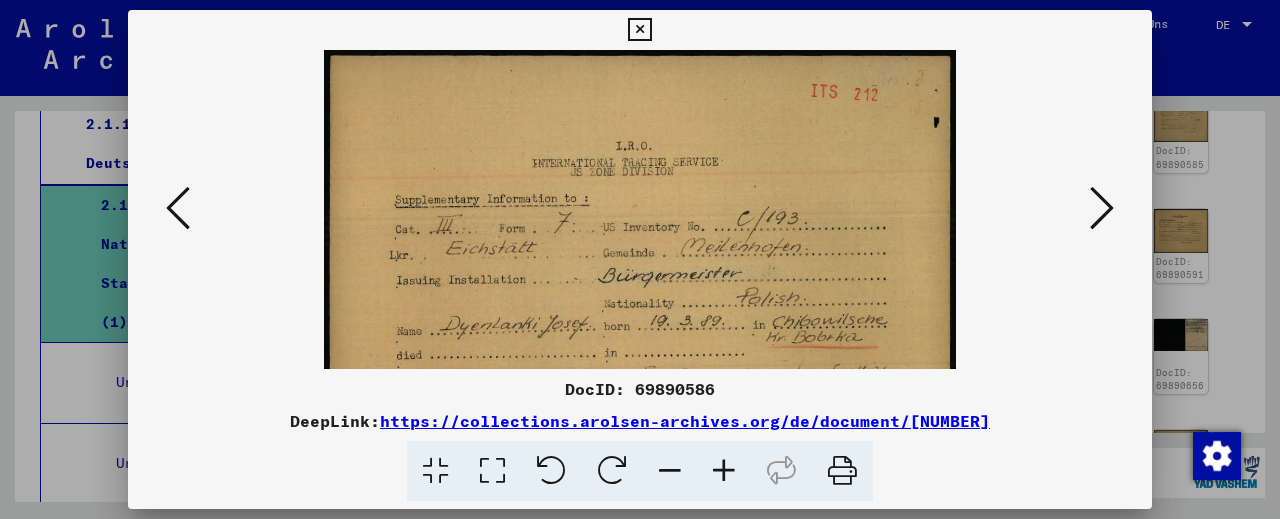click at bounding box center [639, 30] 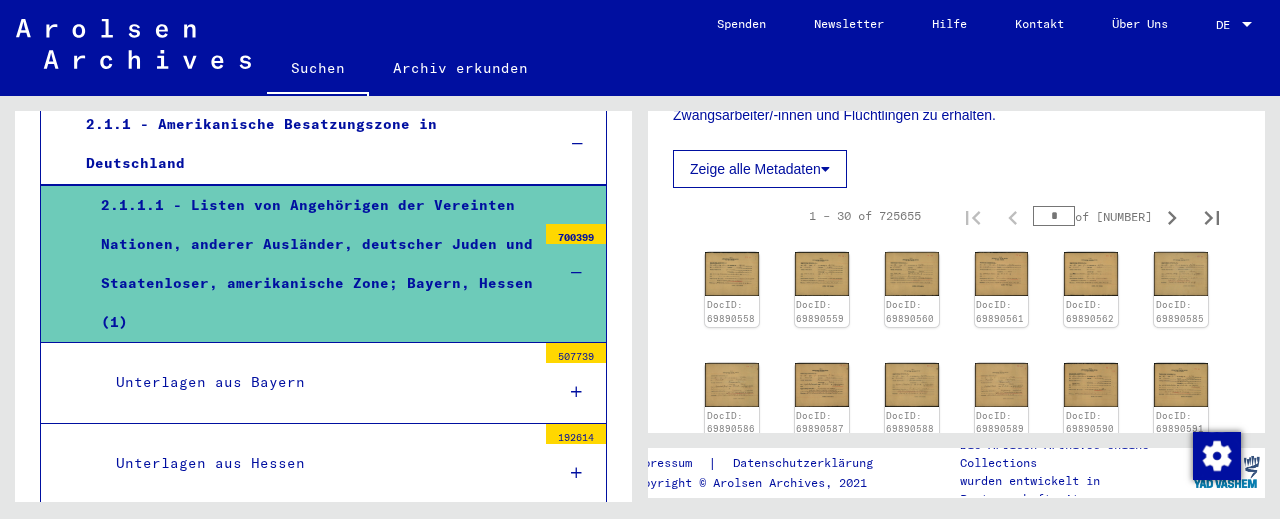 scroll, scrollTop: 552, scrollLeft: 0, axis: vertical 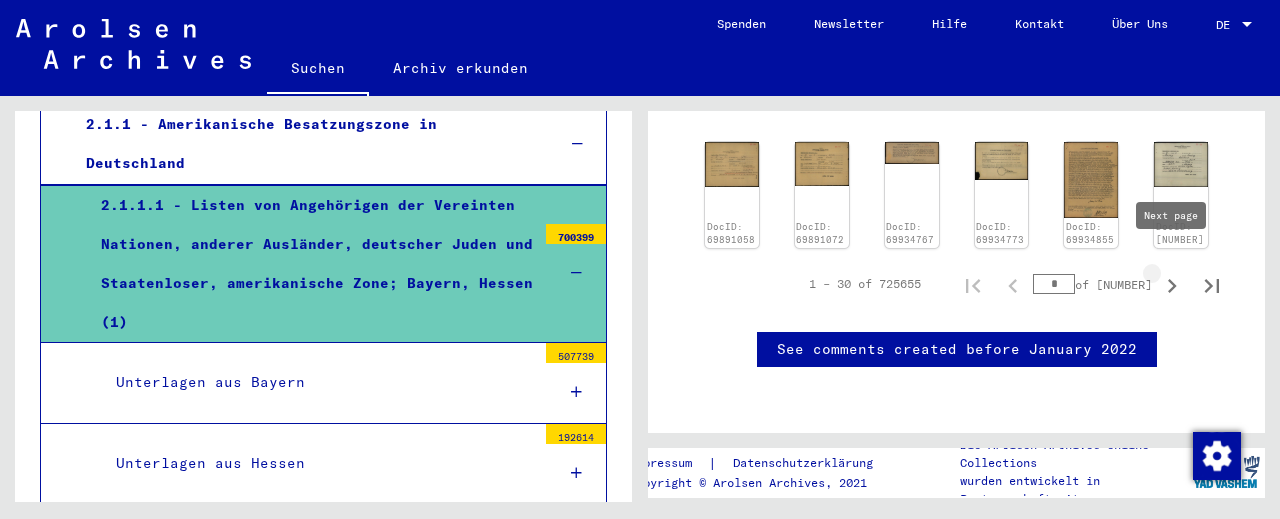 click 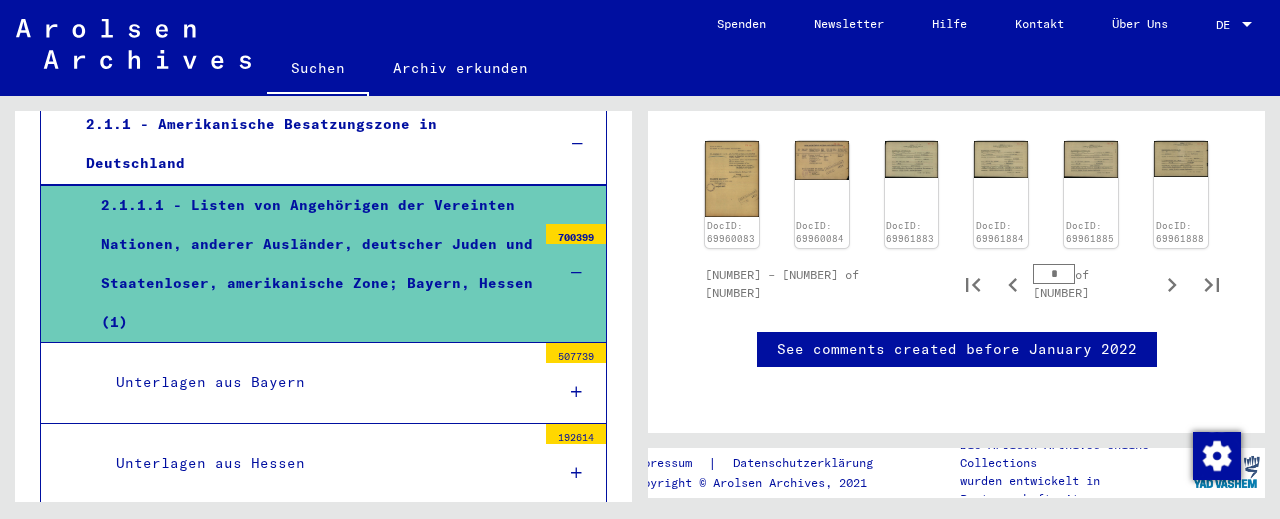 scroll, scrollTop: 1282, scrollLeft: 0, axis: vertical 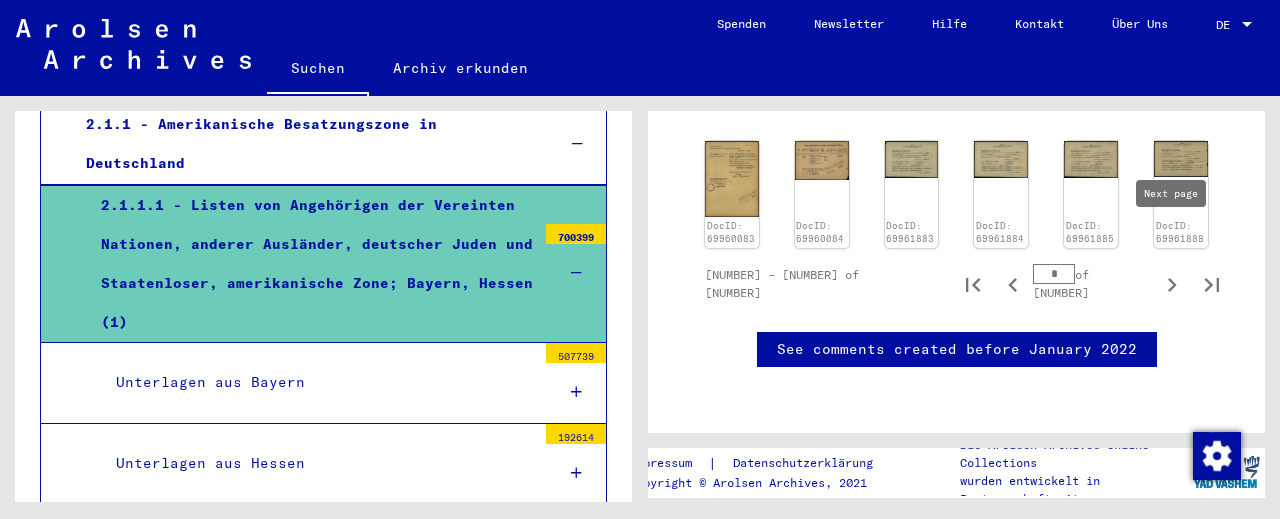 click 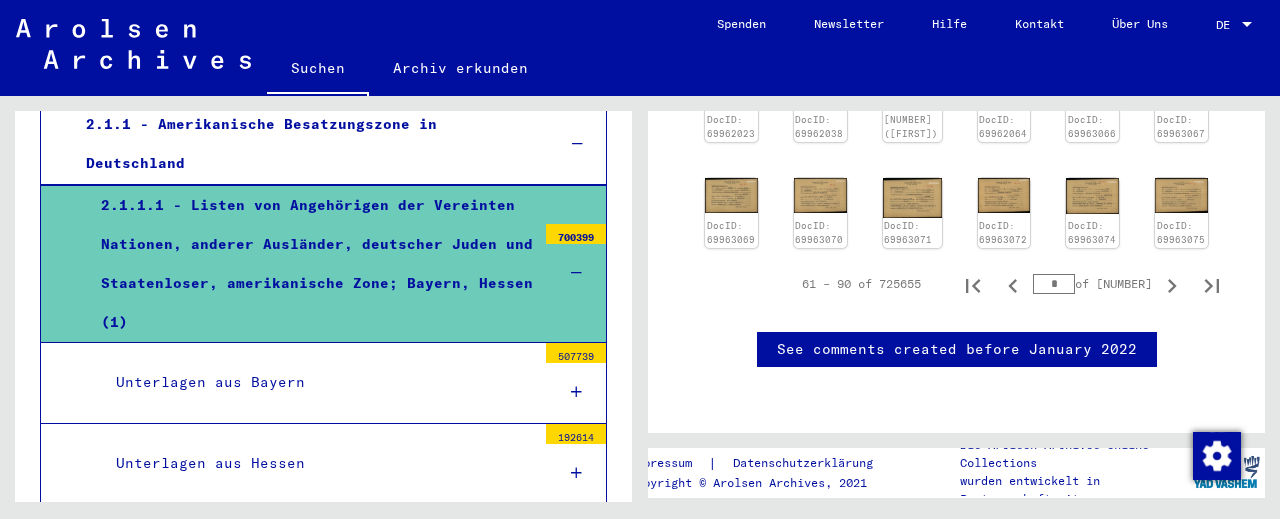 scroll, scrollTop: 1177, scrollLeft: 0, axis: vertical 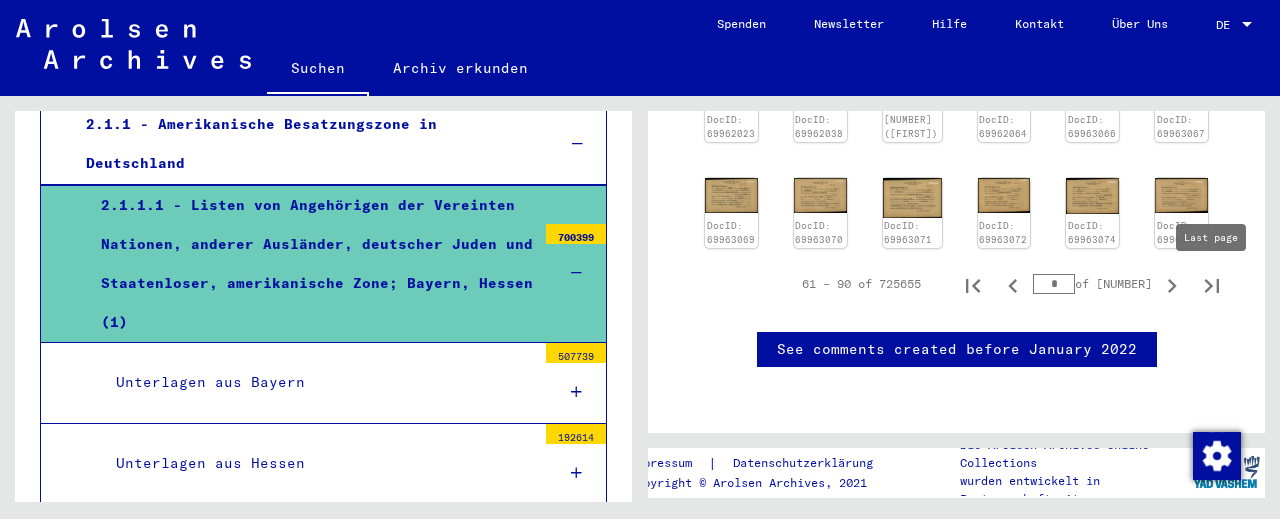 click 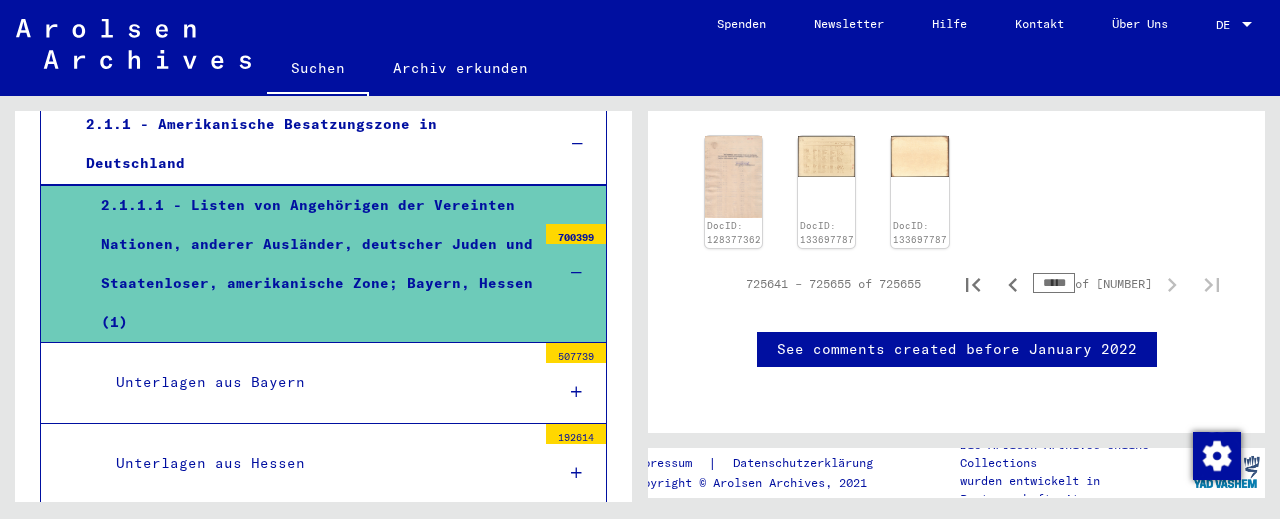 scroll, scrollTop: 966, scrollLeft: 0, axis: vertical 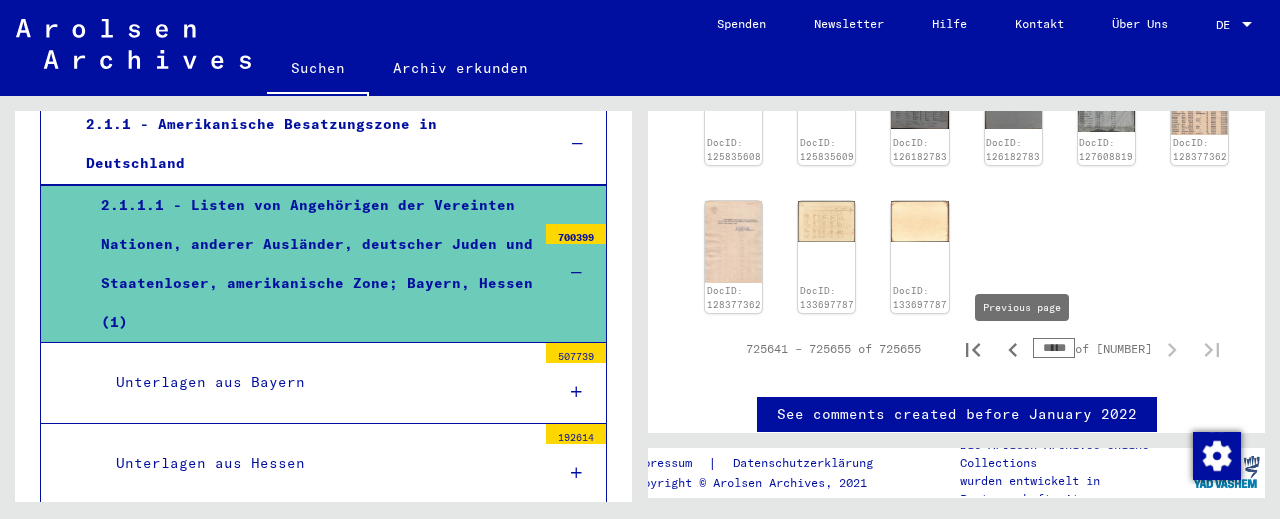 click 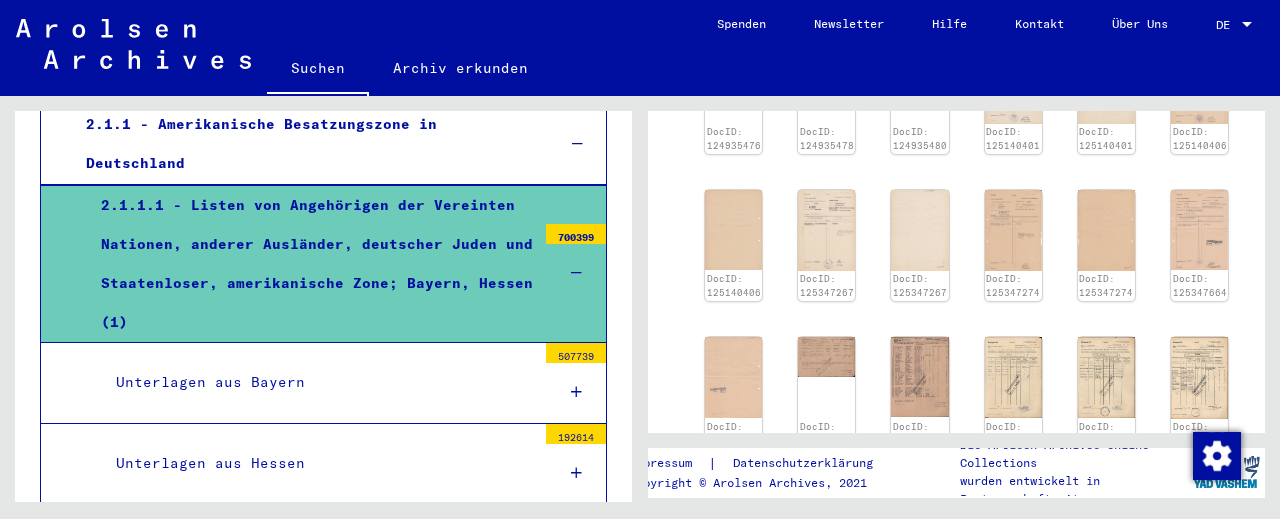 scroll, scrollTop: 1043, scrollLeft: 0, axis: vertical 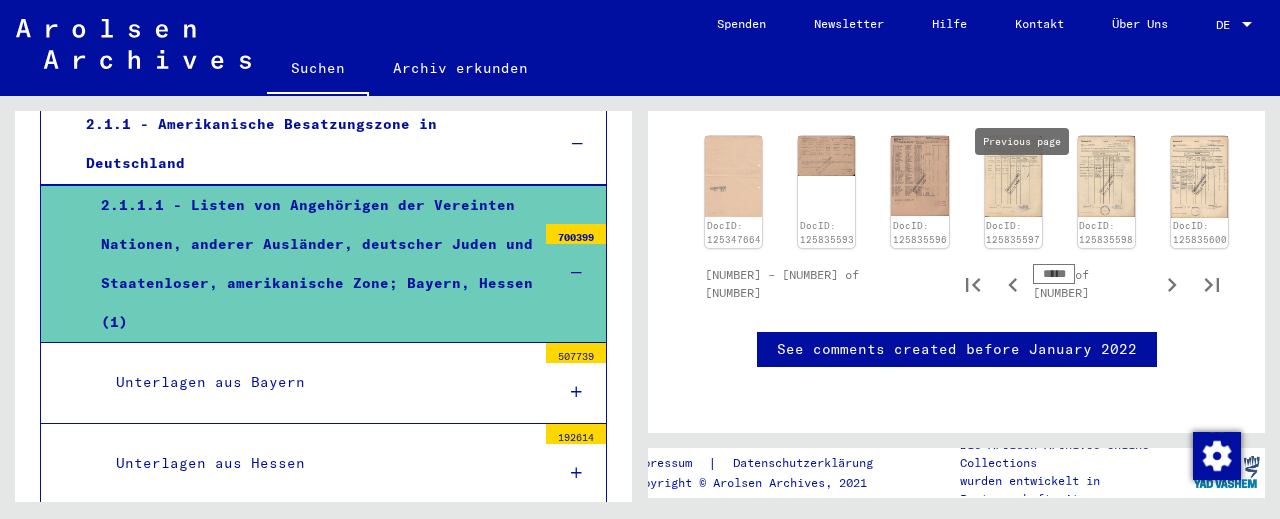 click 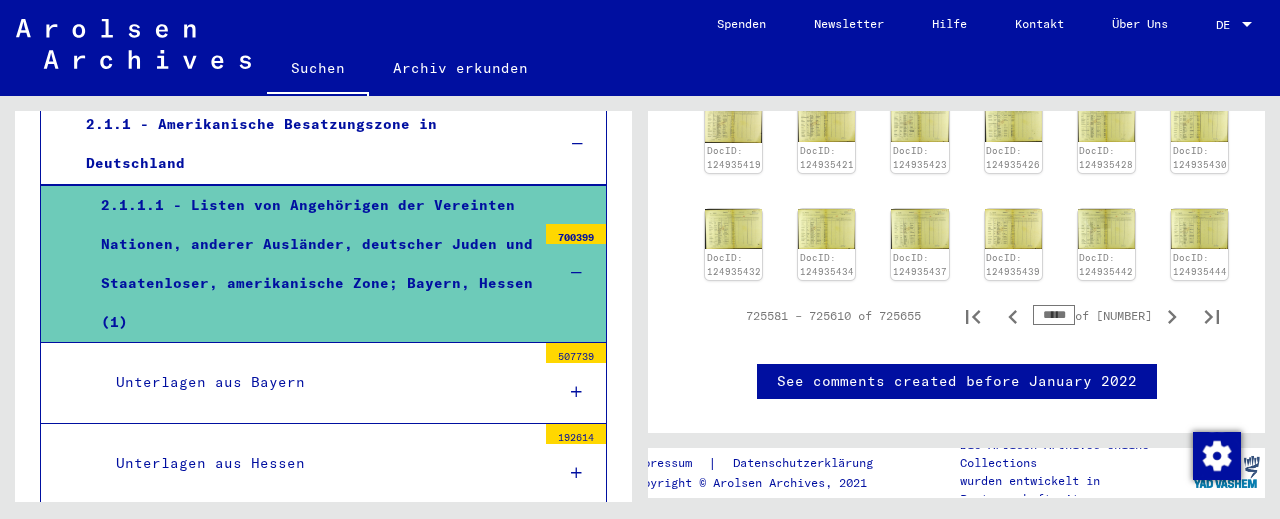 scroll, scrollTop: 1091, scrollLeft: 0, axis: vertical 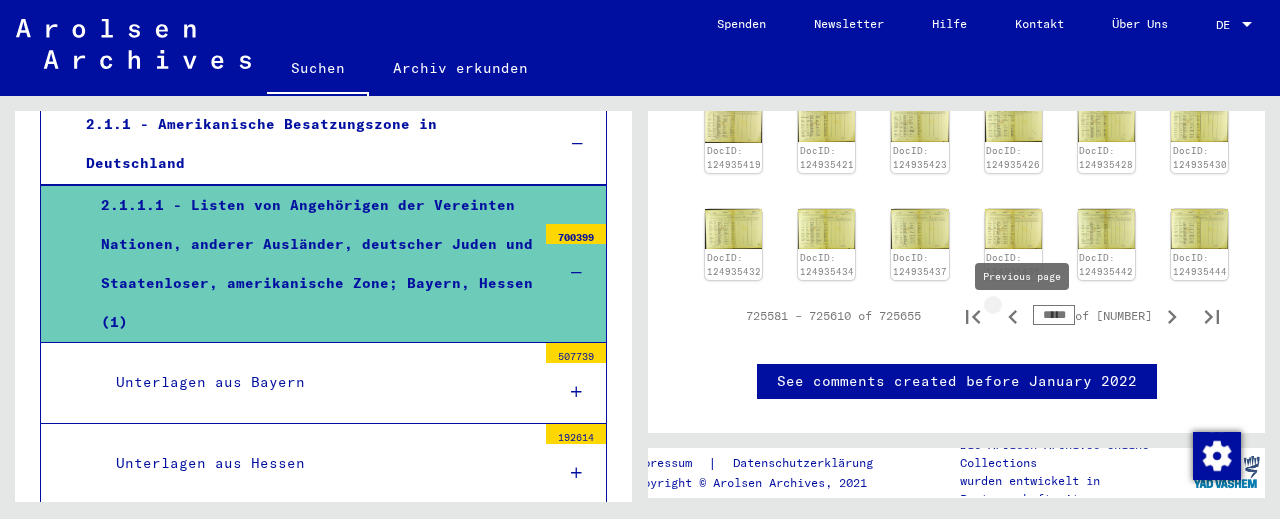 click 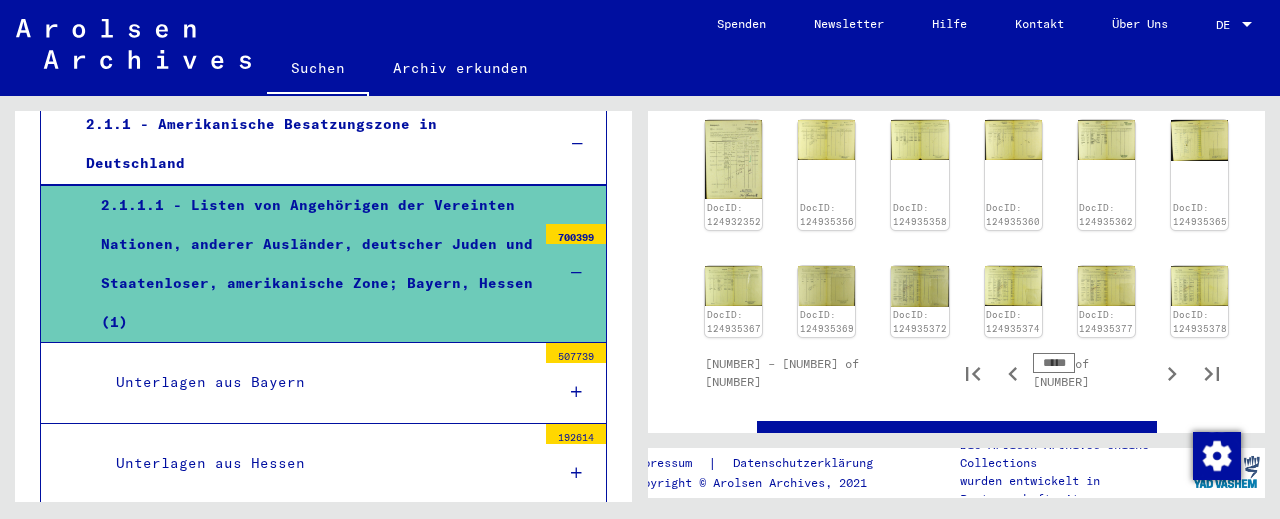 scroll, scrollTop: 1242, scrollLeft: 0, axis: vertical 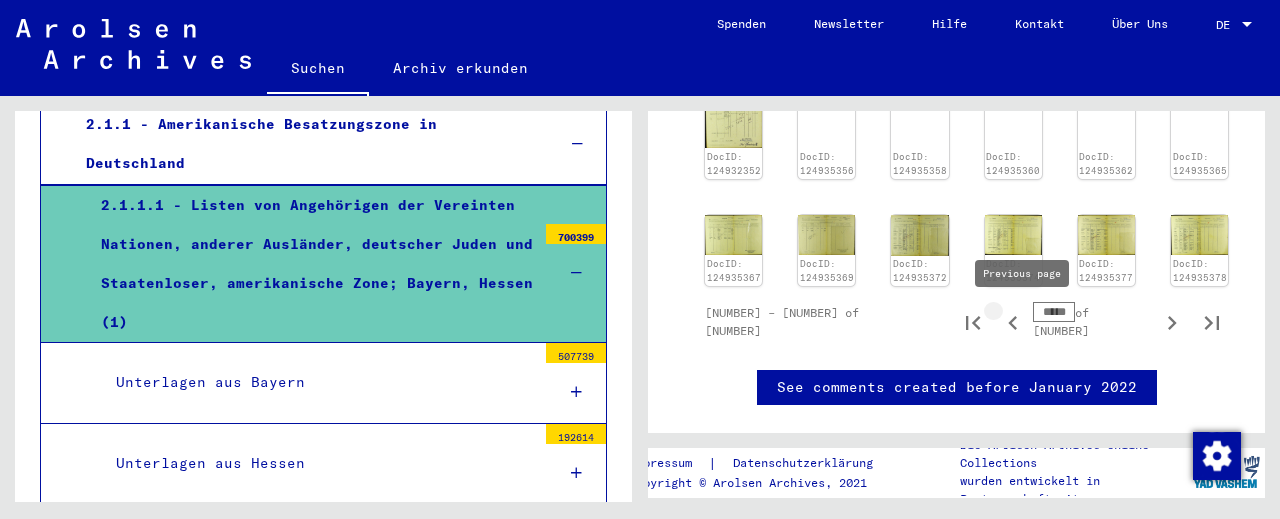click 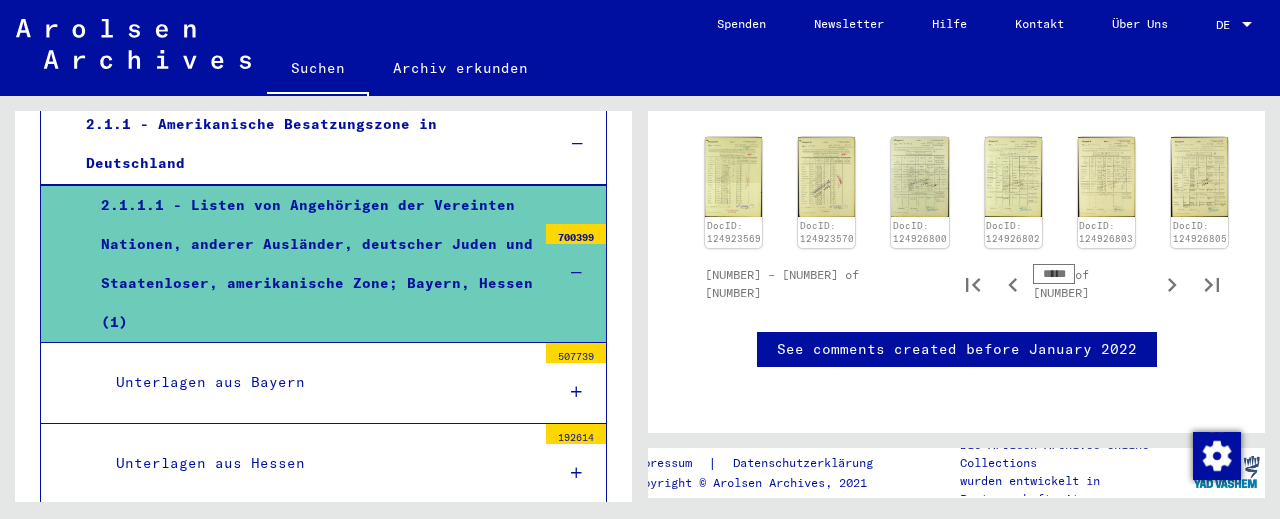 scroll, scrollTop: 1216, scrollLeft: 0, axis: vertical 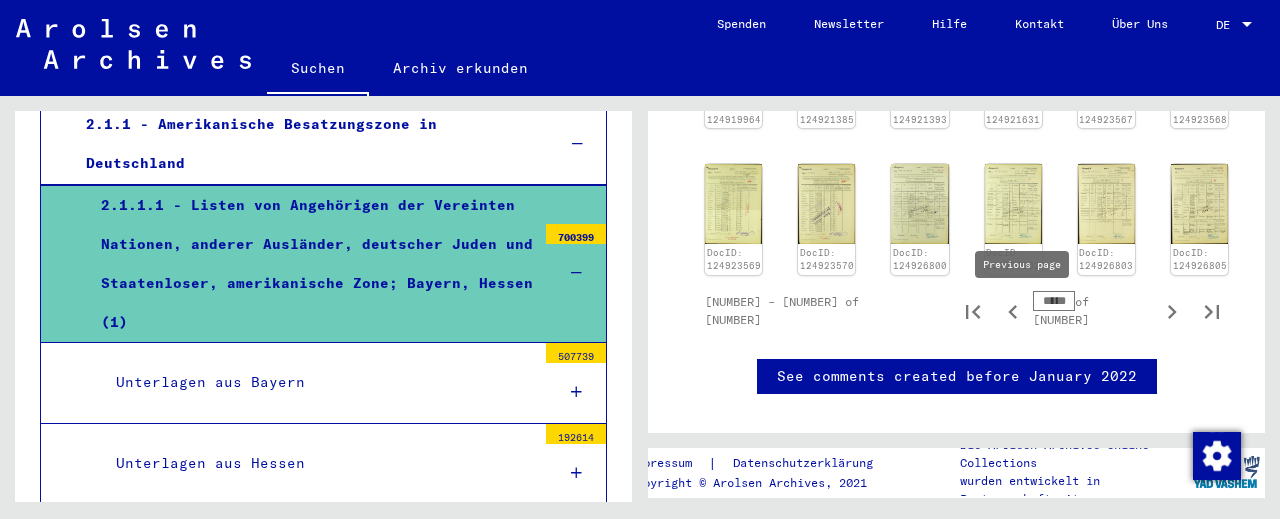 click 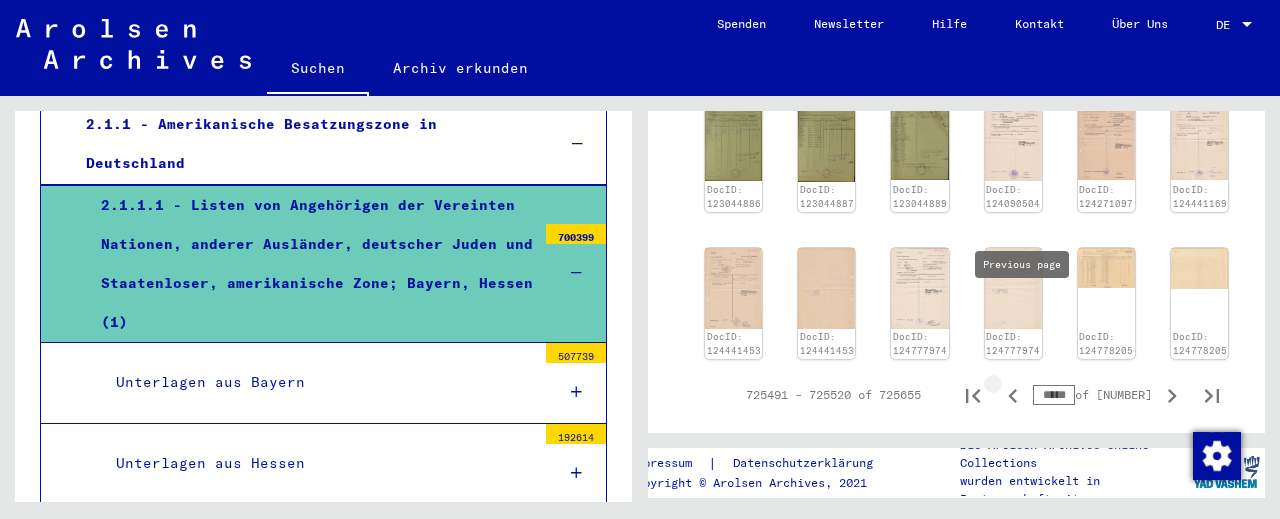 type on "*****" 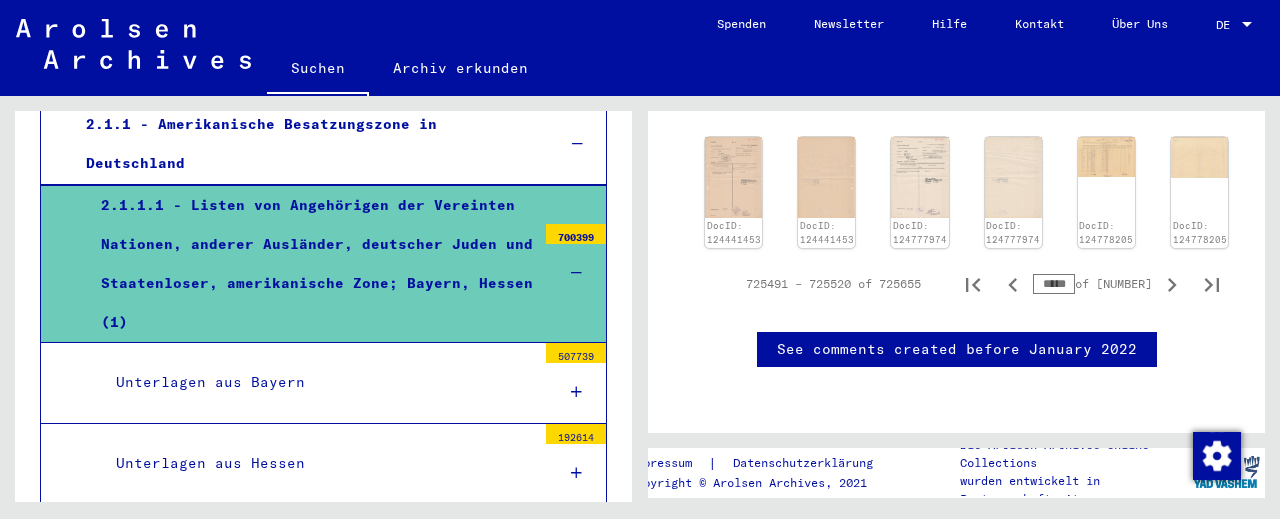 scroll, scrollTop: 1270, scrollLeft: 0, axis: vertical 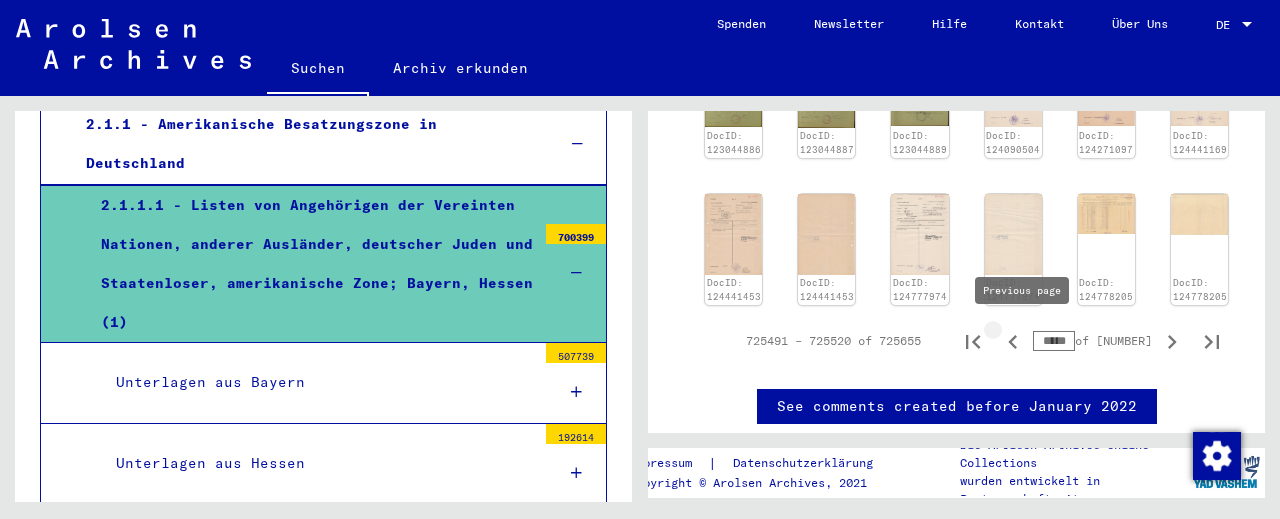 click 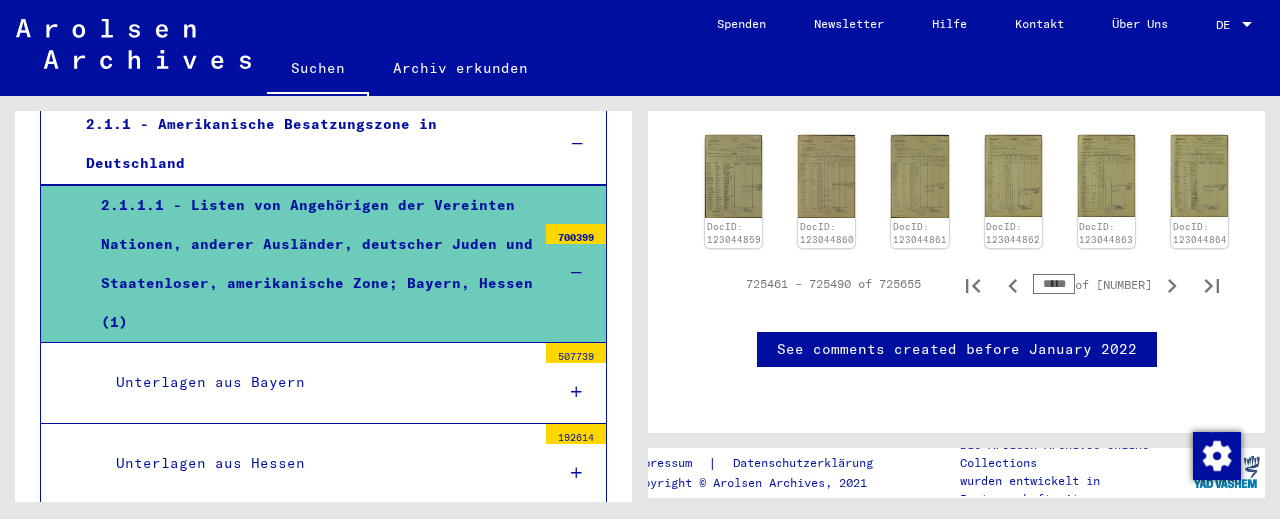 scroll, scrollTop: 1394, scrollLeft: 0, axis: vertical 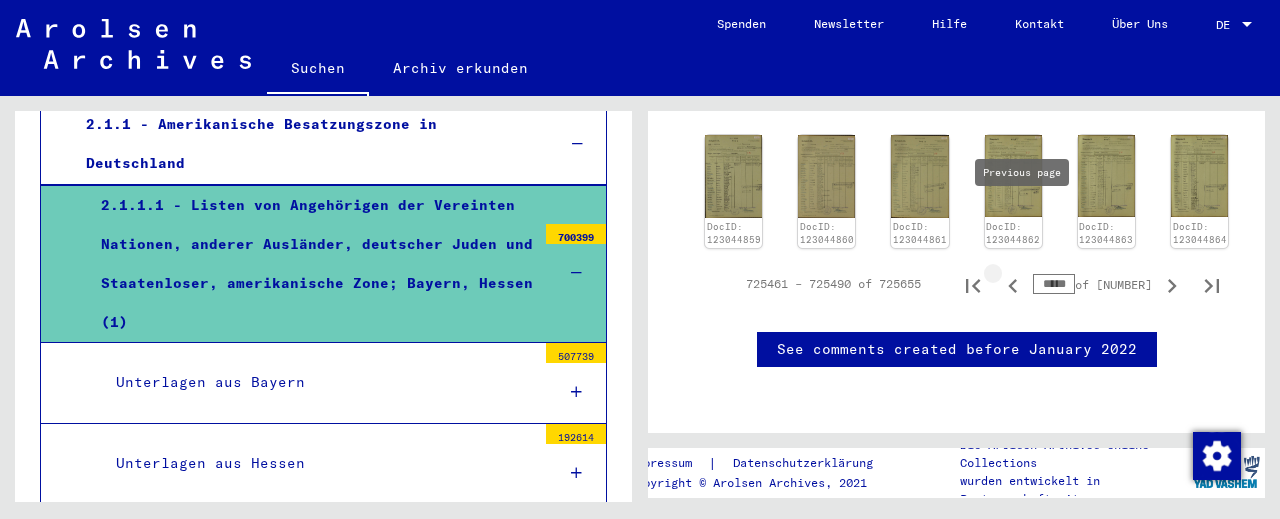 click 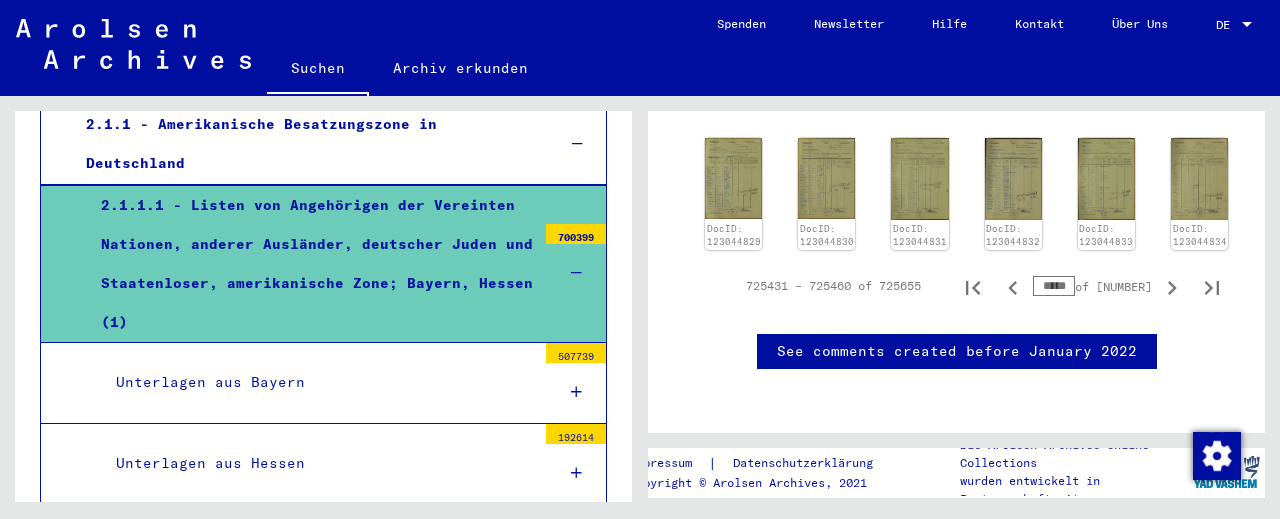 scroll, scrollTop: 1338, scrollLeft: 0, axis: vertical 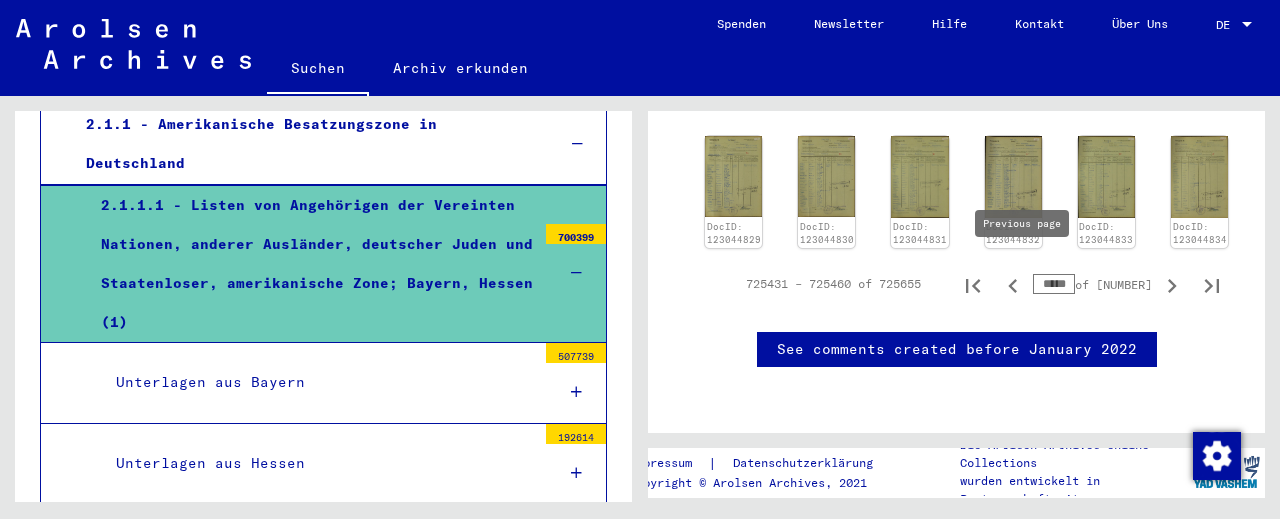 click 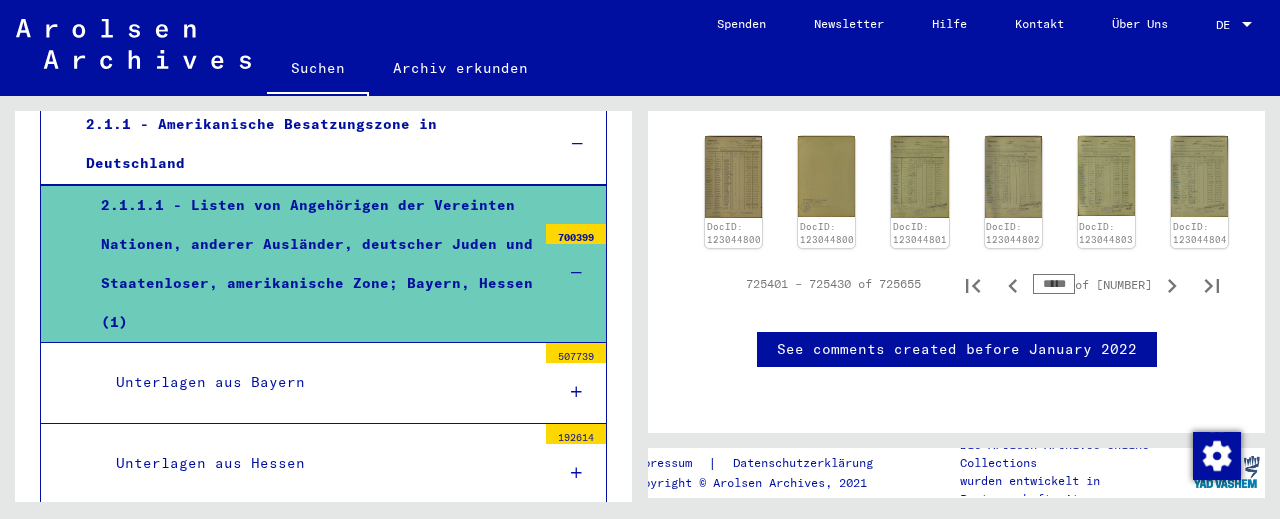 scroll, scrollTop: 1394, scrollLeft: 0, axis: vertical 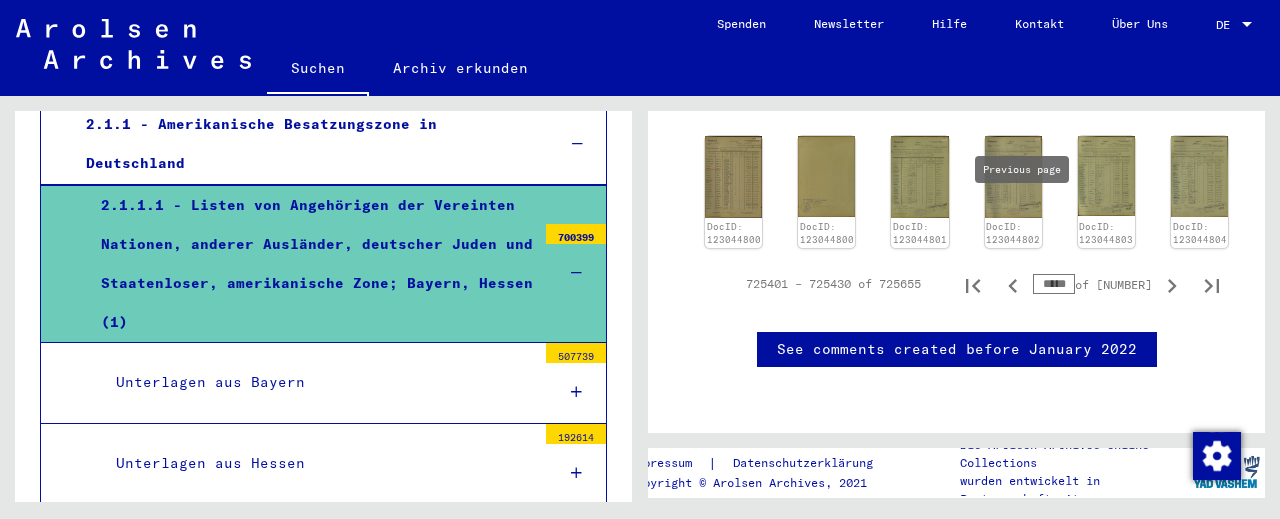 click 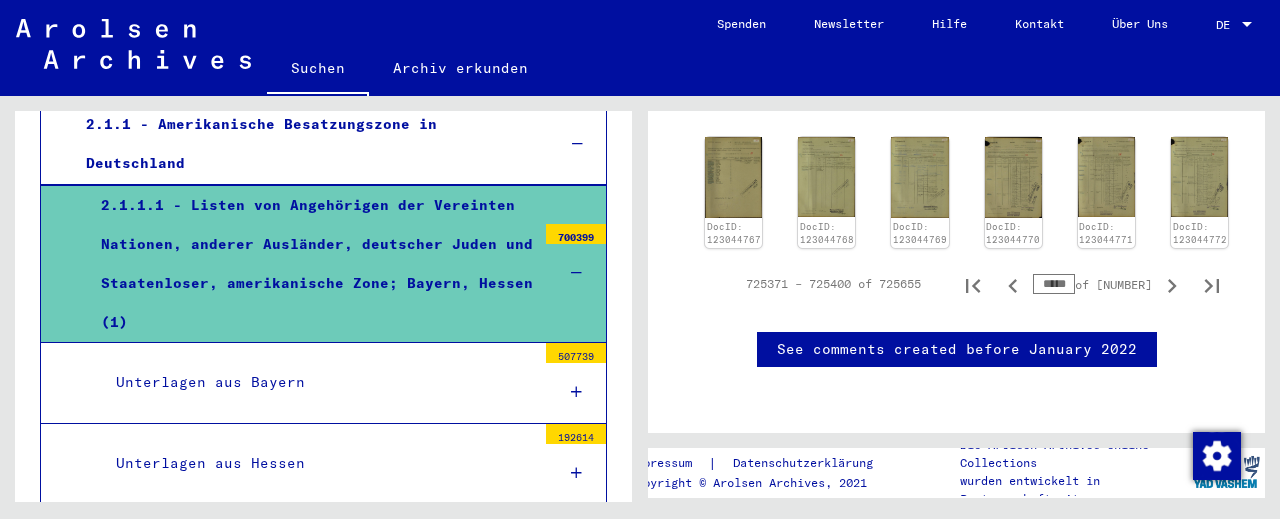 scroll, scrollTop: 1450, scrollLeft: 0, axis: vertical 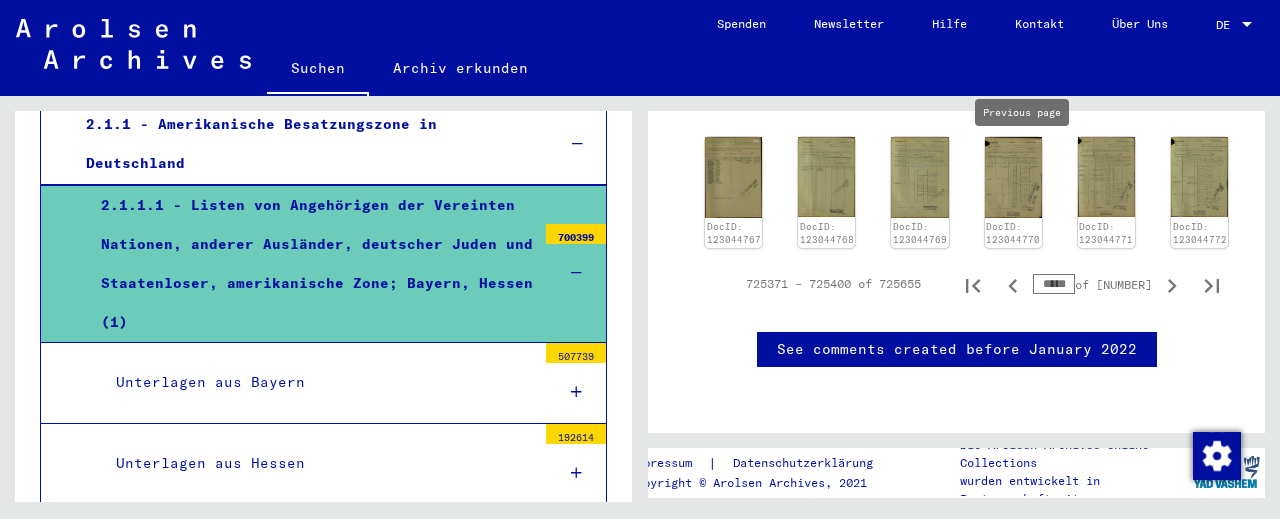 click 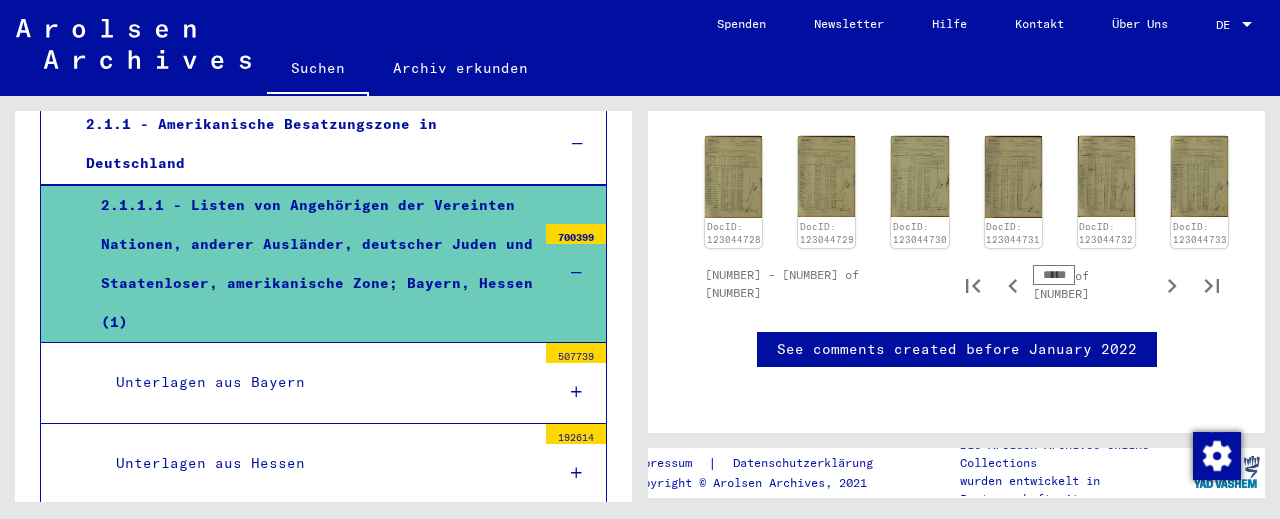 scroll, scrollTop: 1394, scrollLeft: 0, axis: vertical 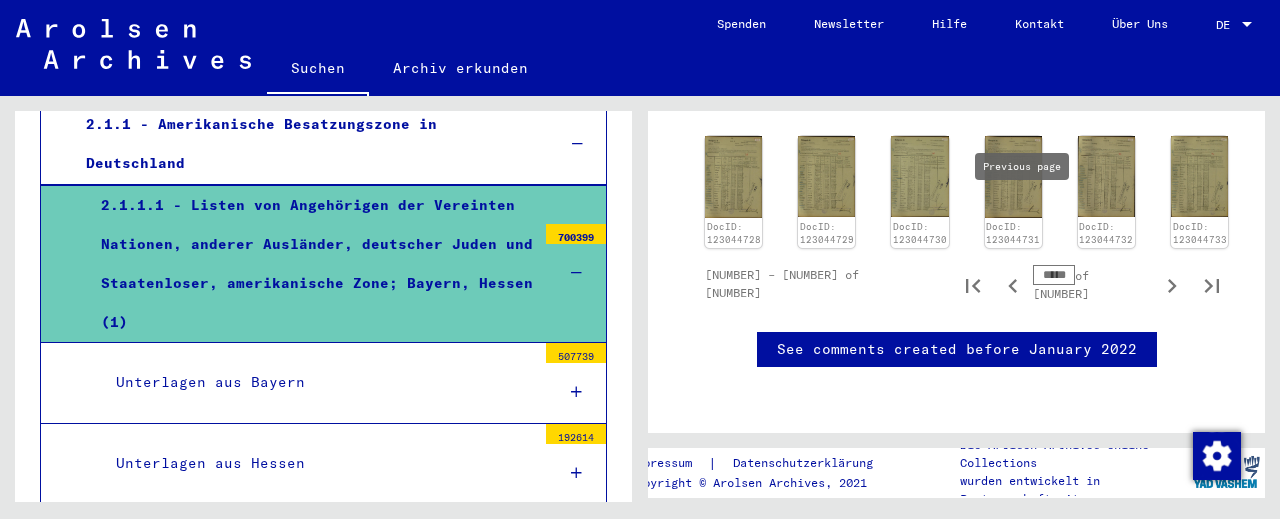 click 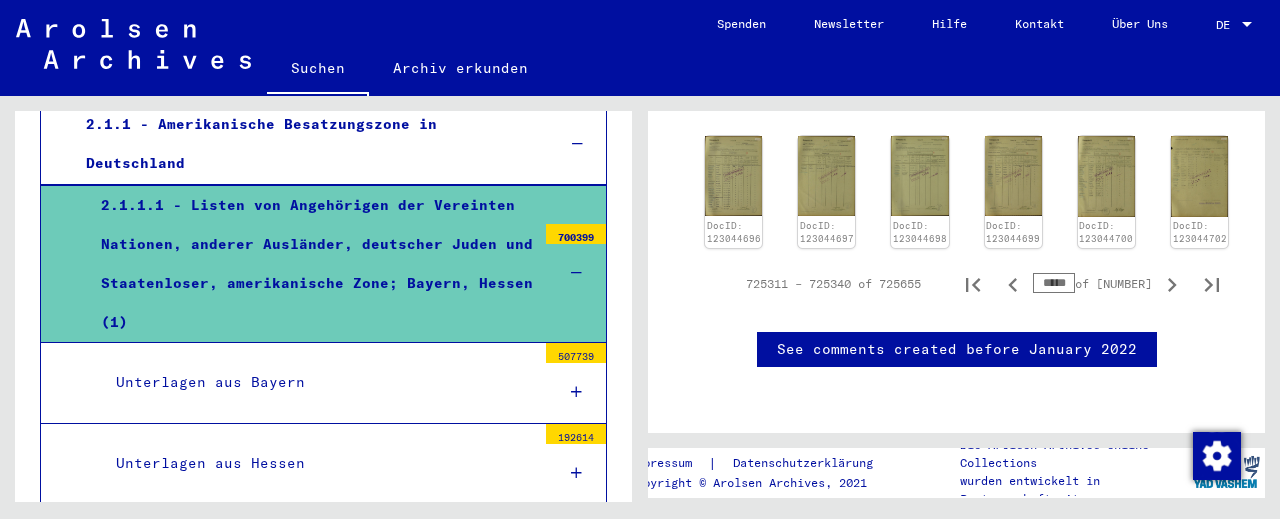 scroll, scrollTop: 1340, scrollLeft: 0, axis: vertical 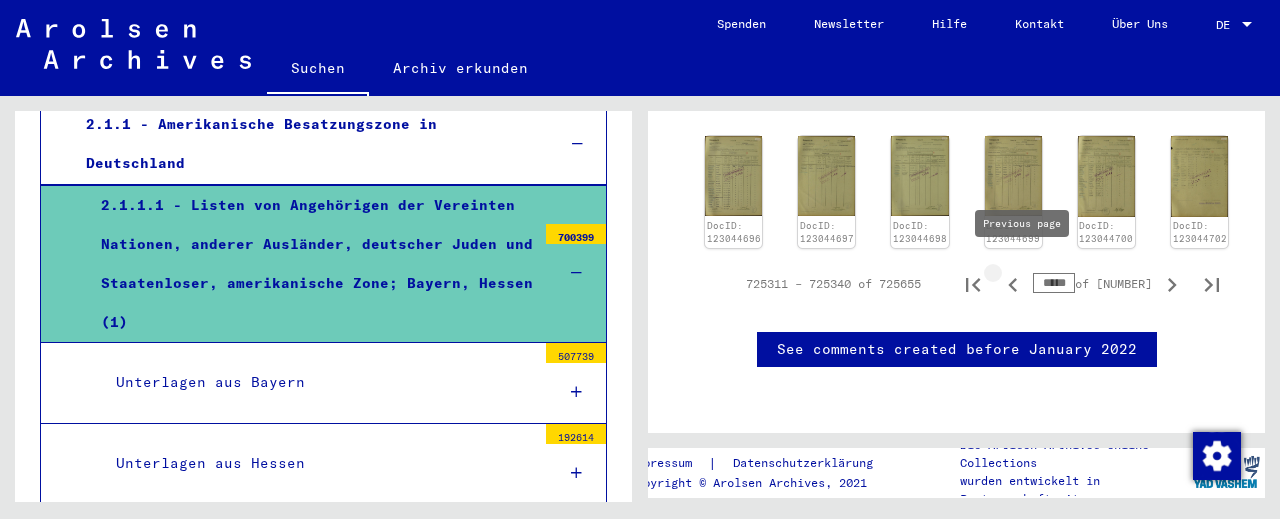 click 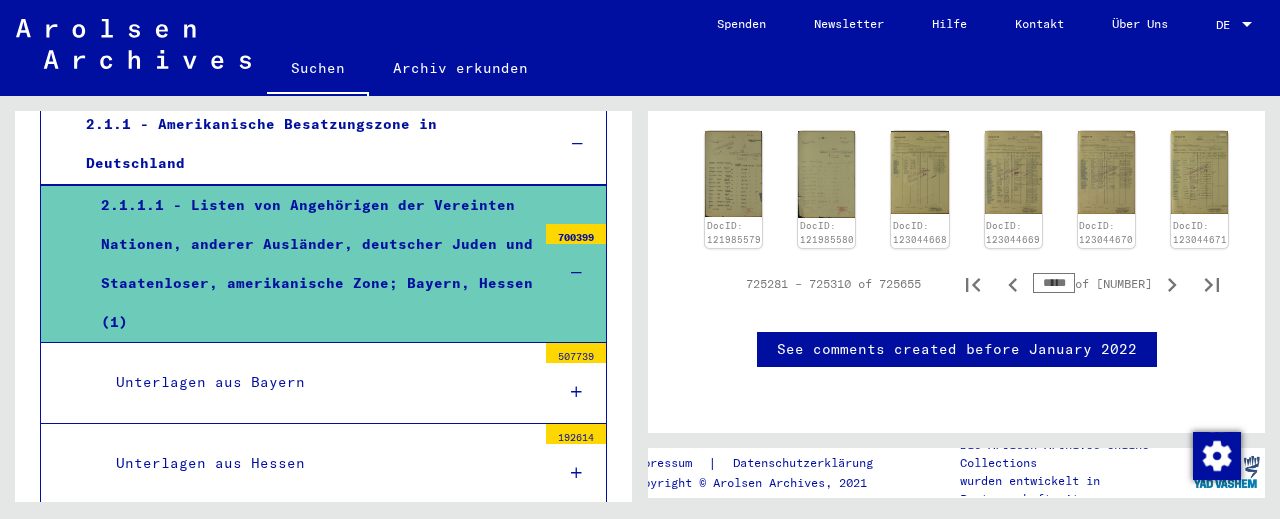 scroll, scrollTop: 1303, scrollLeft: 0, axis: vertical 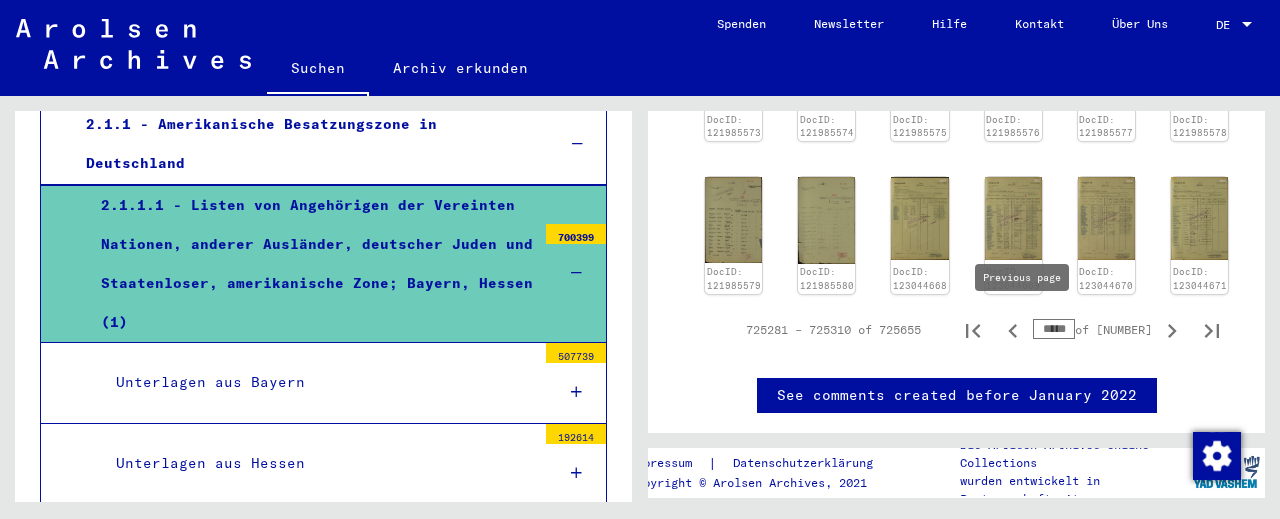 click 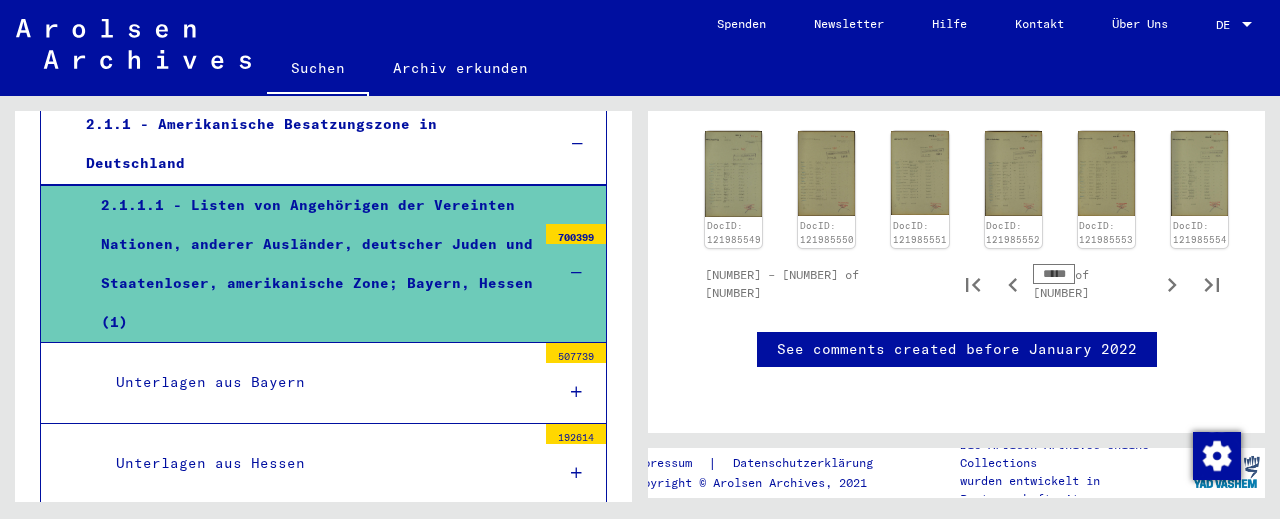 scroll, scrollTop: 1269, scrollLeft: 0, axis: vertical 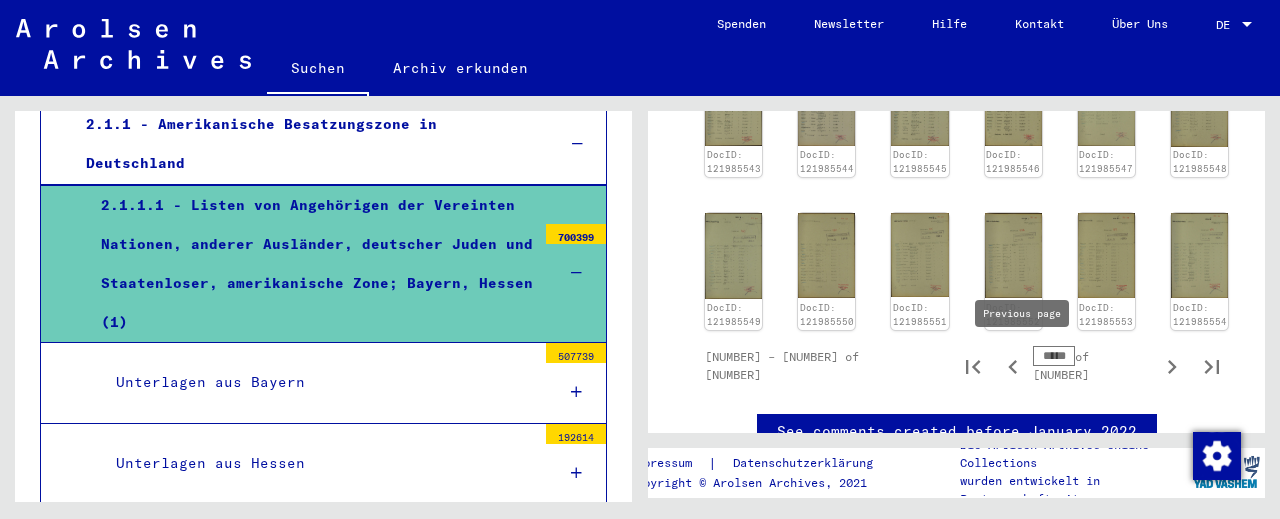 click 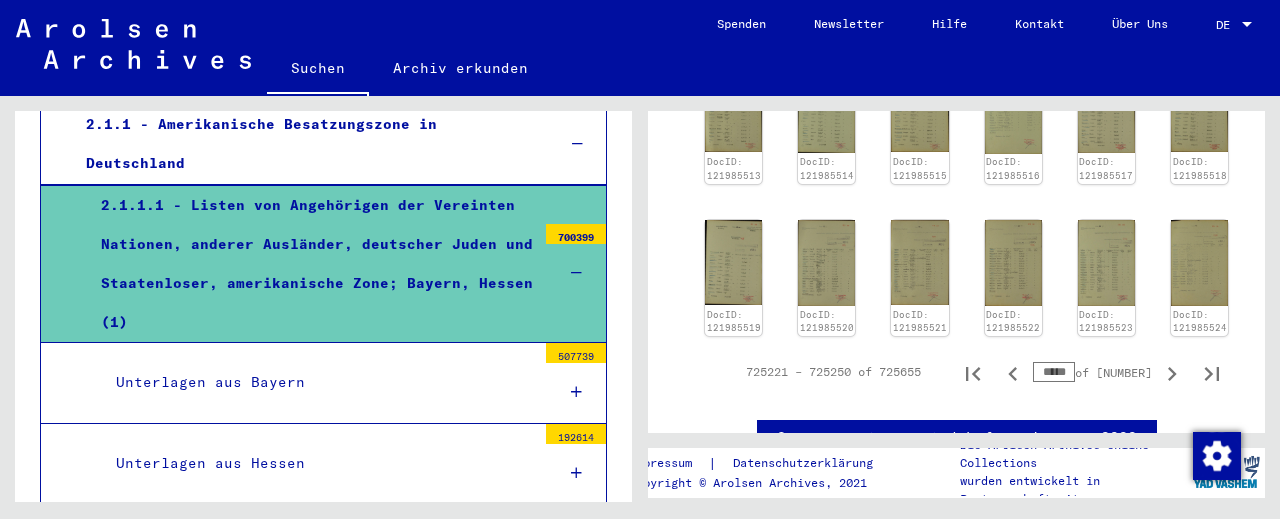 scroll, scrollTop: 1230, scrollLeft: 0, axis: vertical 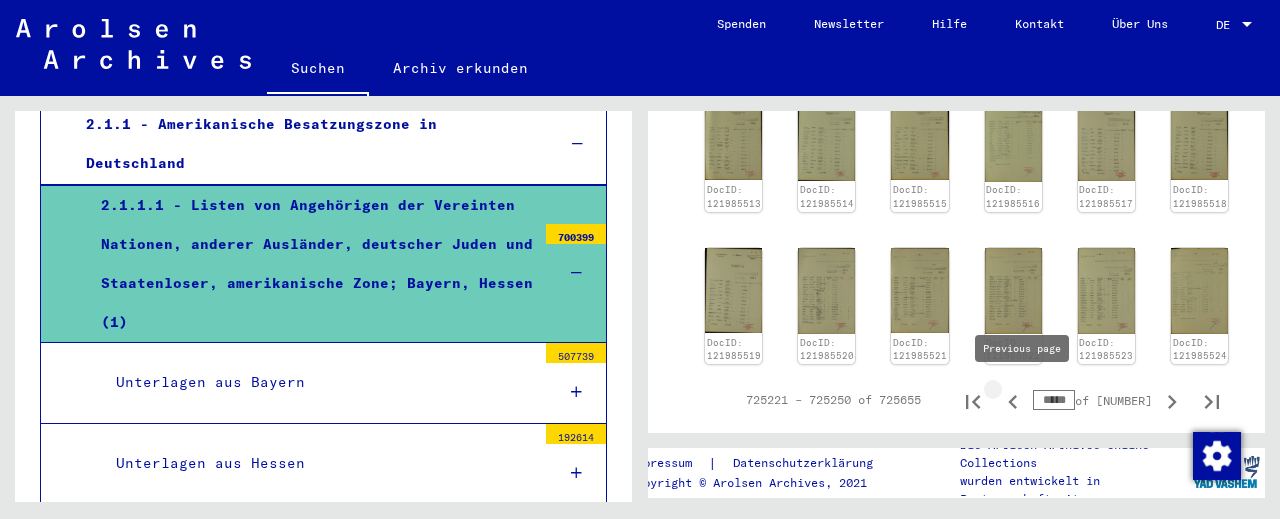 click 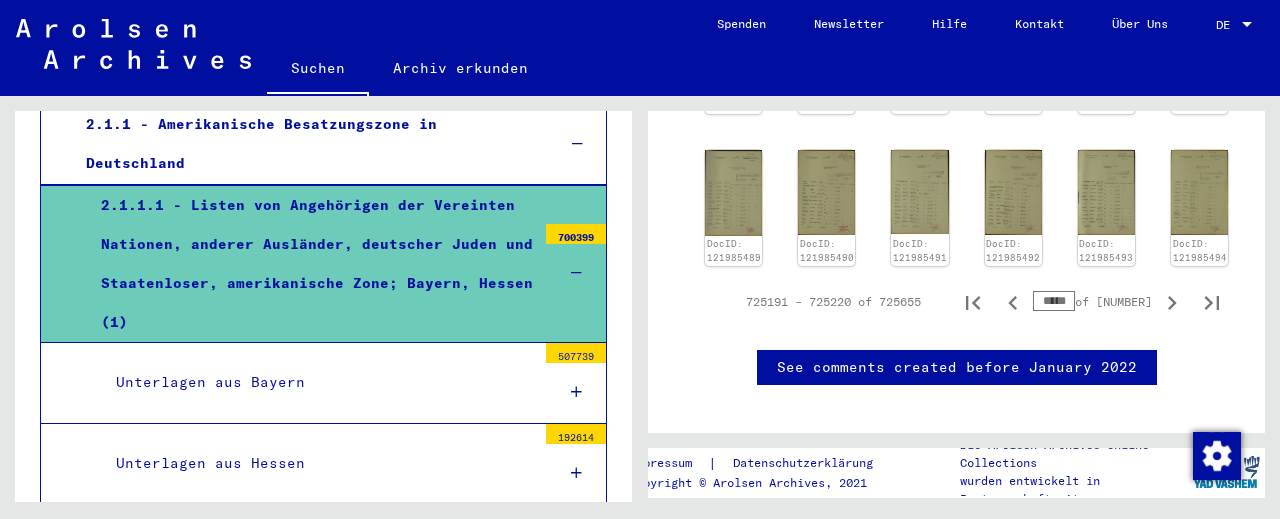 scroll, scrollTop: 1274, scrollLeft: 0, axis: vertical 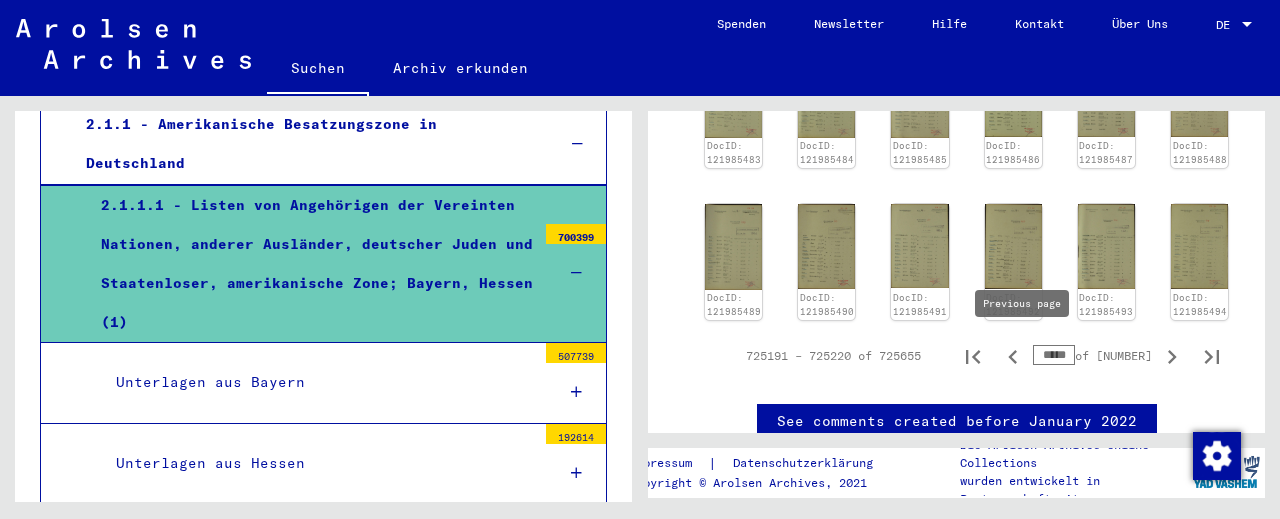 click 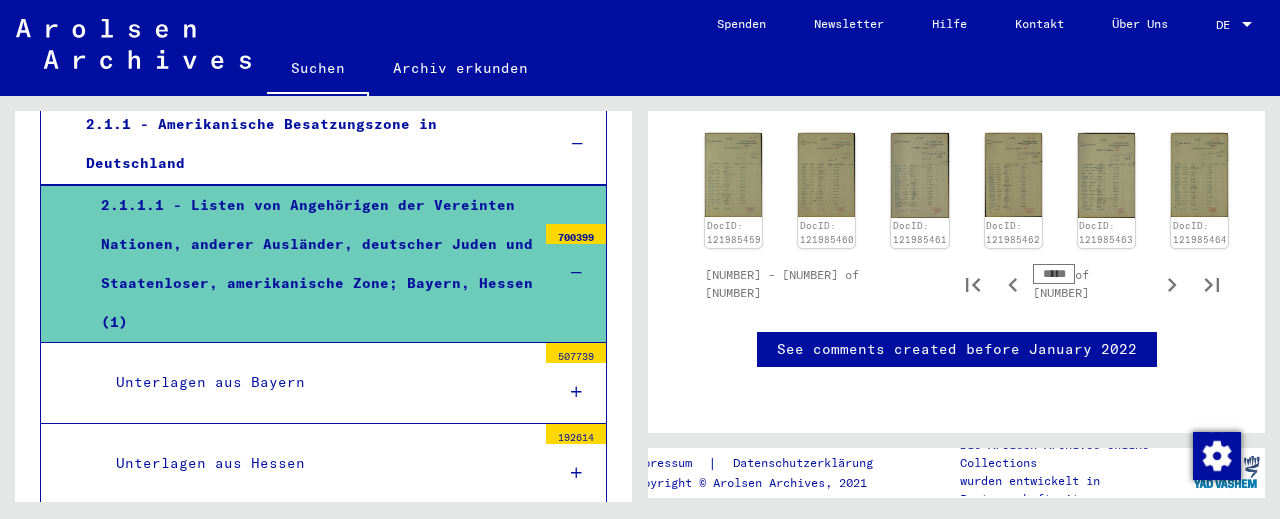 scroll, scrollTop: 1345, scrollLeft: 0, axis: vertical 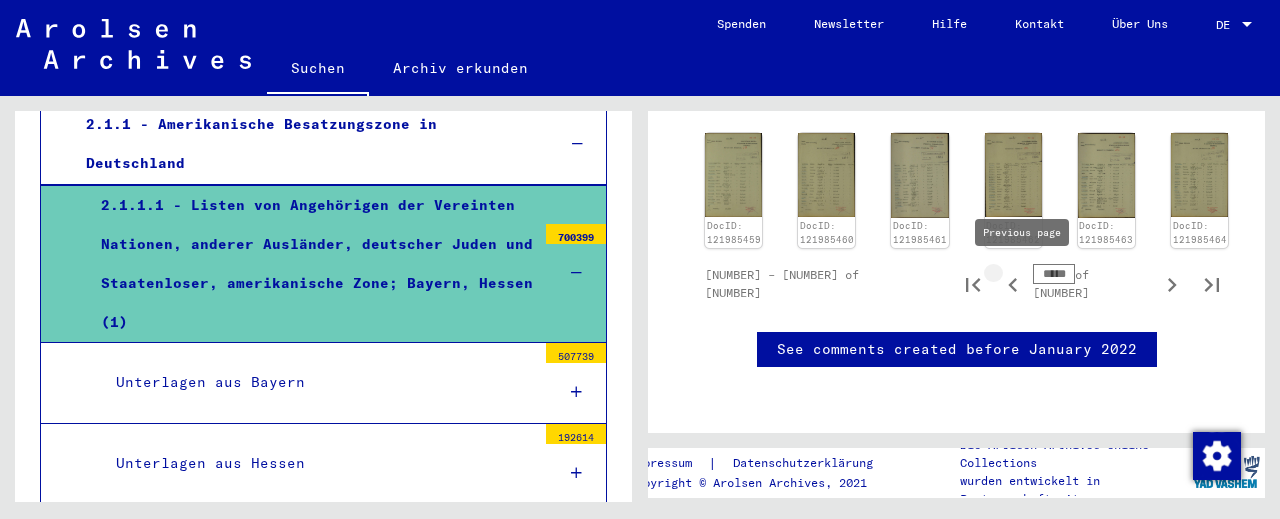 click 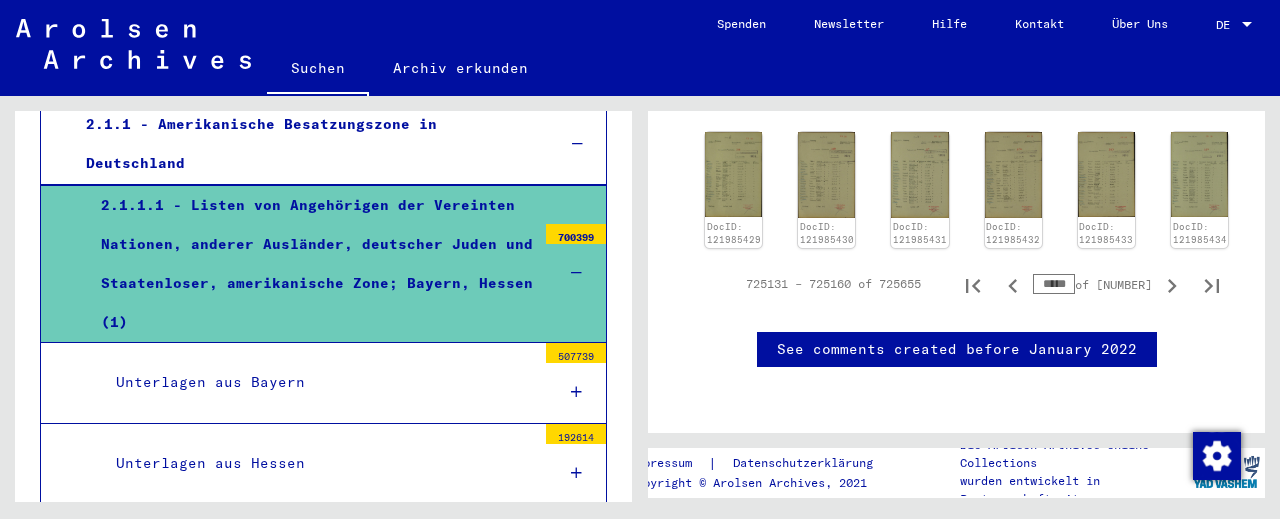 scroll, scrollTop: 1419, scrollLeft: 0, axis: vertical 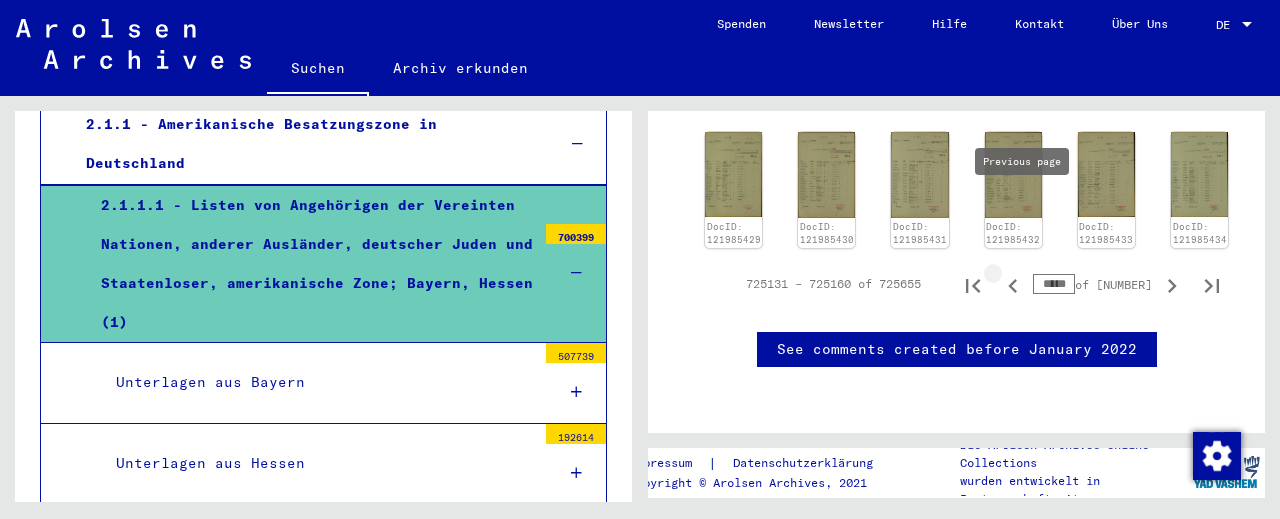 click 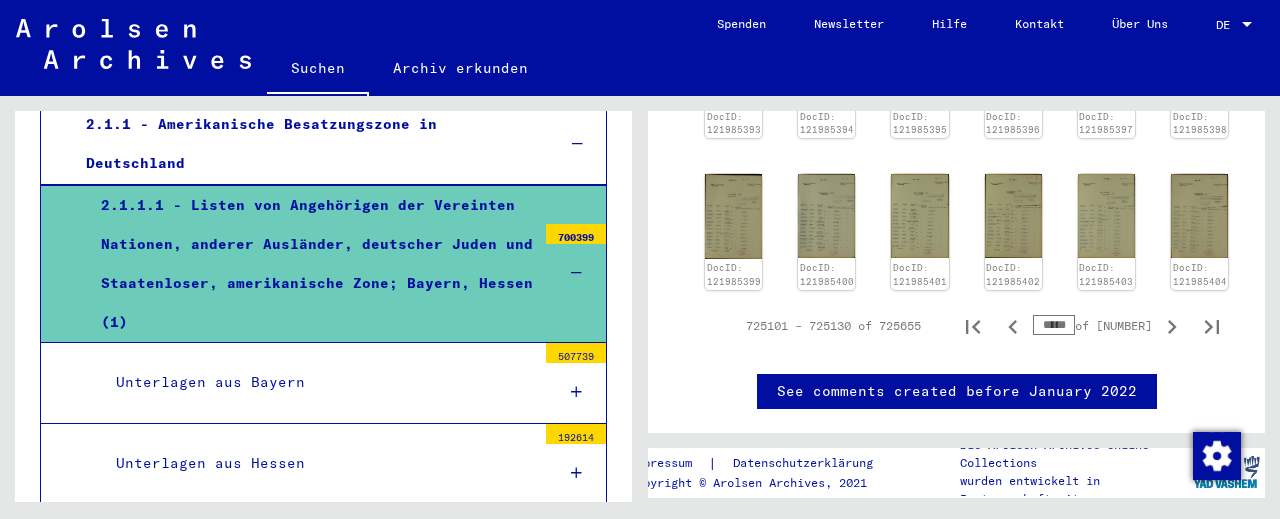 scroll, scrollTop: 1268, scrollLeft: 0, axis: vertical 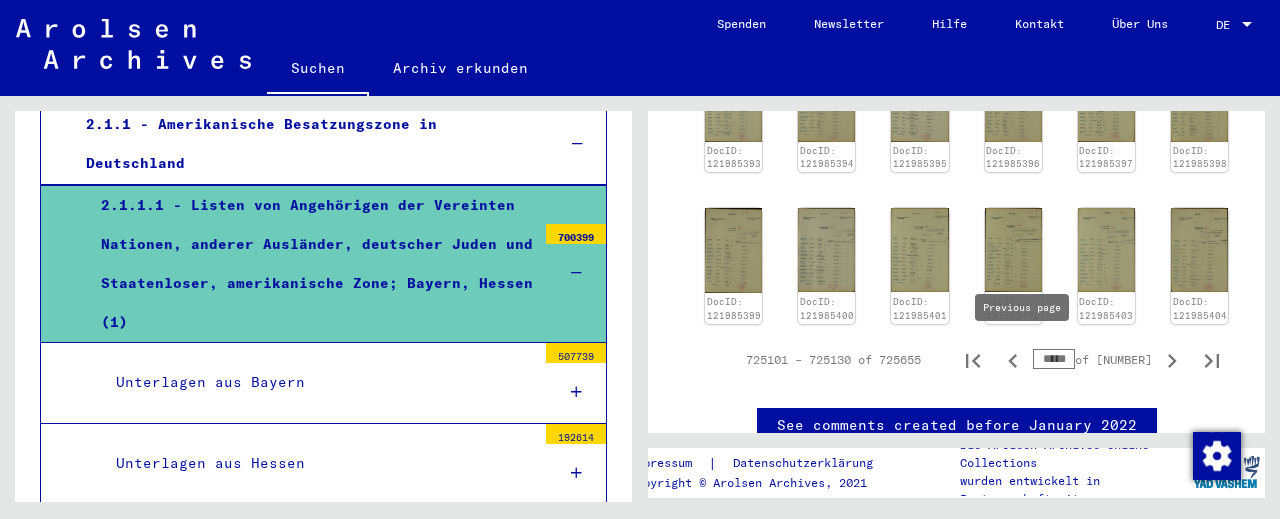 click 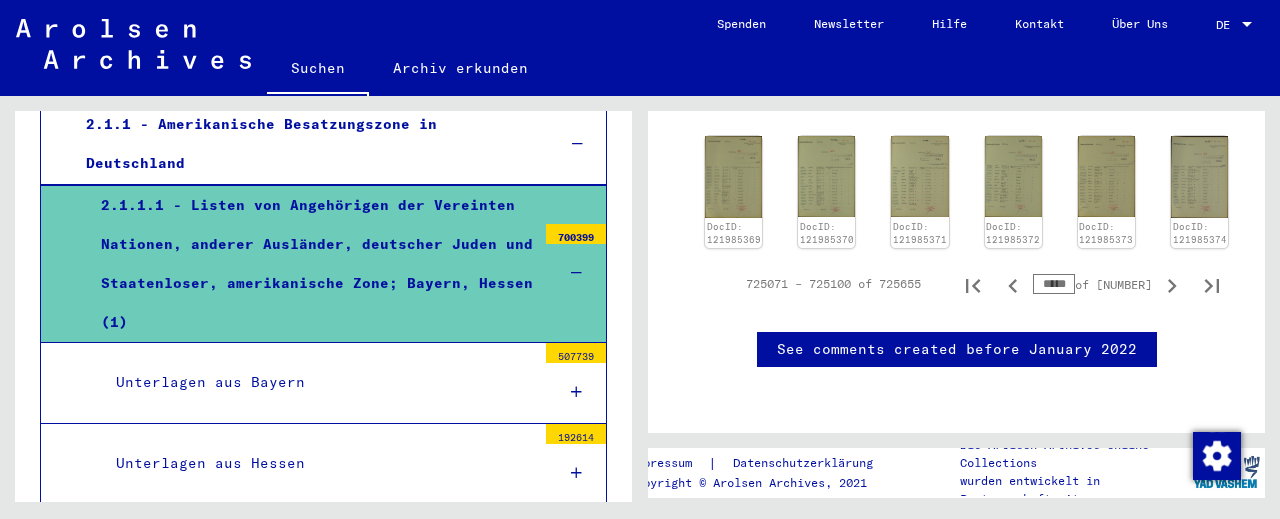 scroll, scrollTop: 1333, scrollLeft: 0, axis: vertical 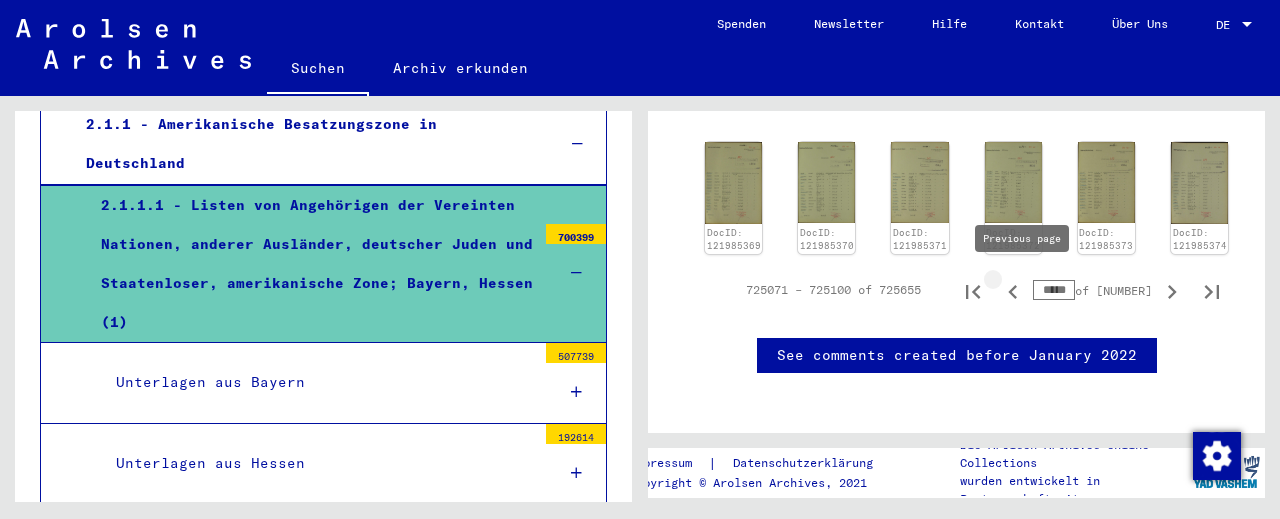 click 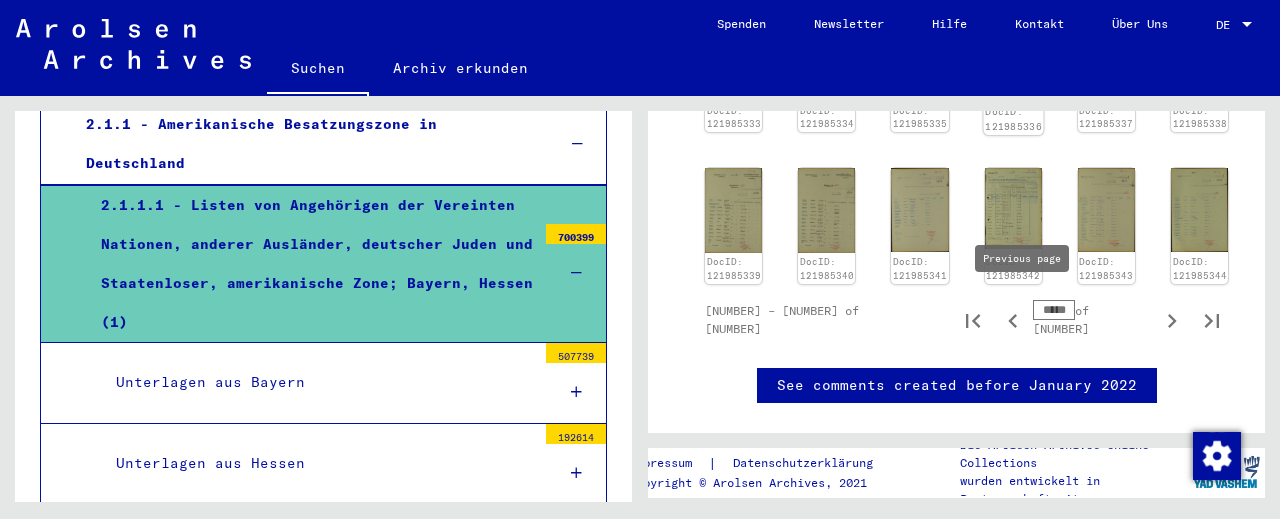 scroll, scrollTop: 1325, scrollLeft: 0, axis: vertical 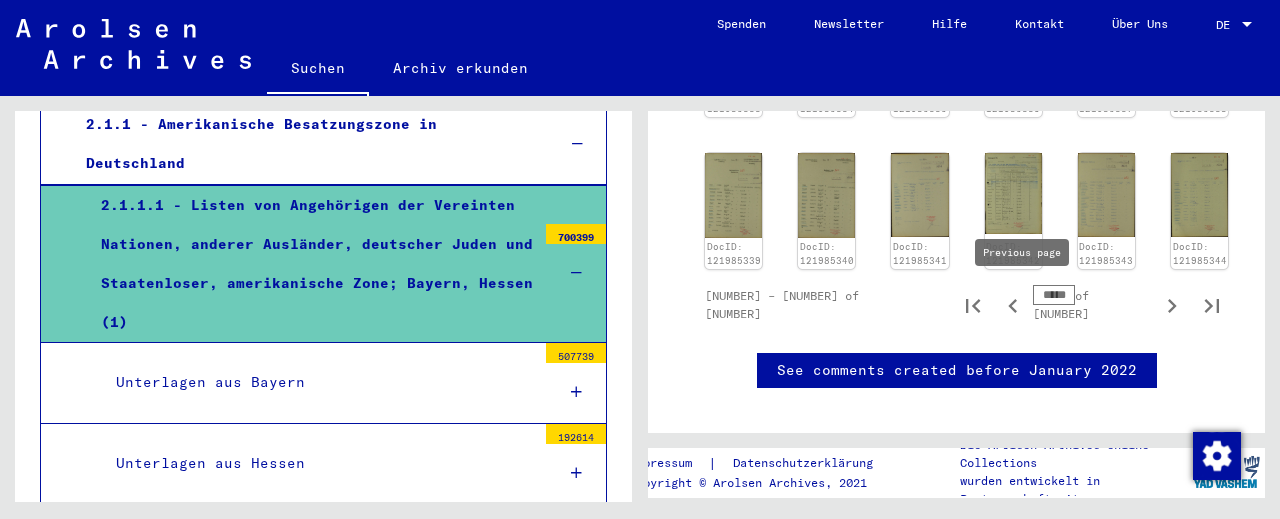 click 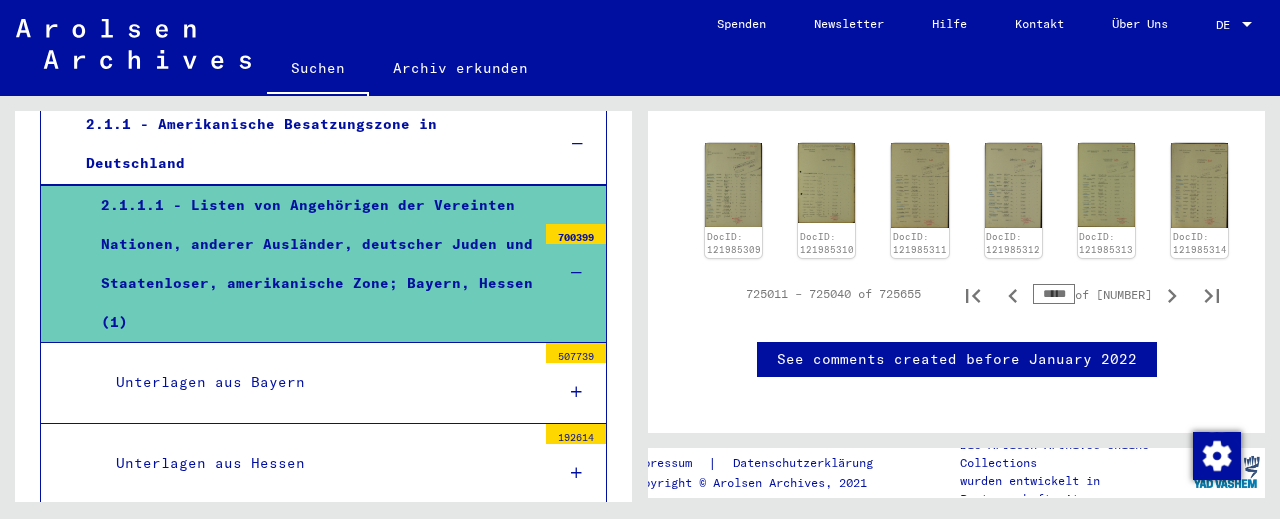 scroll, scrollTop: 1287, scrollLeft: 0, axis: vertical 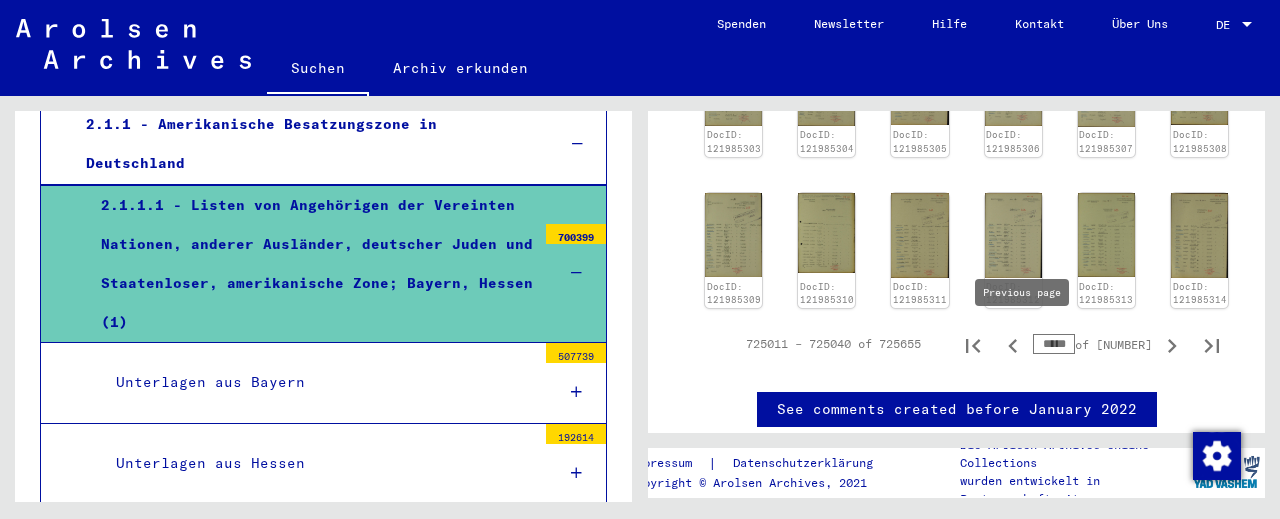 click 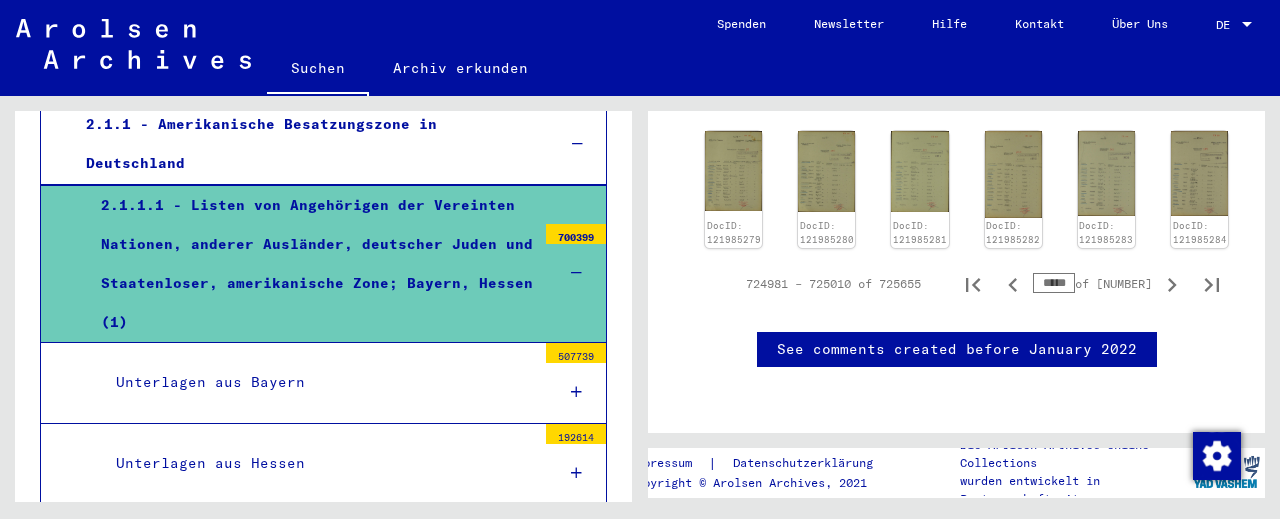 scroll, scrollTop: 1358, scrollLeft: 0, axis: vertical 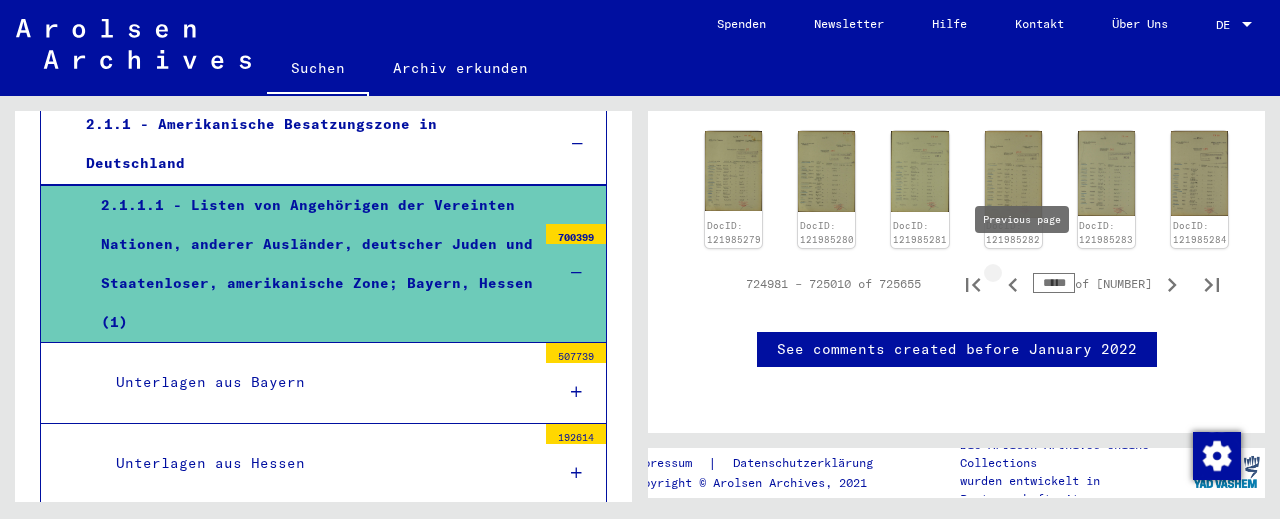 click 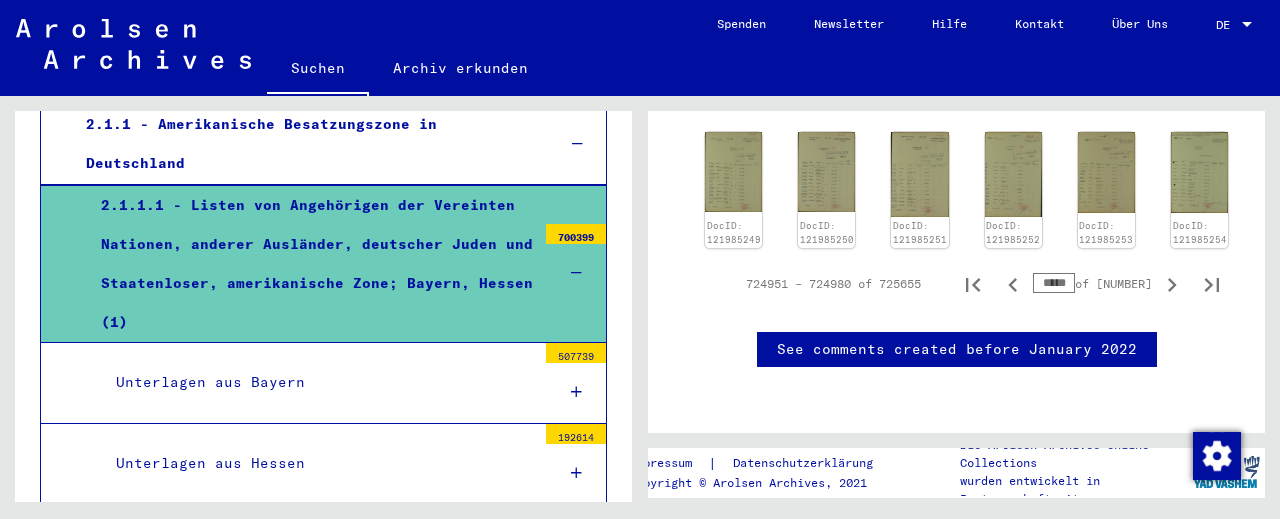 scroll, scrollTop: 1310, scrollLeft: 0, axis: vertical 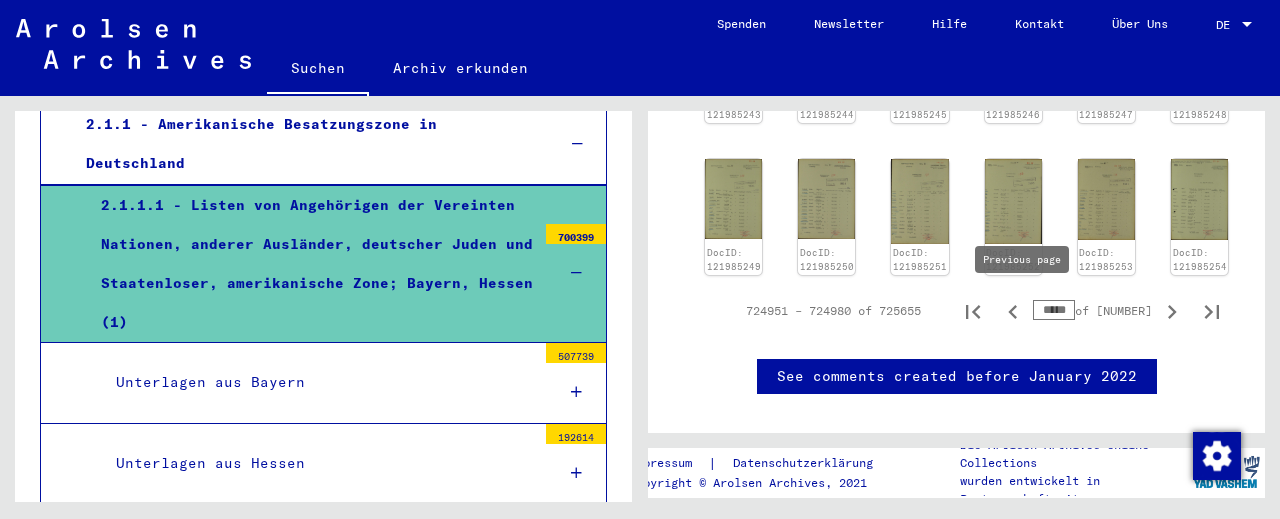 click 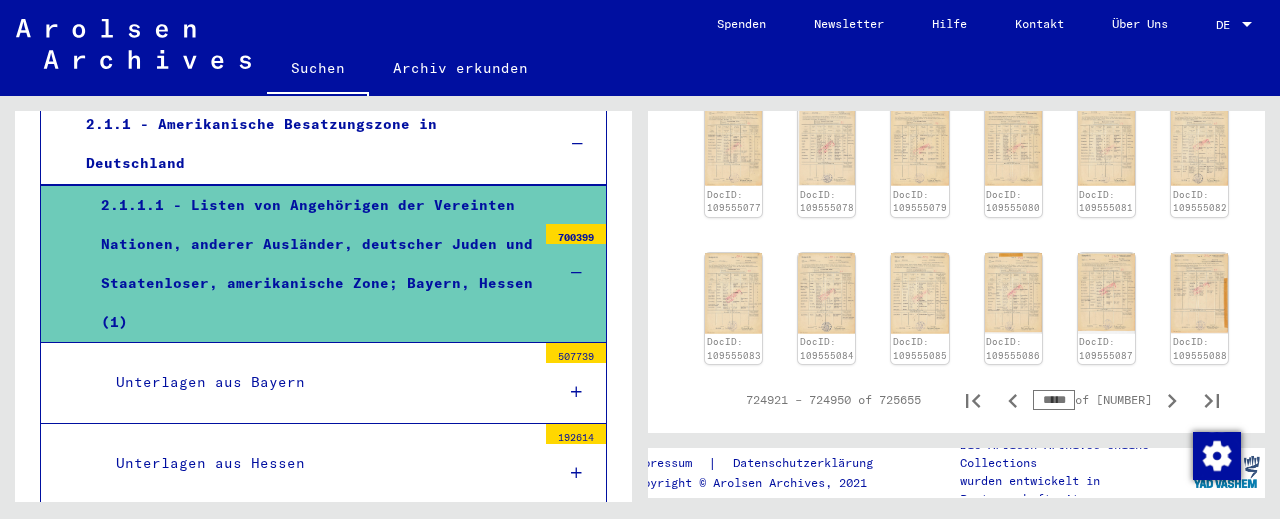 scroll, scrollTop: 1318, scrollLeft: 0, axis: vertical 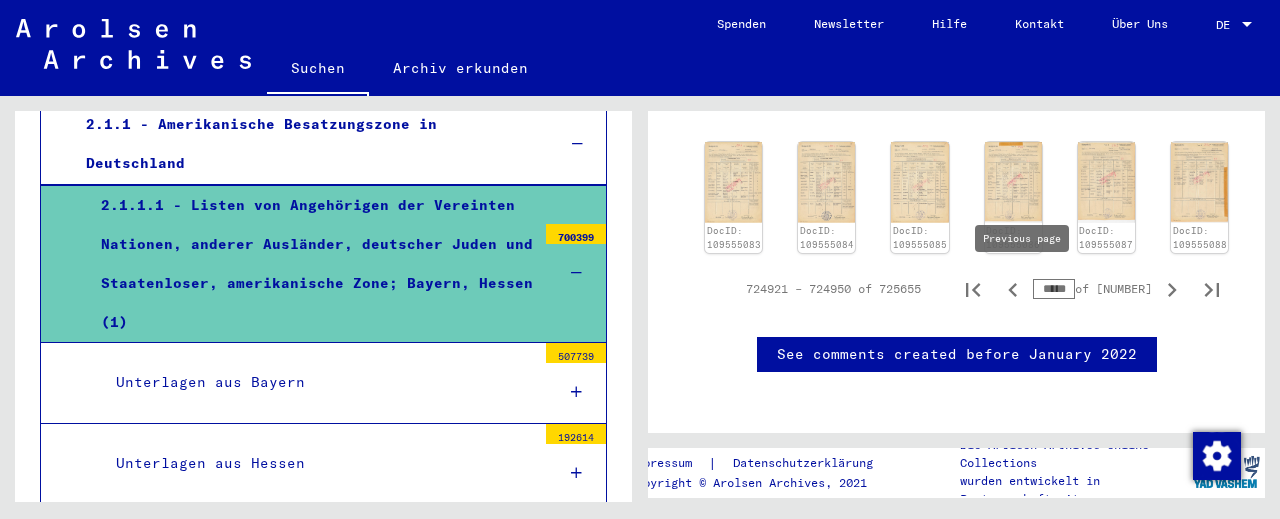 click 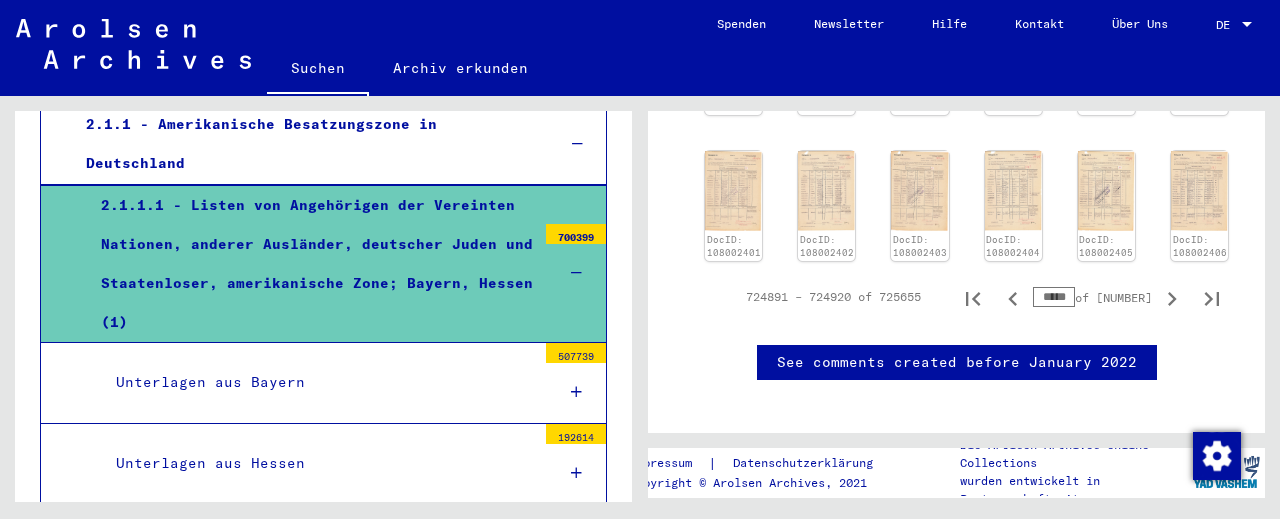 scroll, scrollTop: 1251, scrollLeft: 0, axis: vertical 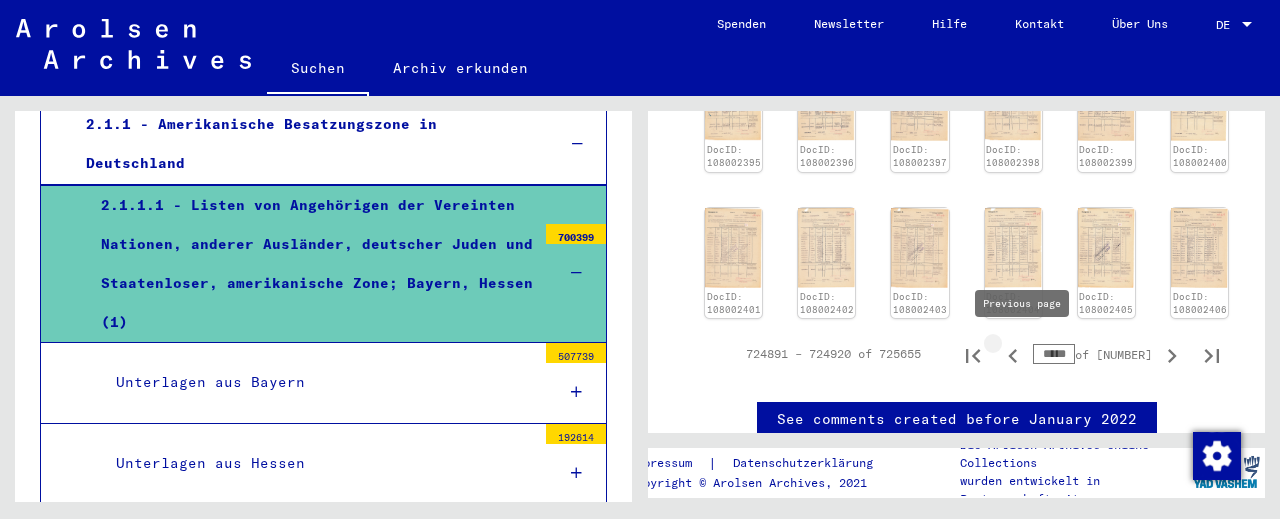 click 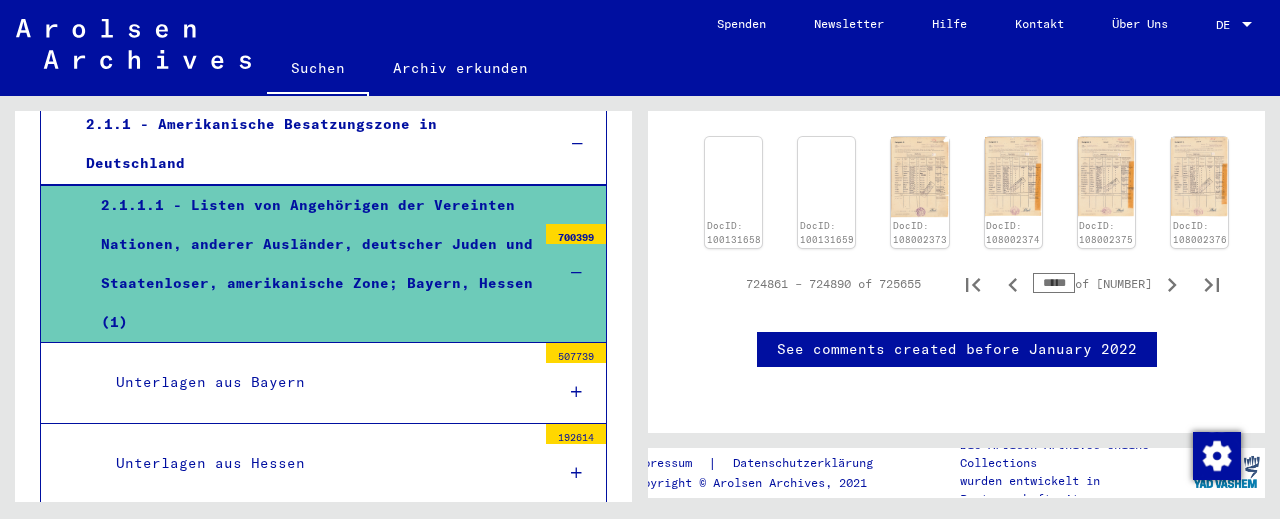 scroll, scrollTop: 1371, scrollLeft: 0, axis: vertical 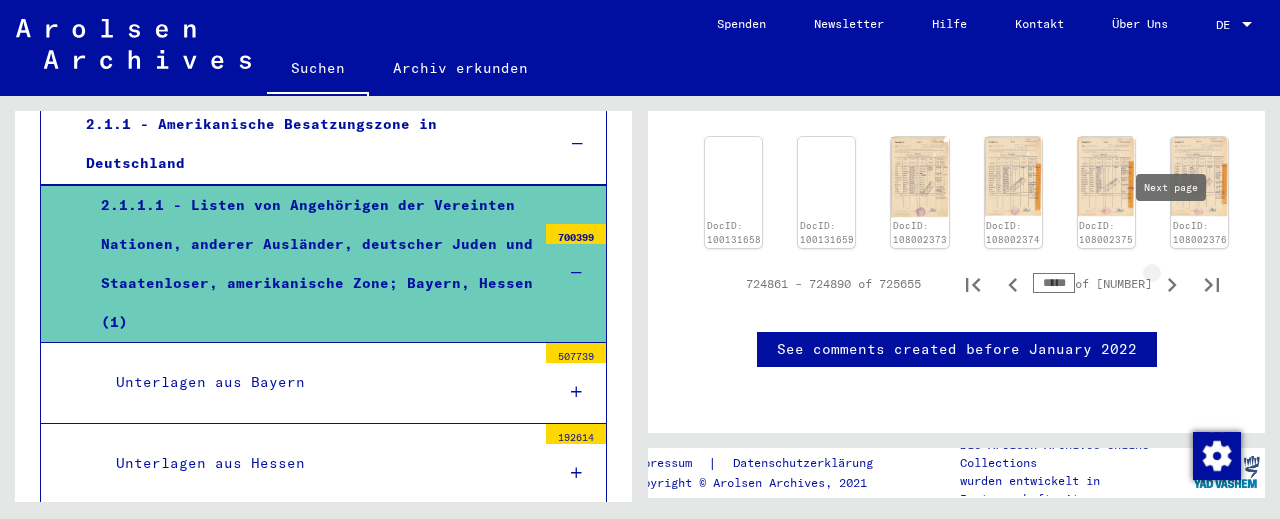 click 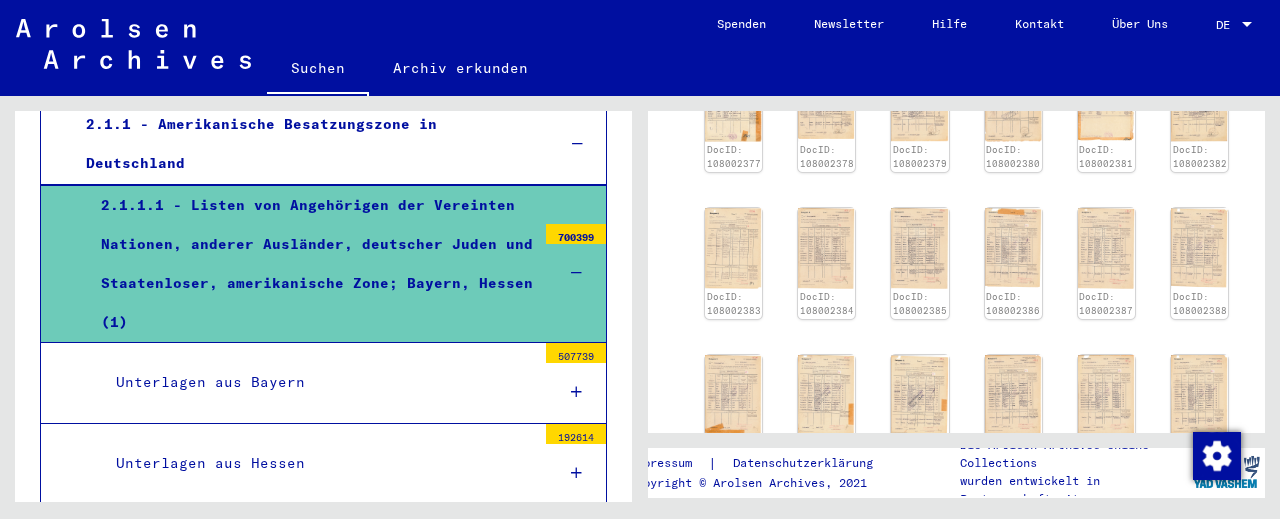 scroll, scrollTop: 589, scrollLeft: 0, axis: vertical 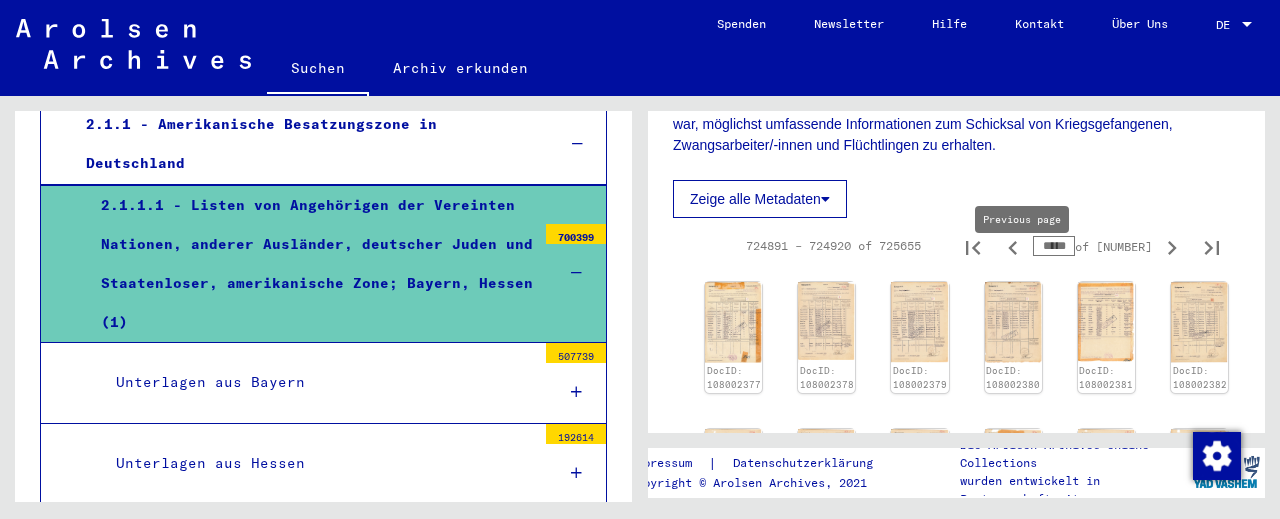 click 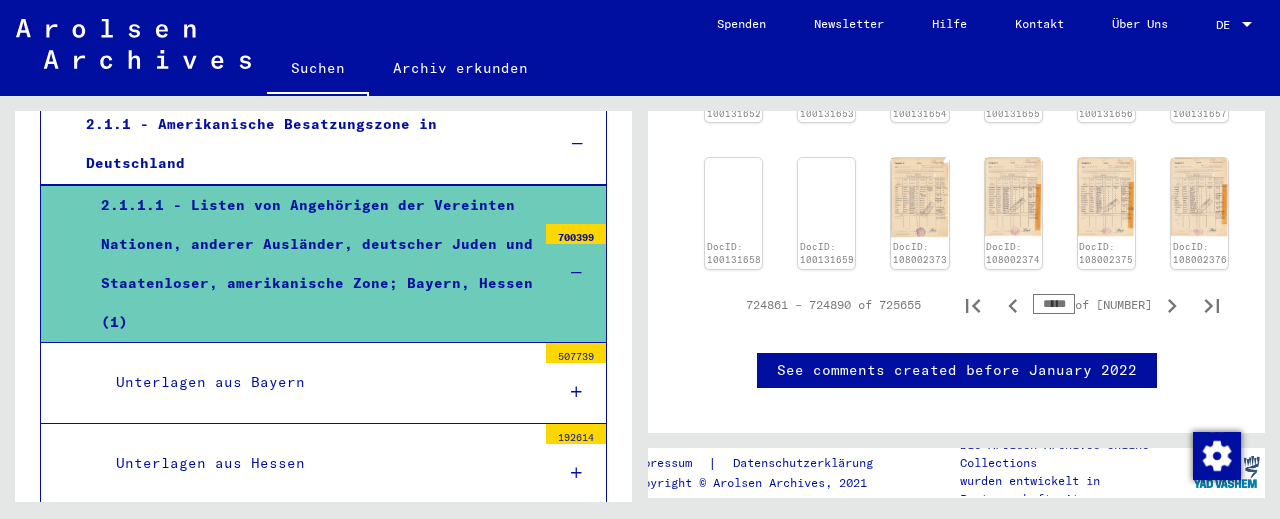 scroll, scrollTop: 1251, scrollLeft: 0, axis: vertical 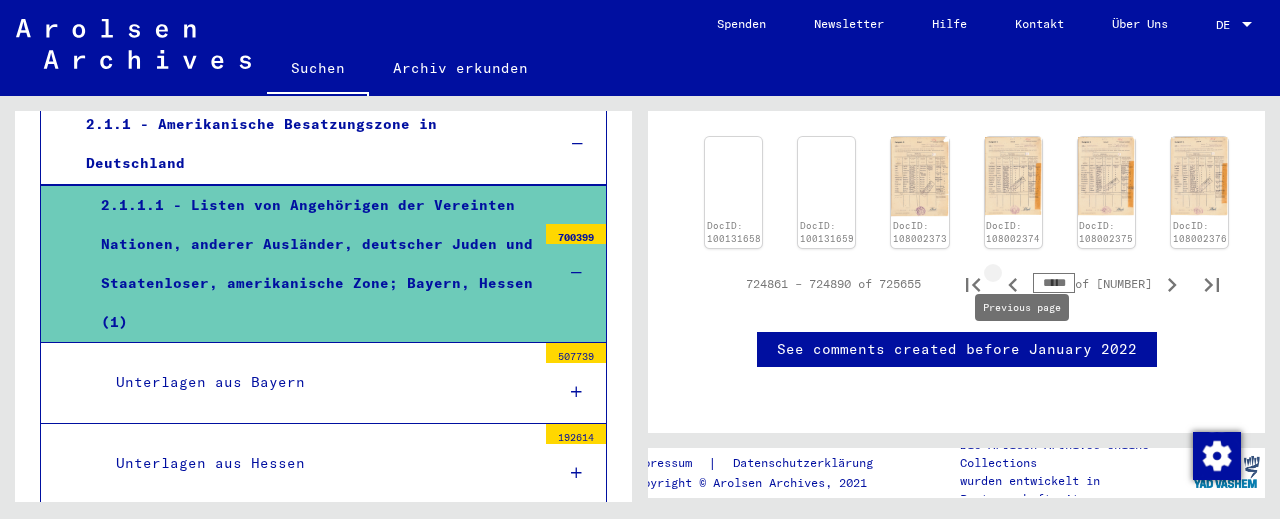 click 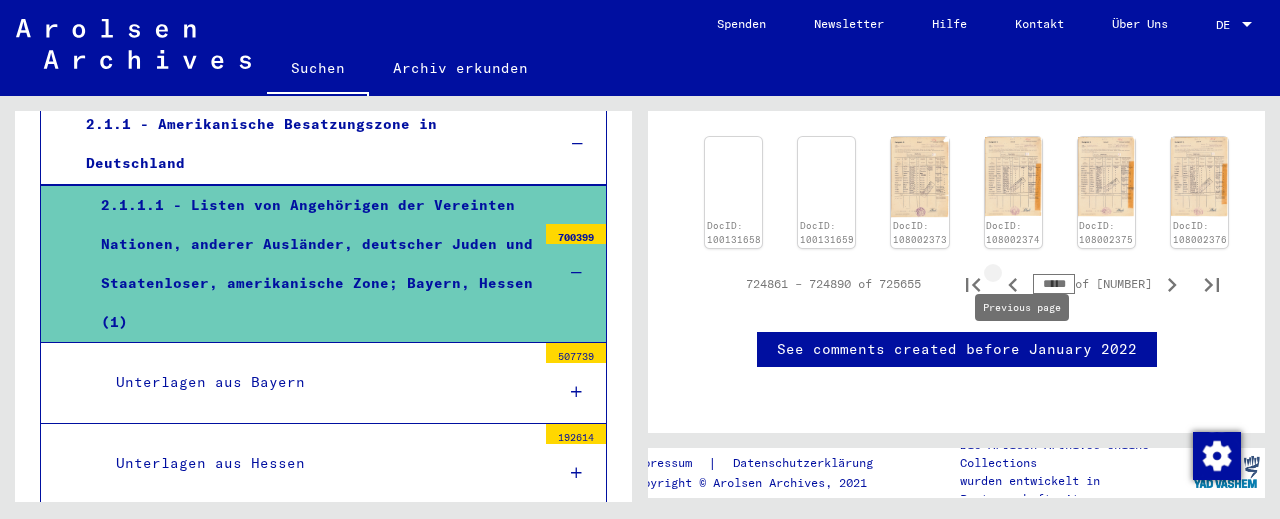 type on "*****" 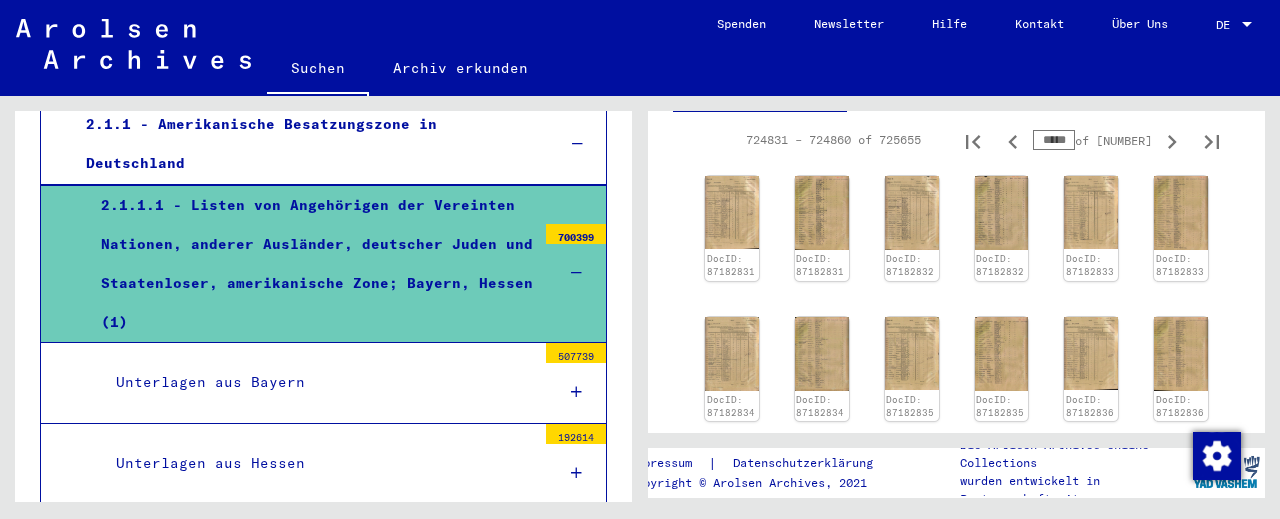 scroll, scrollTop: 703, scrollLeft: 0, axis: vertical 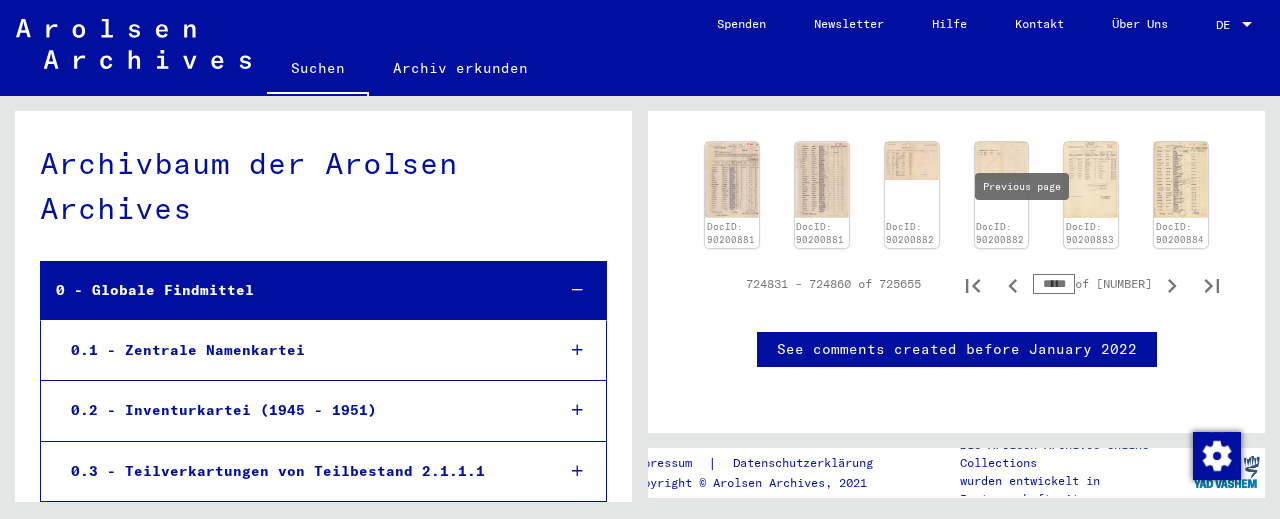 click 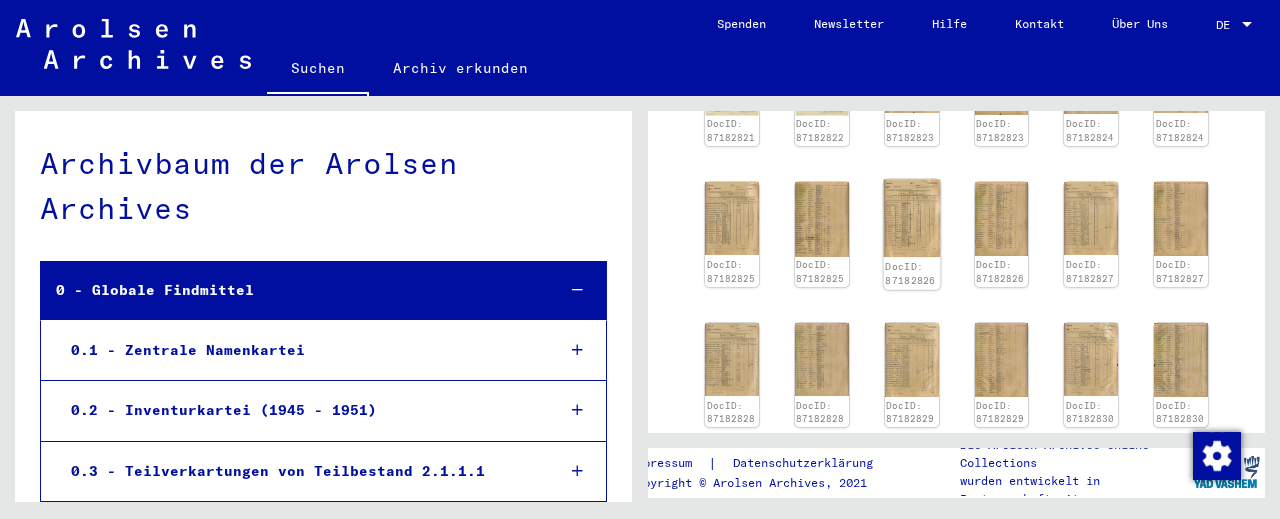 scroll, scrollTop: 1227, scrollLeft: 0, axis: vertical 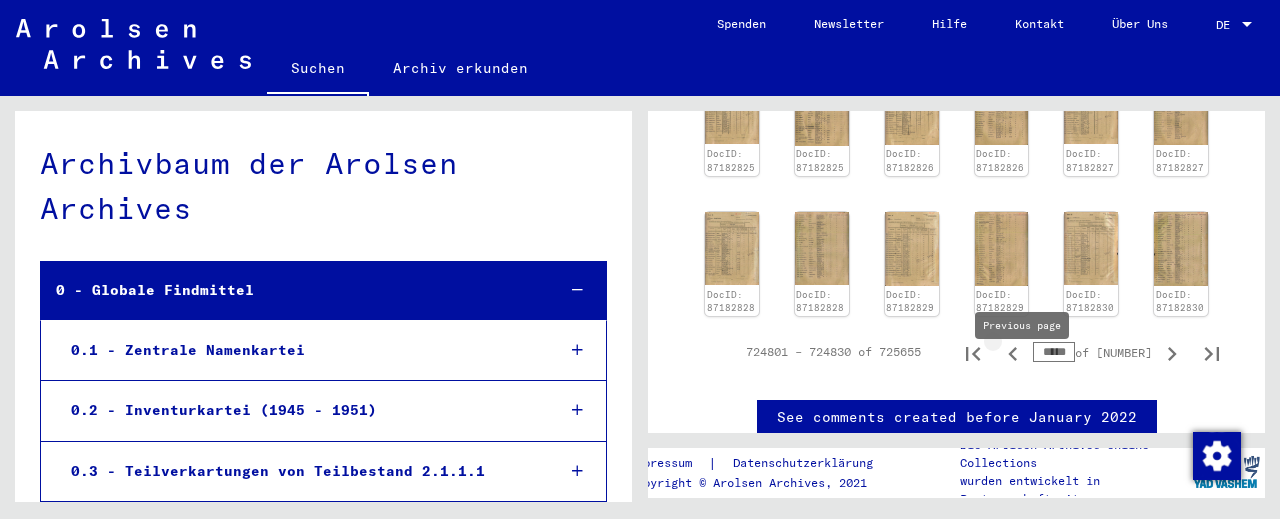click 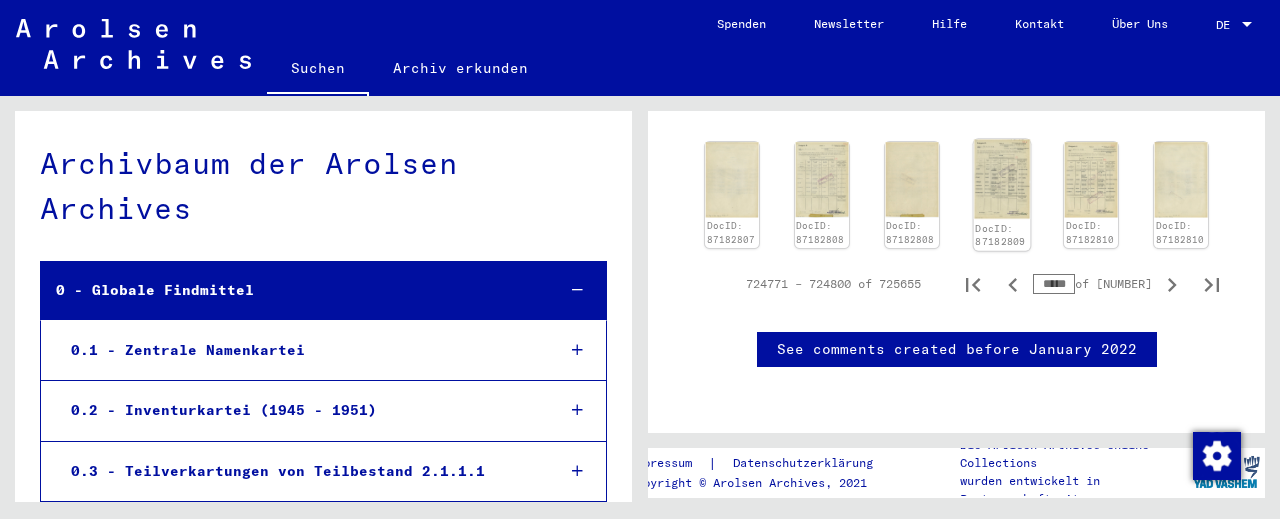 scroll, scrollTop: 1380, scrollLeft: 0, axis: vertical 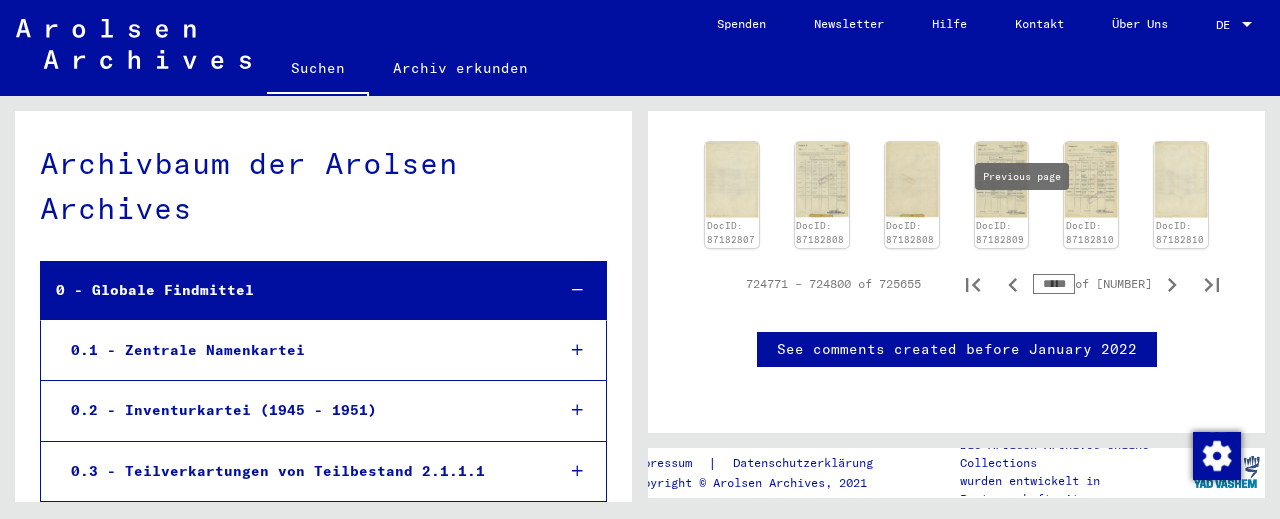 click 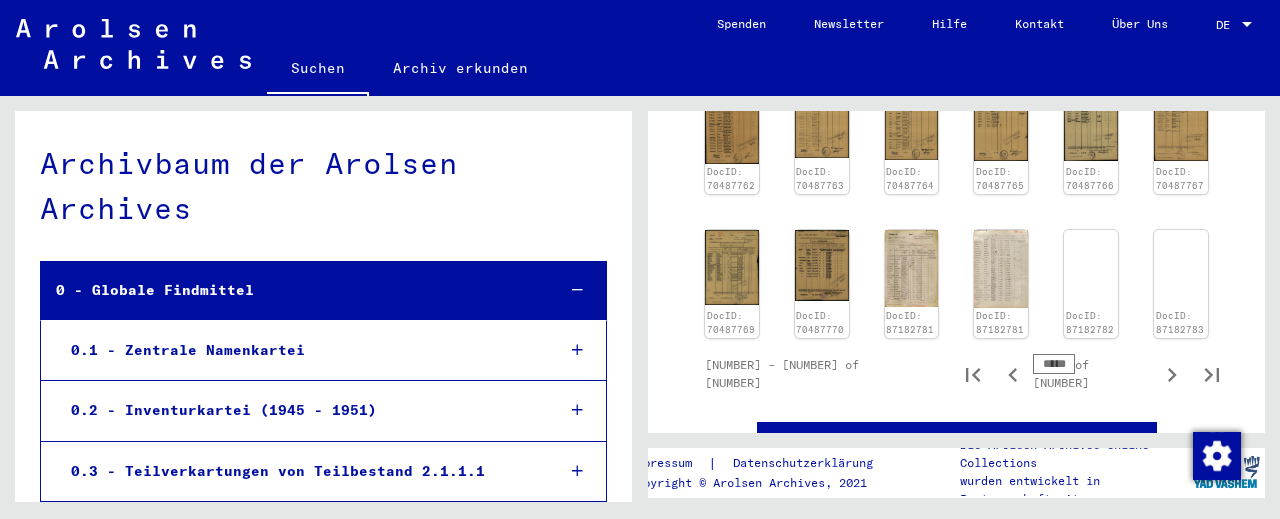 scroll, scrollTop: 1327, scrollLeft: 0, axis: vertical 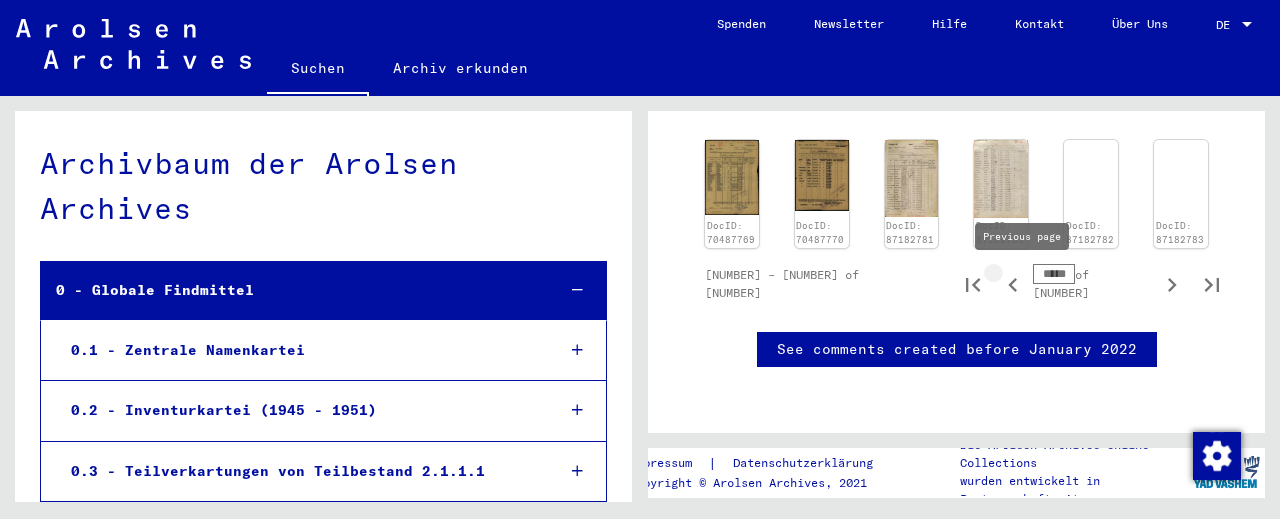 click 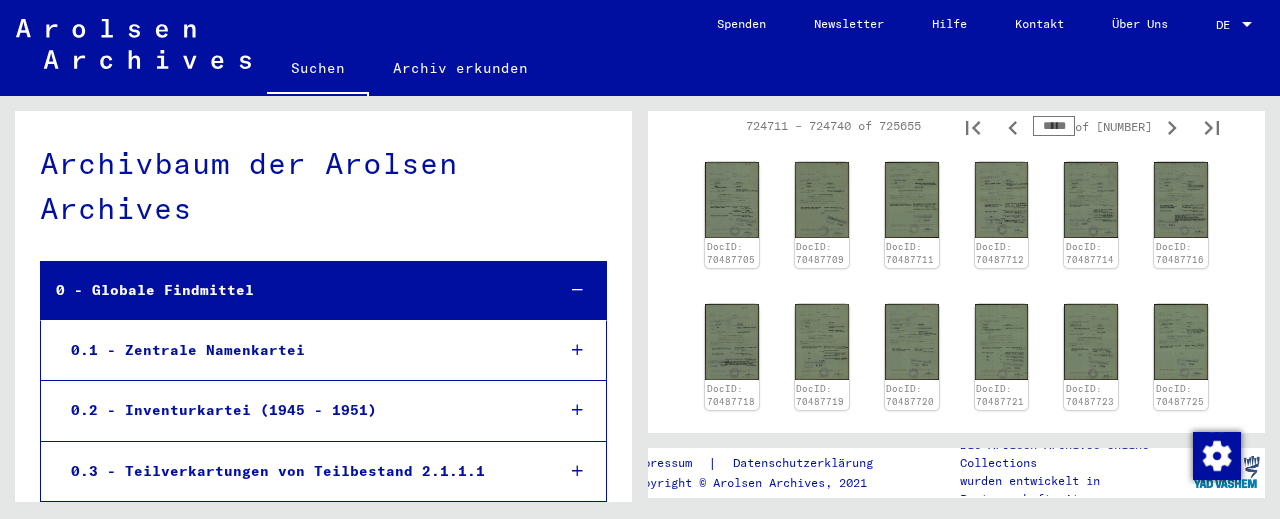 scroll, scrollTop: 672, scrollLeft: 0, axis: vertical 